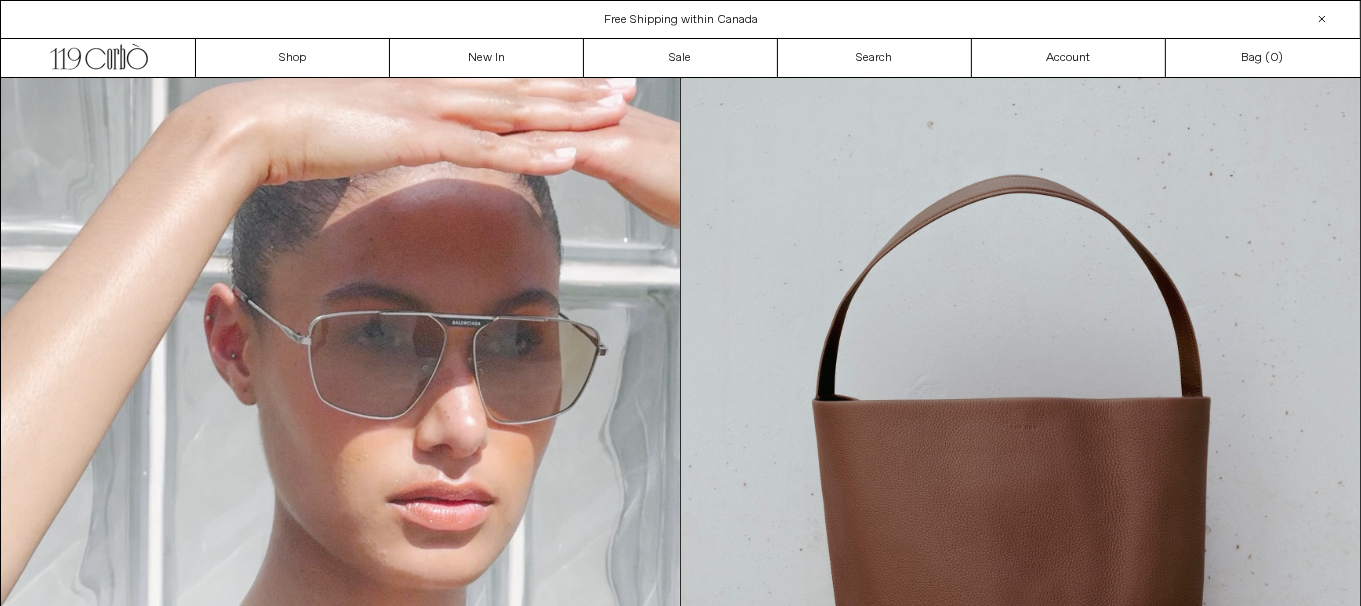 scroll, scrollTop: 0, scrollLeft: 0, axis: both 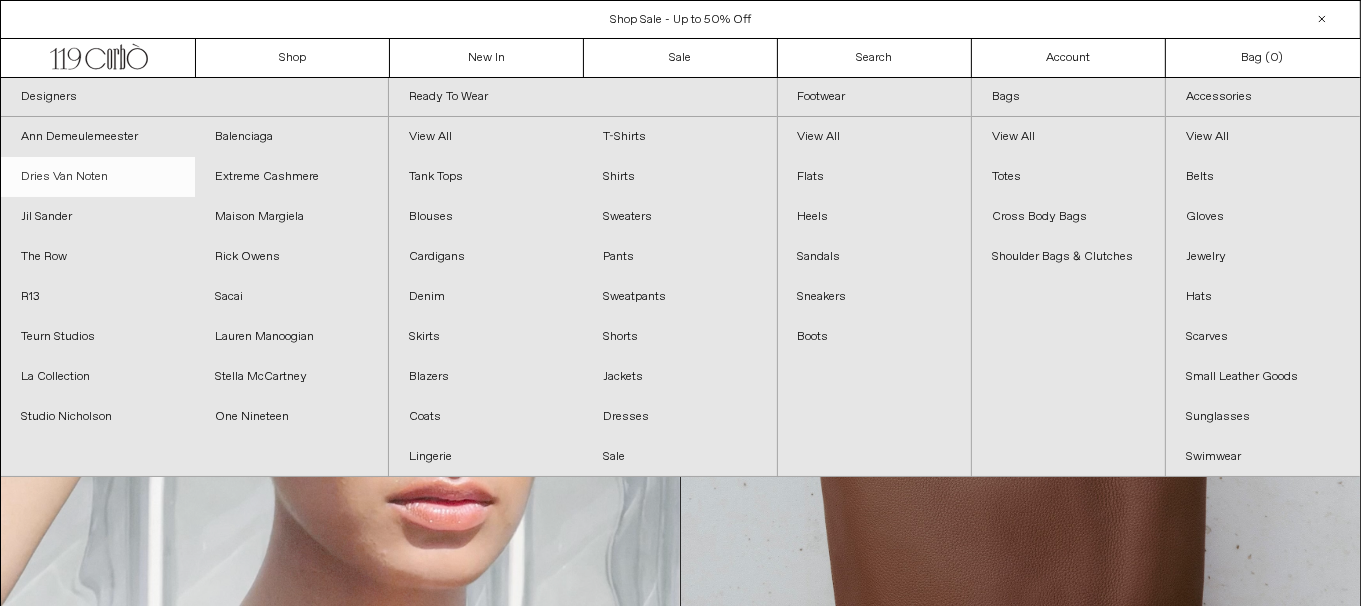 click on "Dries Van Noten" at bounding box center (98, 177) 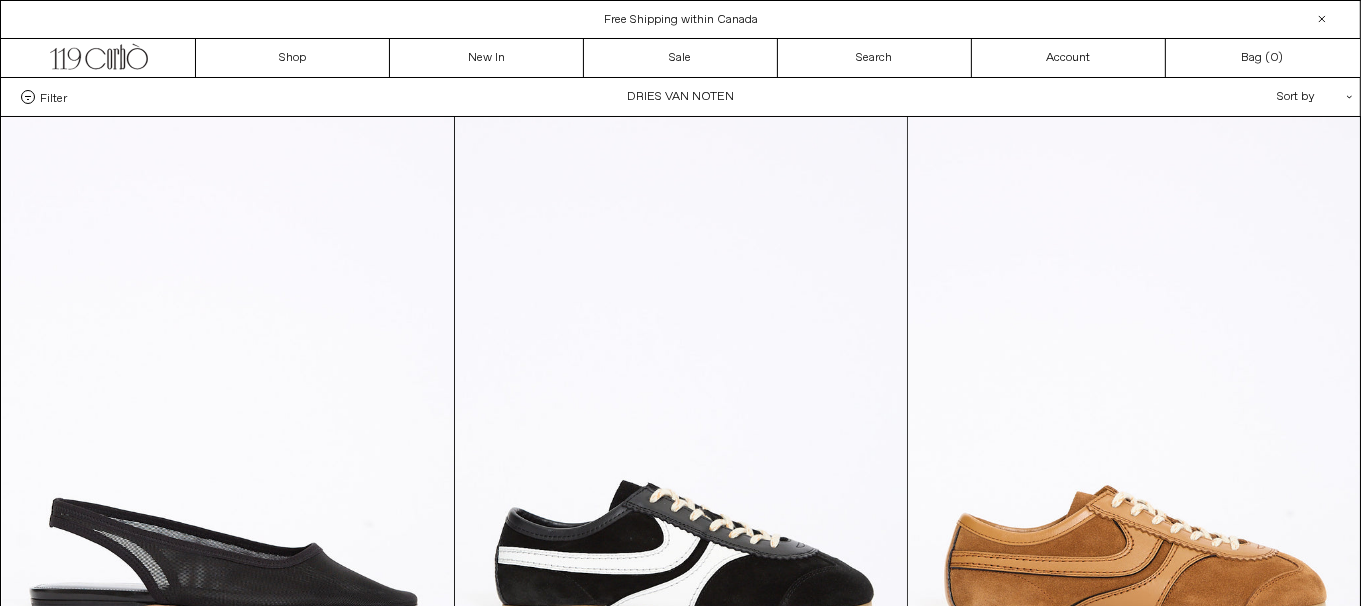 scroll, scrollTop: 0, scrollLeft: 0, axis: both 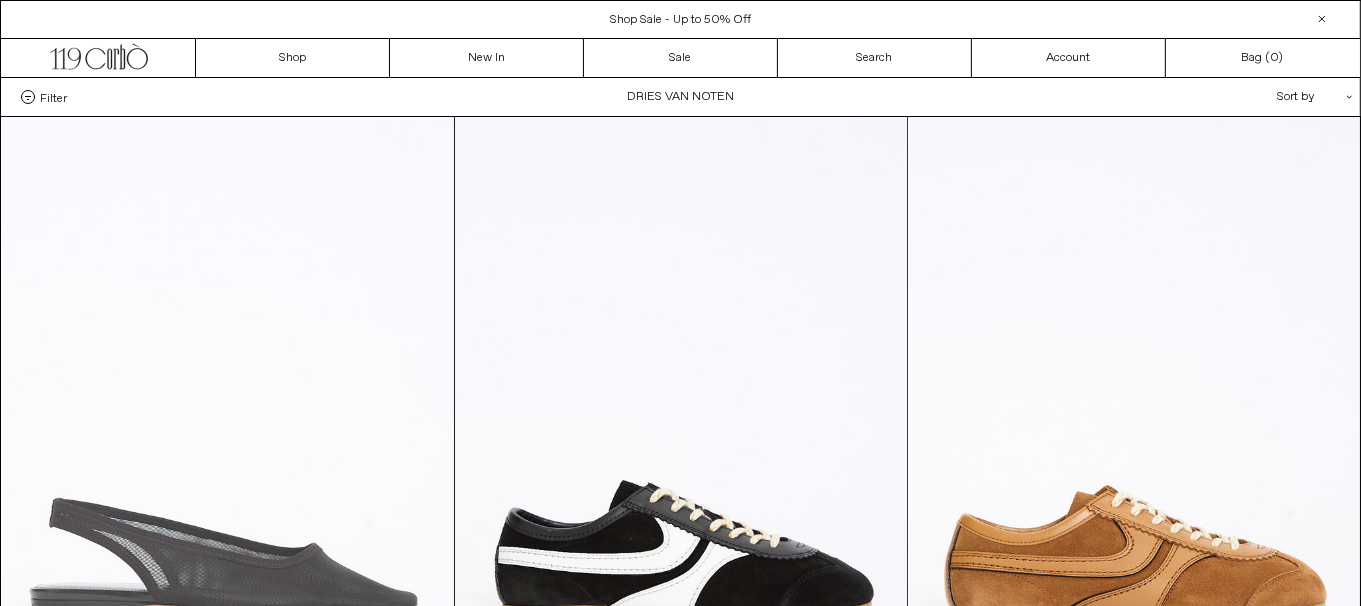 click at bounding box center (228, 456) 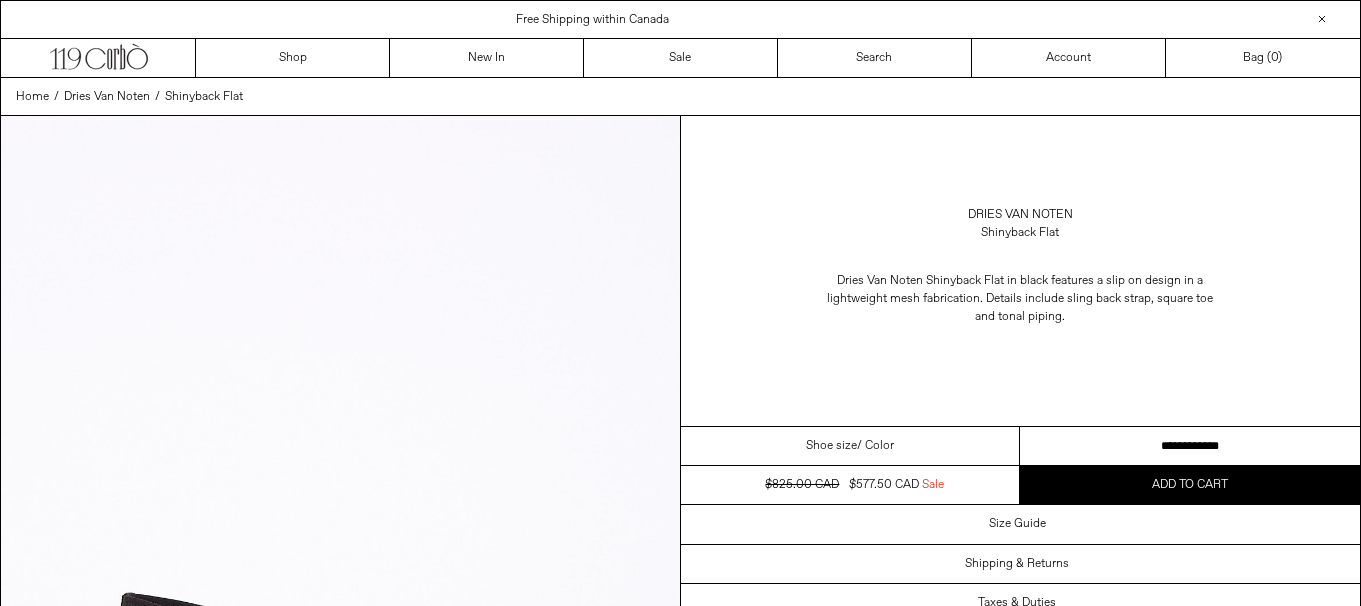 scroll, scrollTop: 0, scrollLeft: 0, axis: both 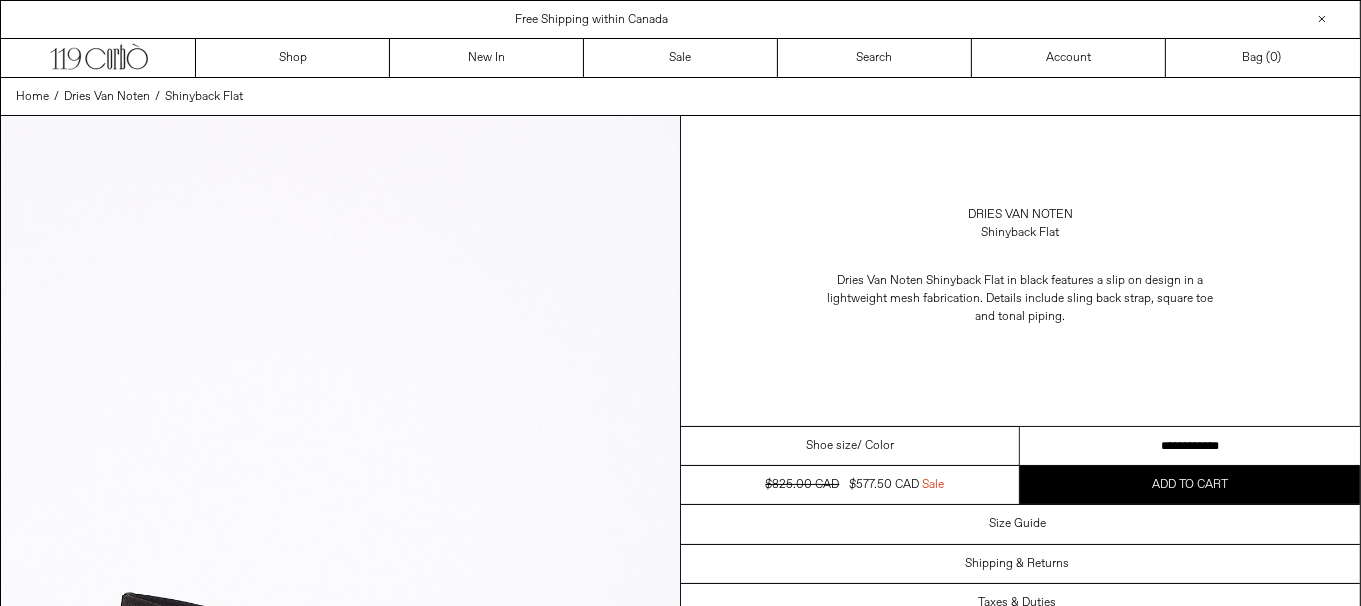 click on "**********" at bounding box center (1190, 446) 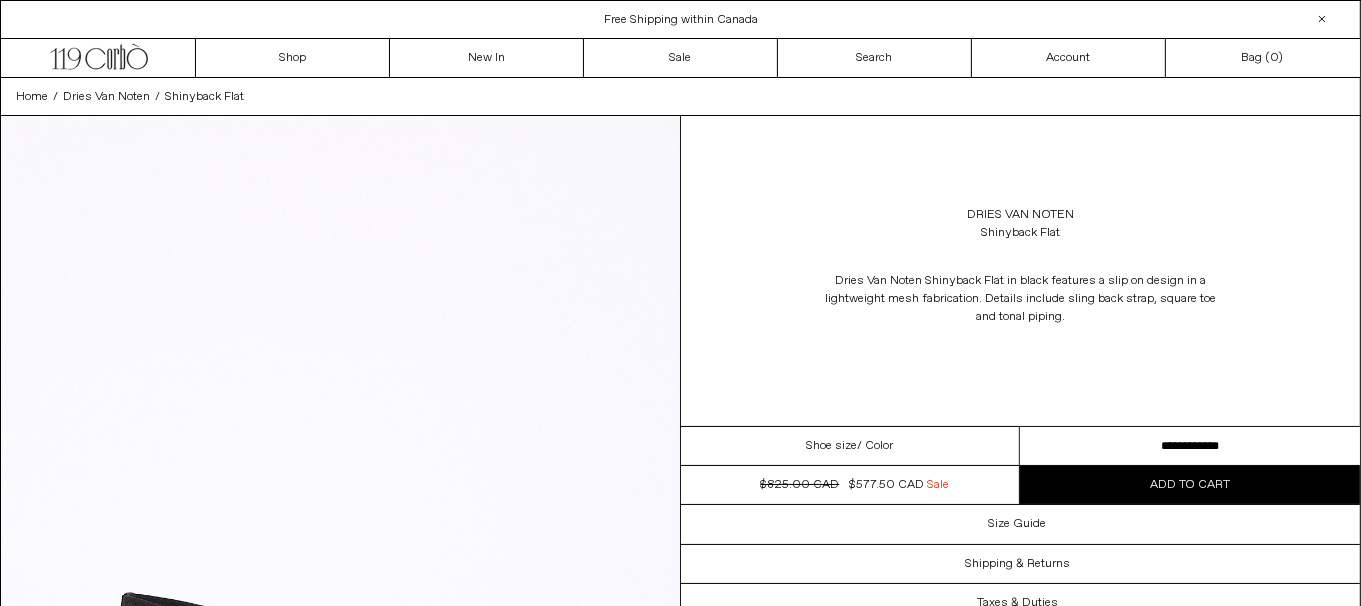 scroll, scrollTop: 0, scrollLeft: 0, axis: both 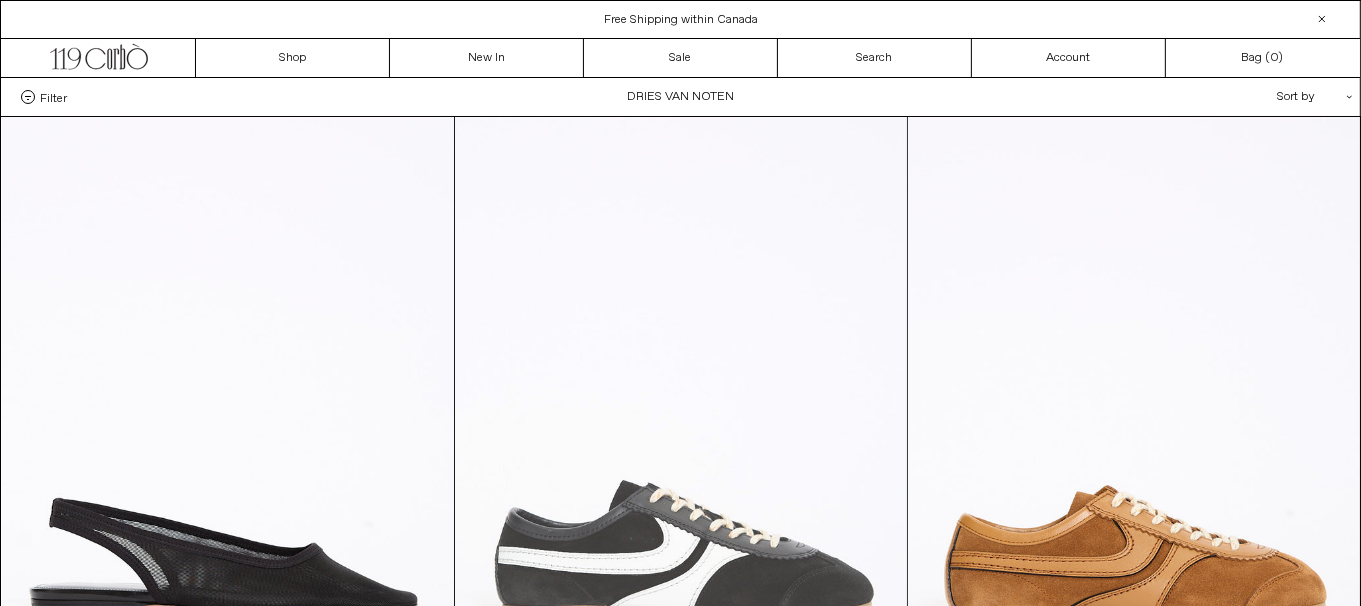click at bounding box center (681, 456) 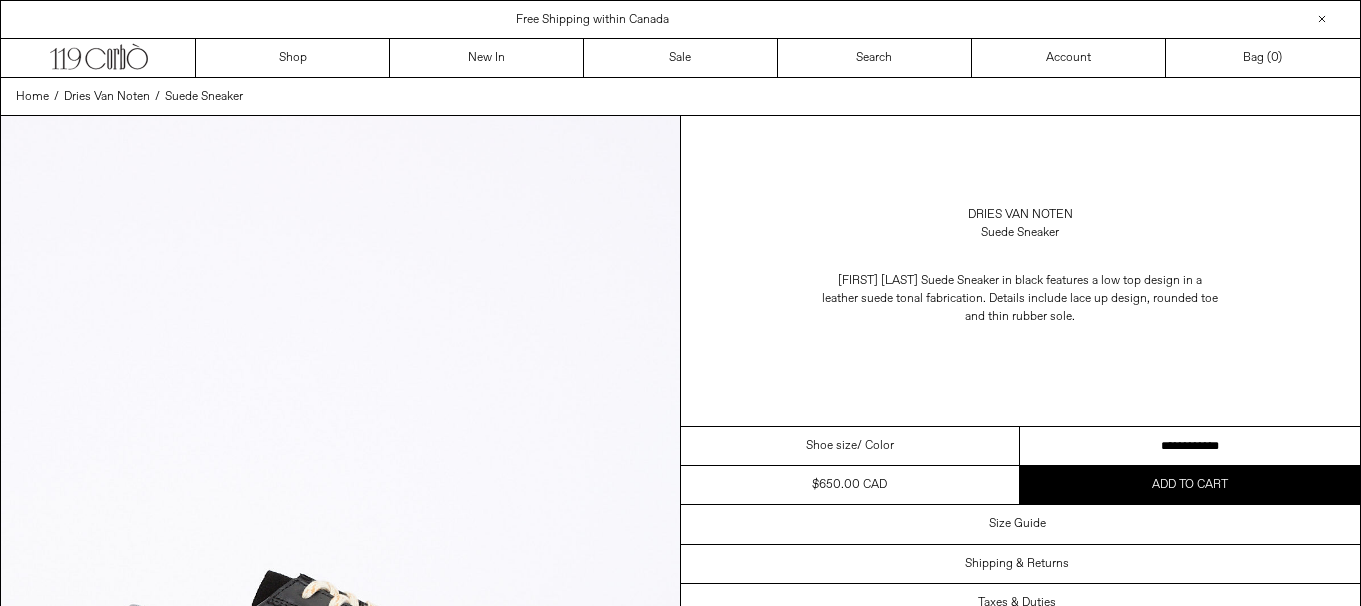 scroll, scrollTop: 0, scrollLeft: 0, axis: both 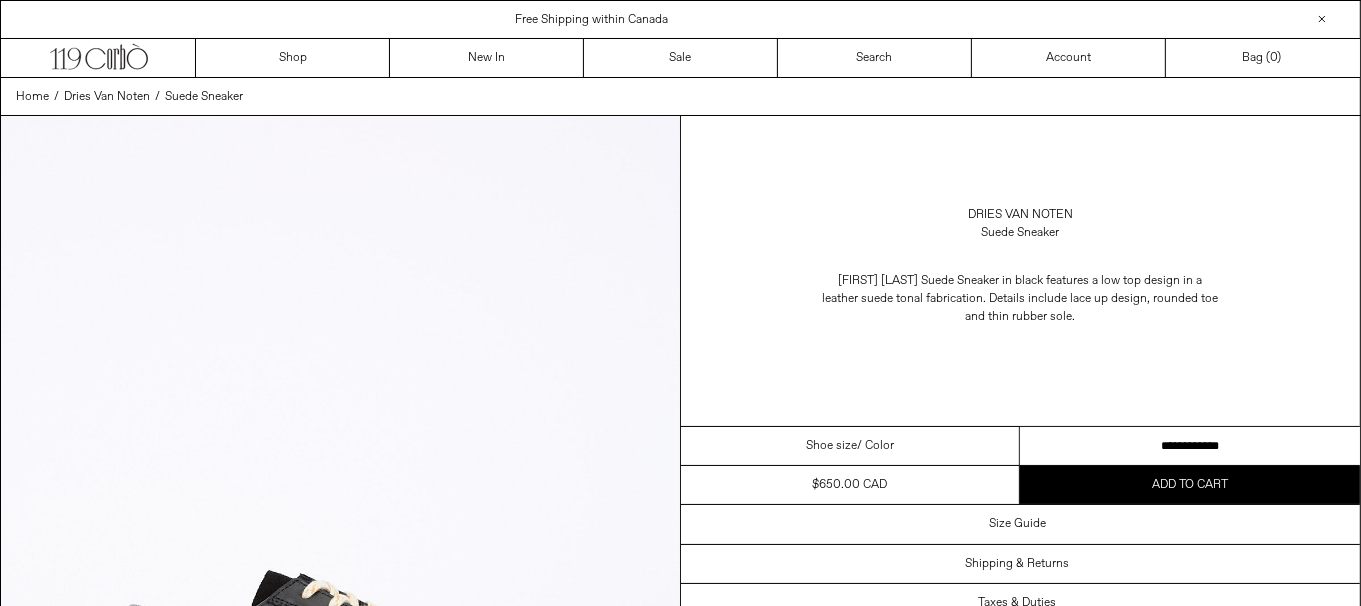 click on "**********" at bounding box center (1190, 446) 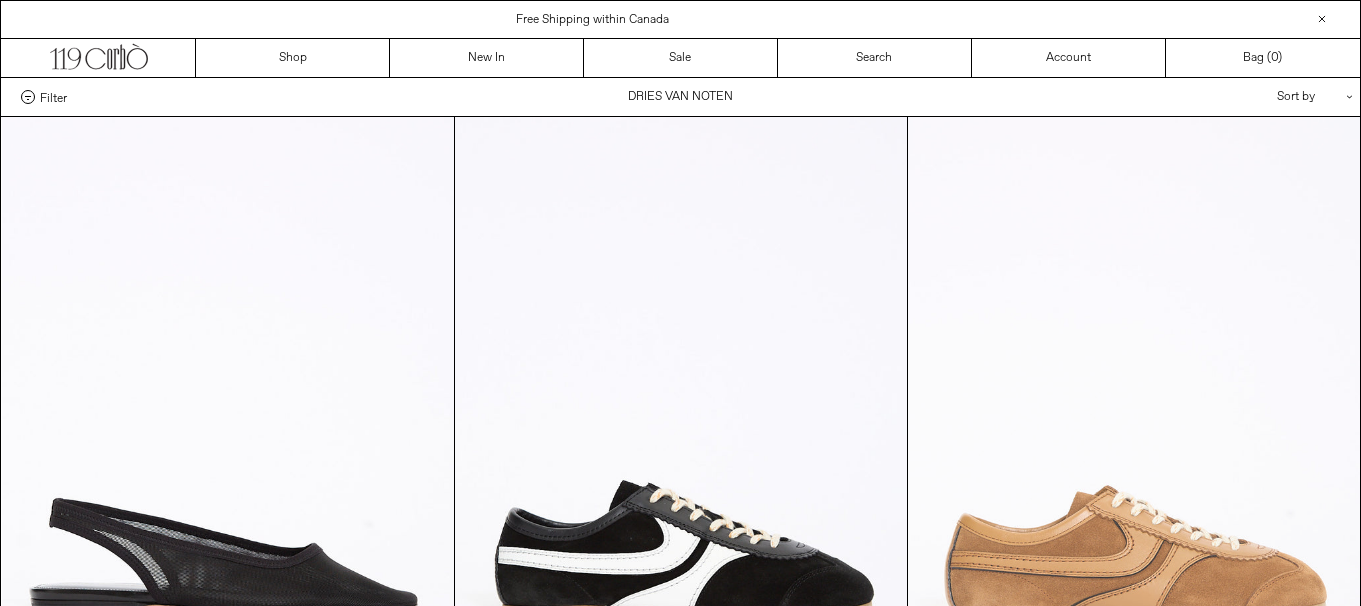 scroll, scrollTop: 0, scrollLeft: 0, axis: both 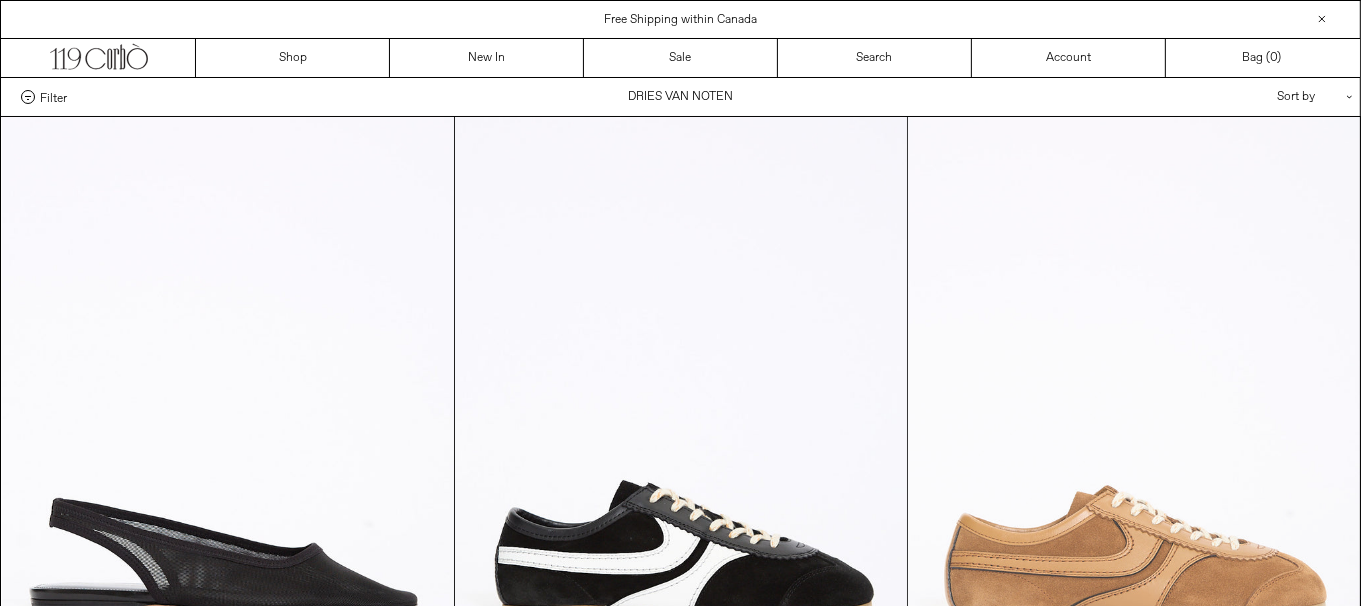 click at bounding box center (1134, 456) 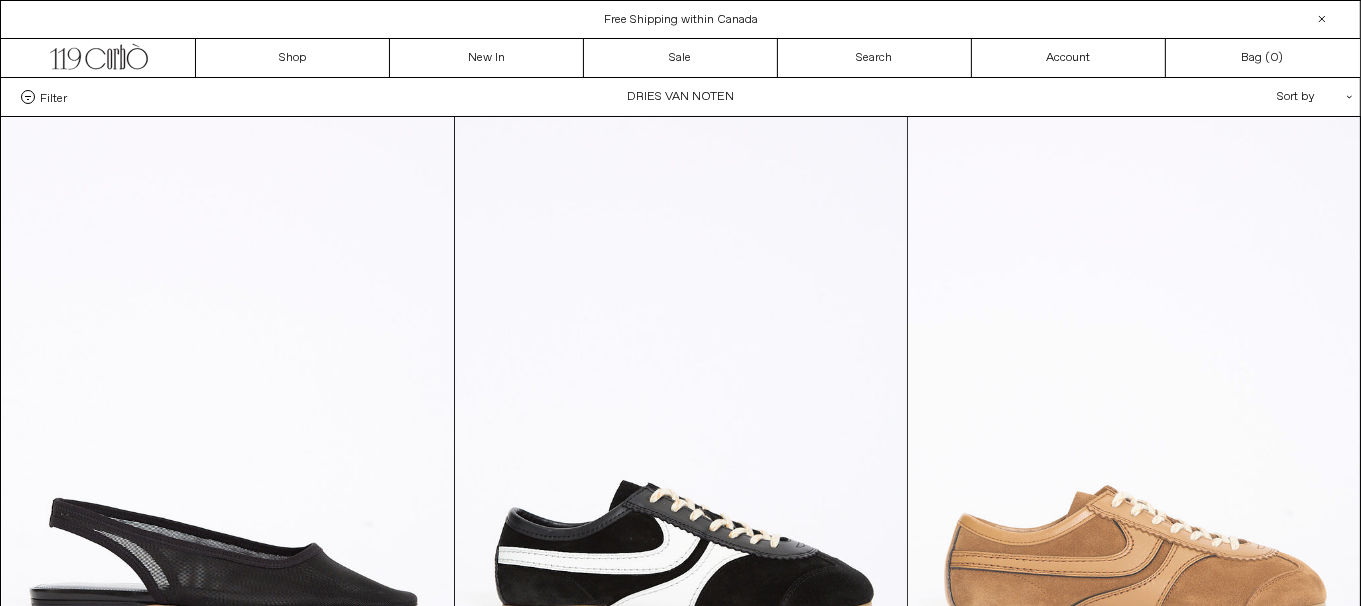 scroll, scrollTop: 0, scrollLeft: 0, axis: both 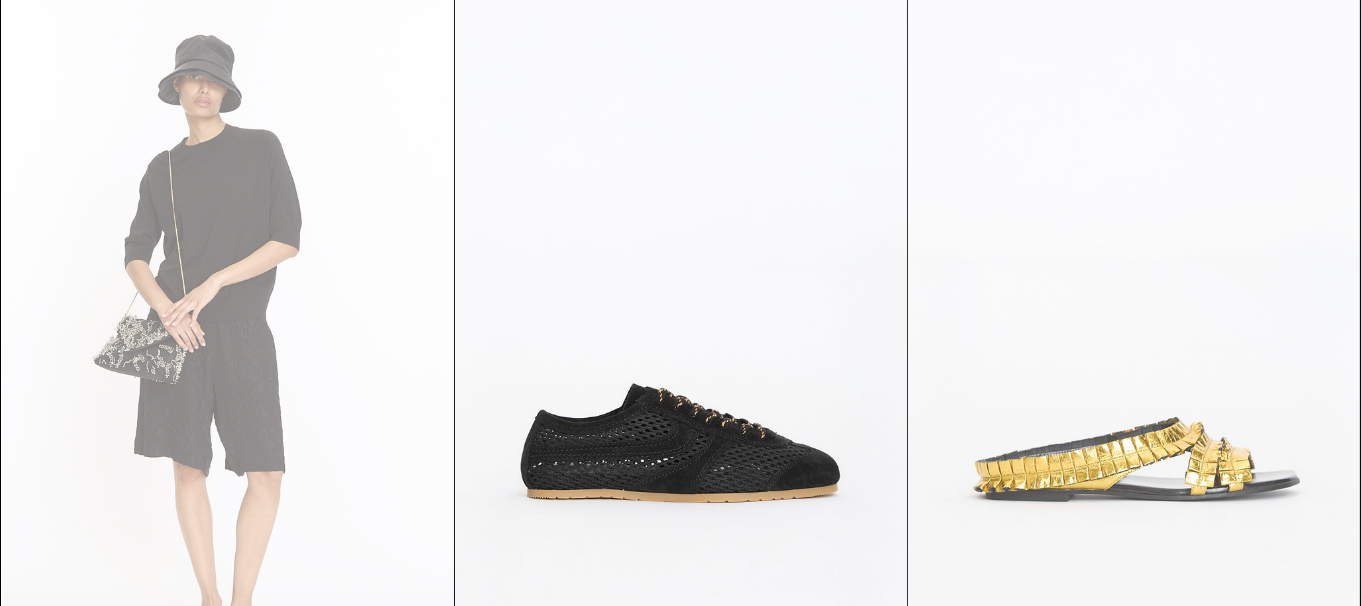 click at bounding box center [1134, 338] 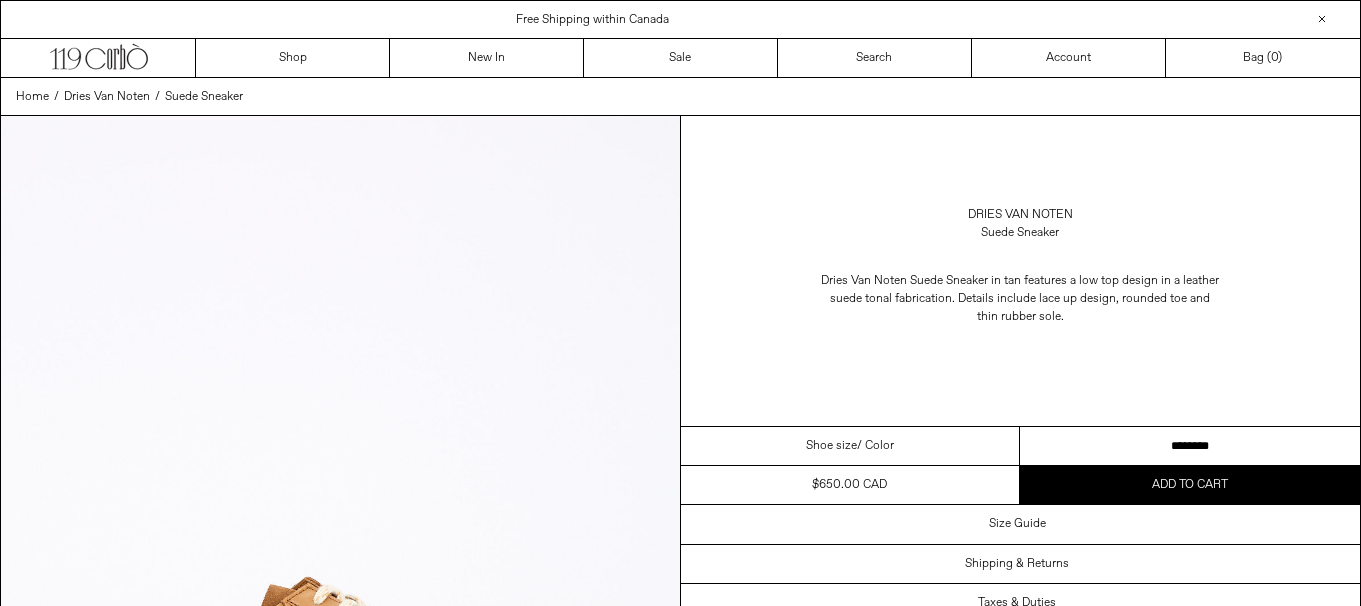 scroll, scrollTop: 0, scrollLeft: 0, axis: both 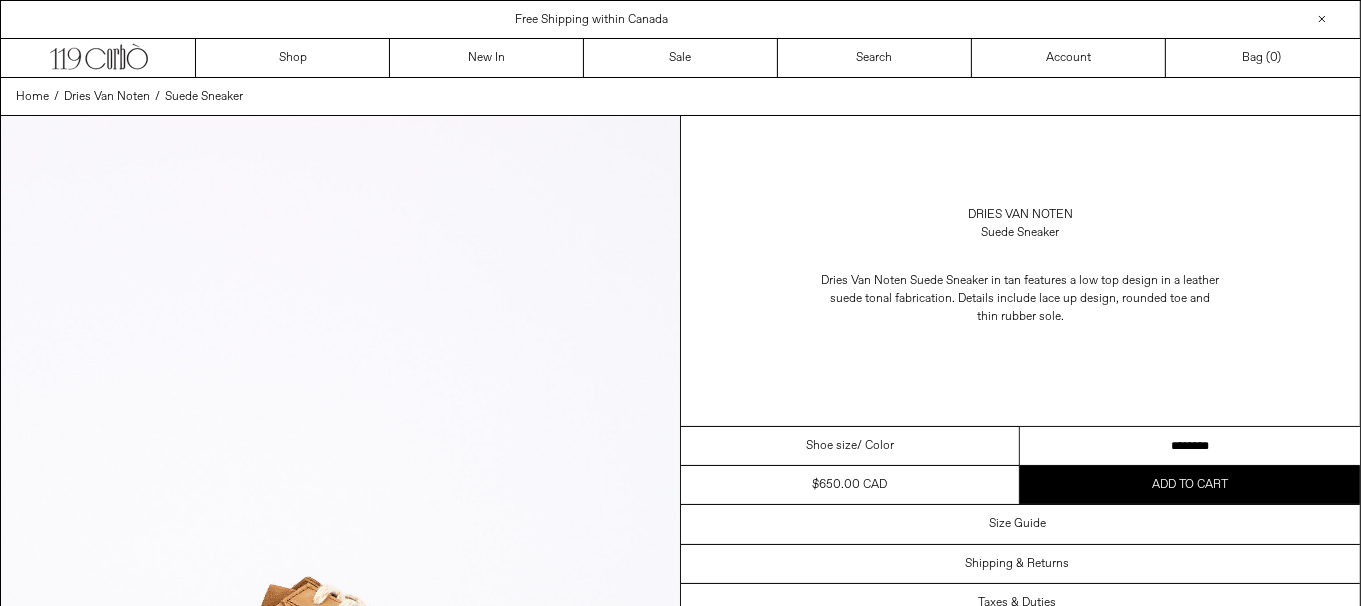 click on "**********" at bounding box center [1190, 446] 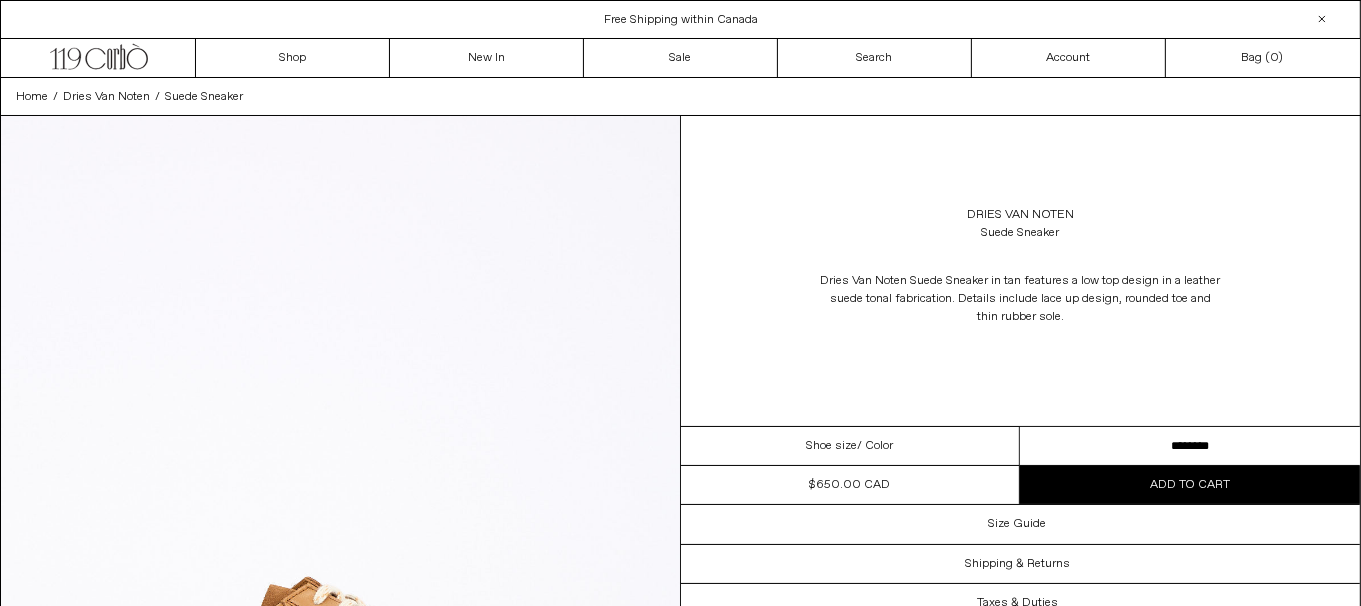scroll, scrollTop: 0, scrollLeft: 0, axis: both 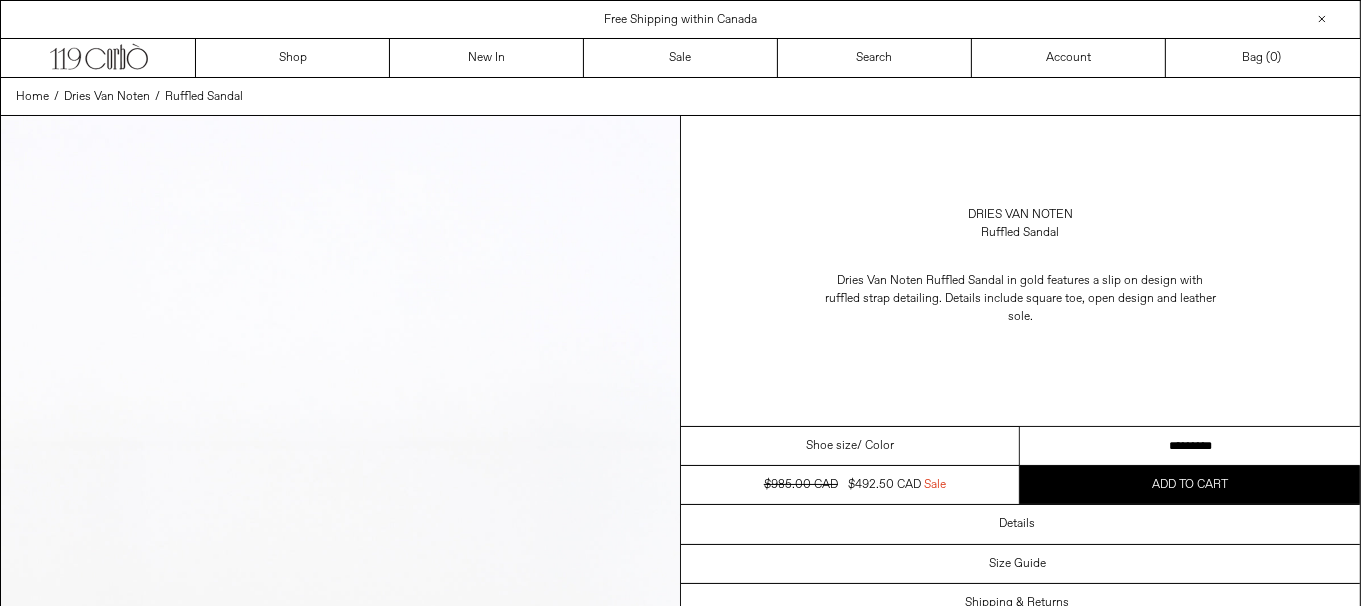 click on "**********" at bounding box center (1190, 446) 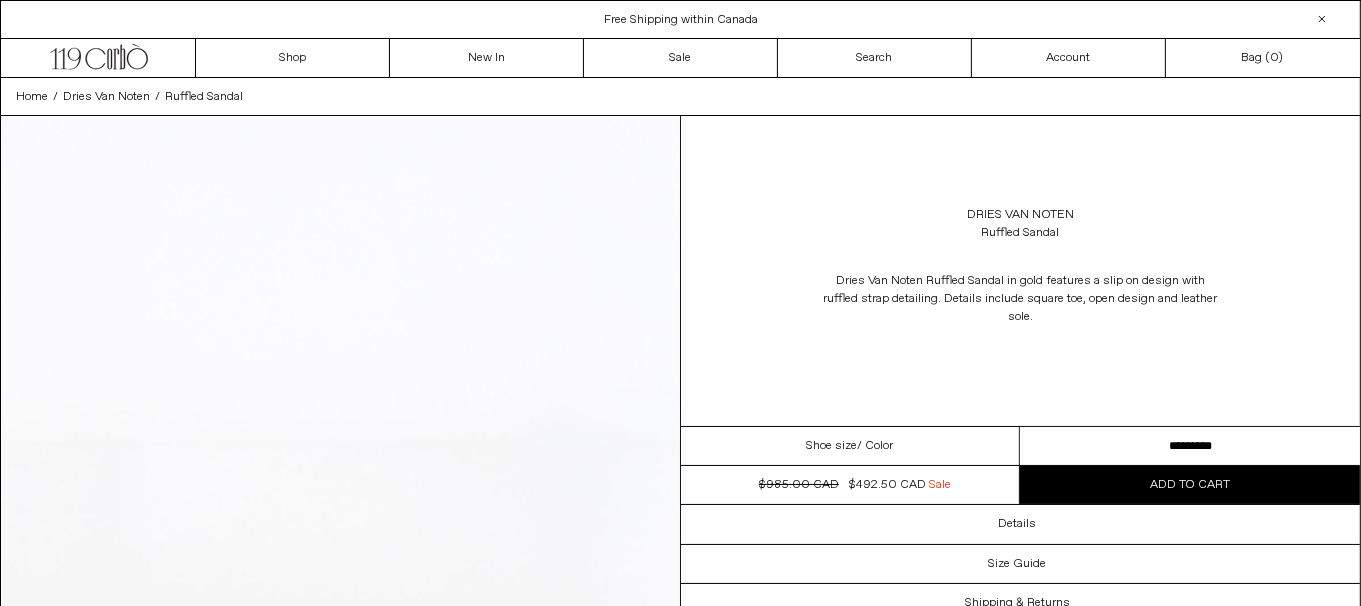 scroll, scrollTop: 0, scrollLeft: 0, axis: both 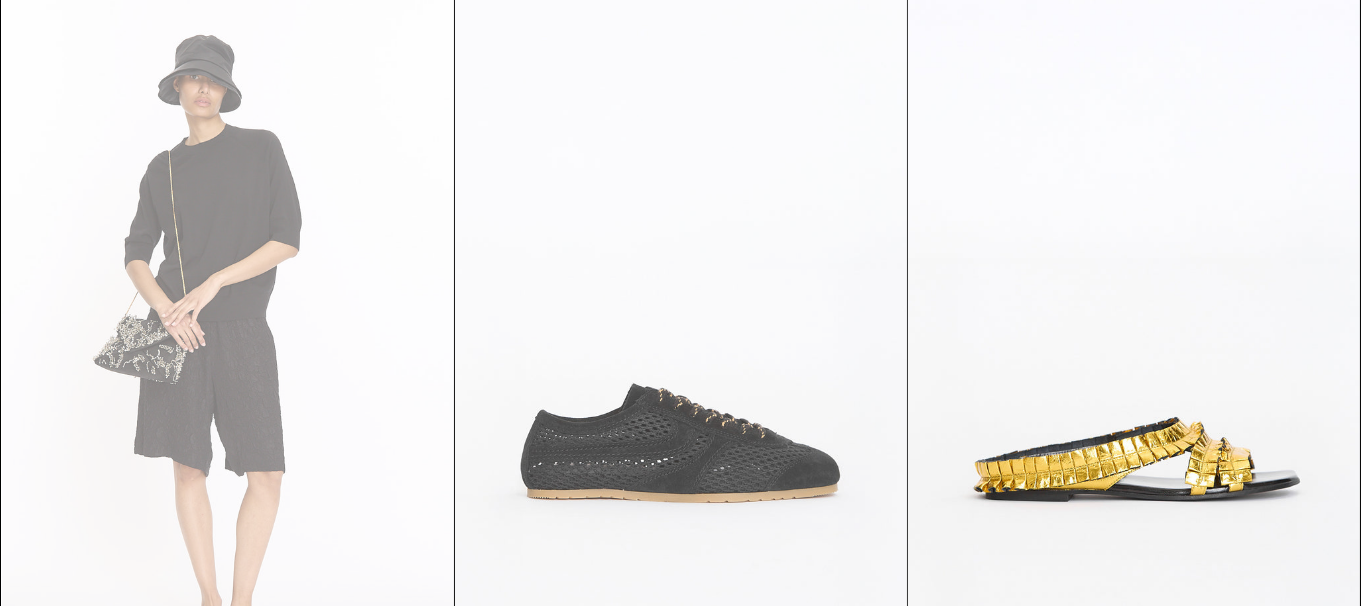 click at bounding box center (681, 338) 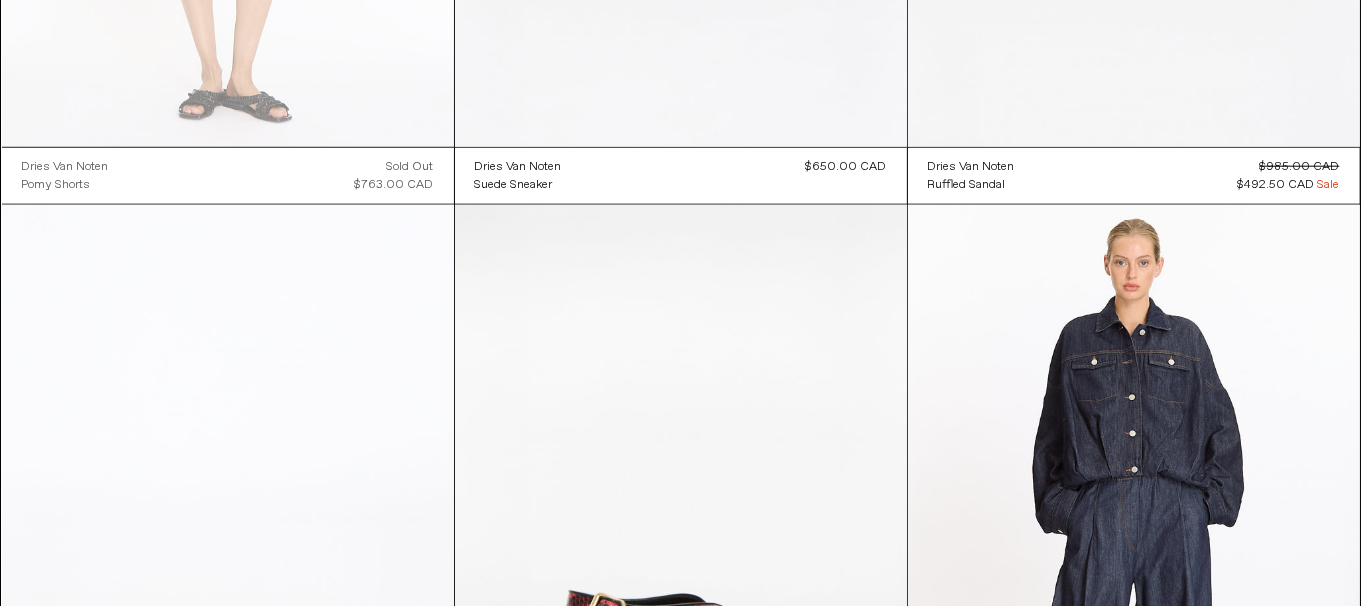 scroll, scrollTop: 2650, scrollLeft: 0, axis: vertical 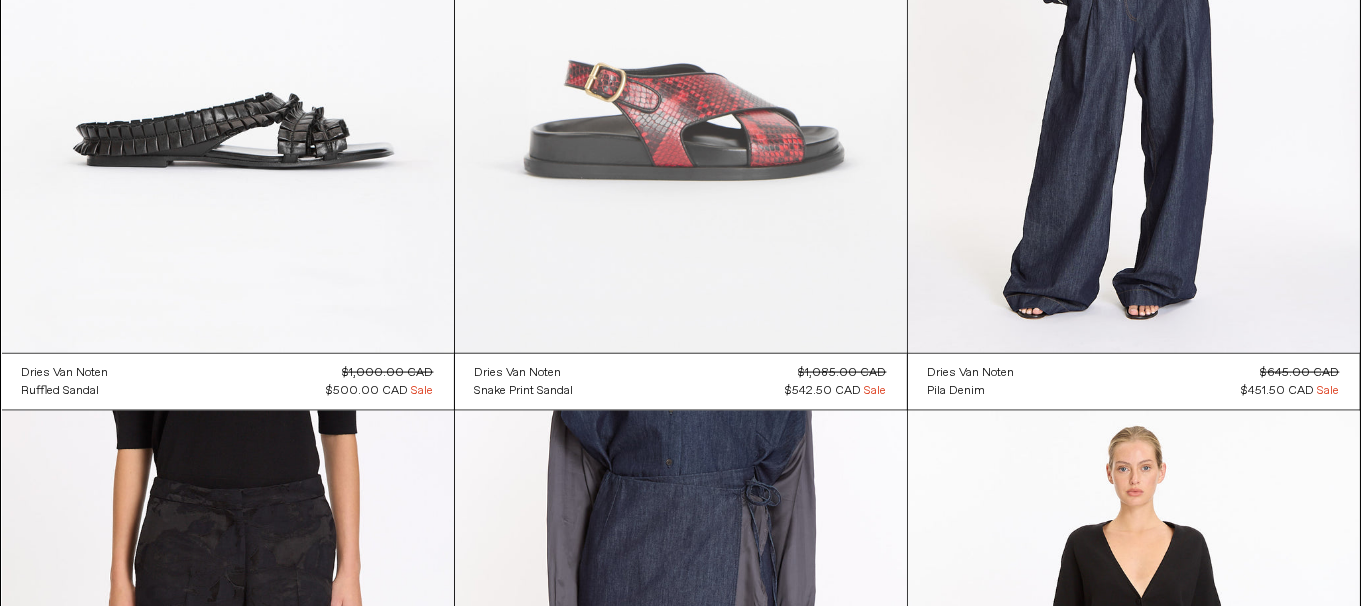 click at bounding box center [681, 14] 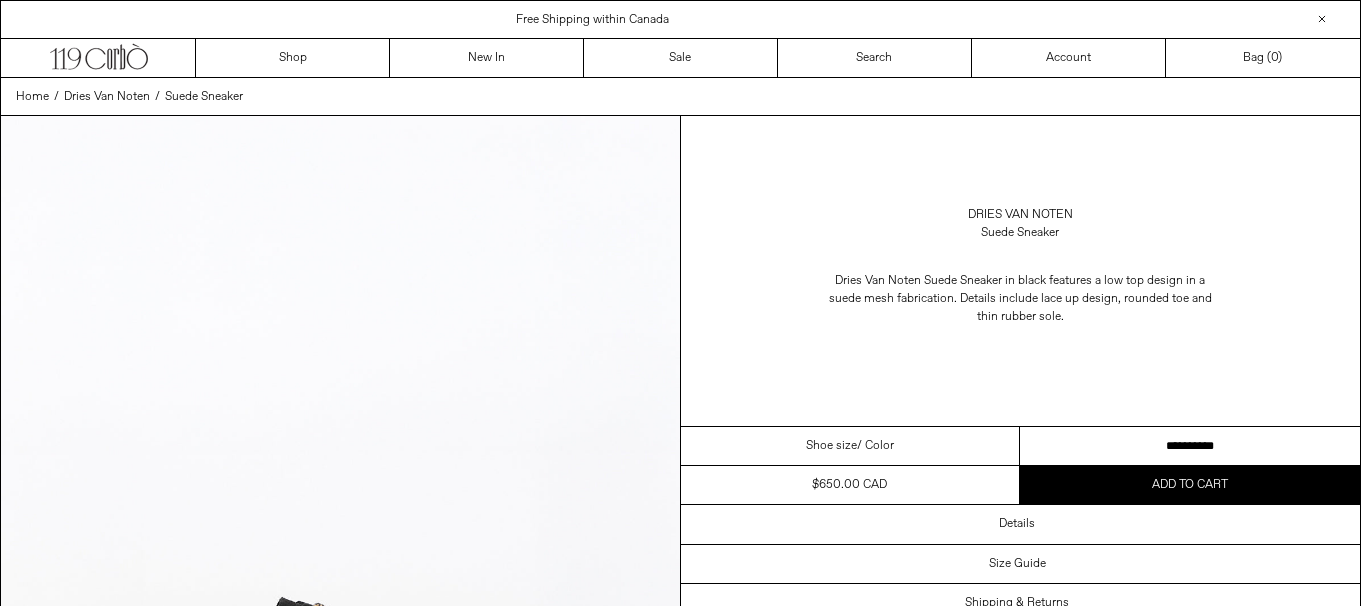 scroll, scrollTop: 0, scrollLeft: 0, axis: both 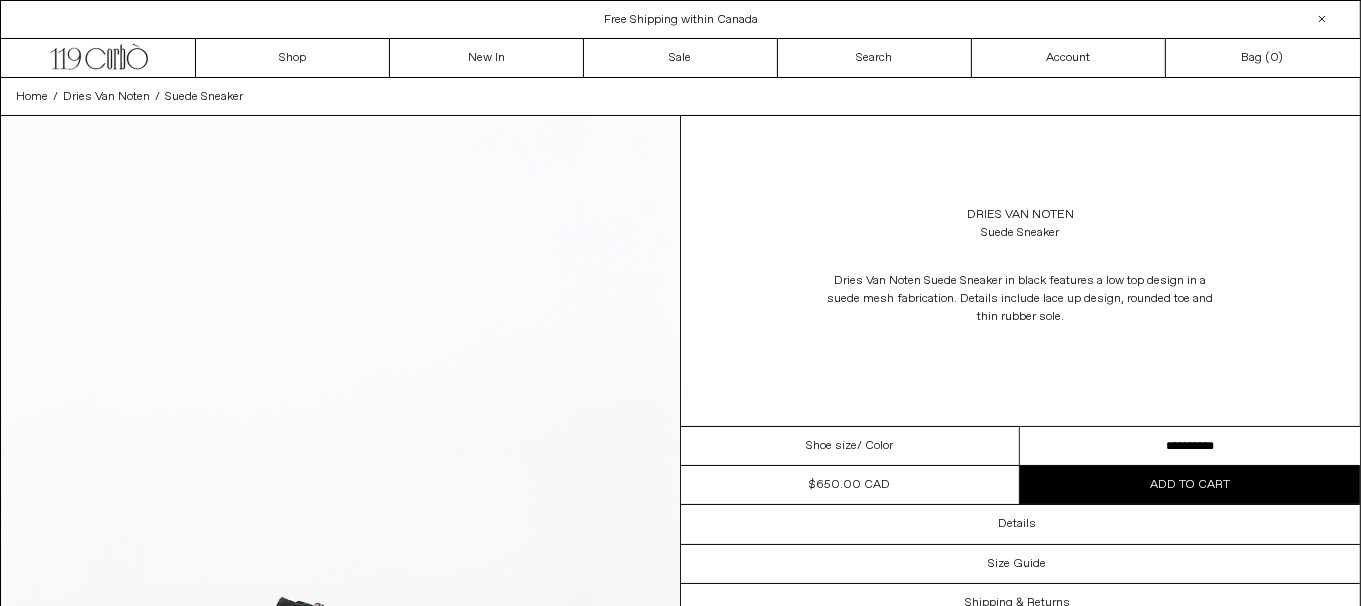 click on "**********" at bounding box center [1190, 446] 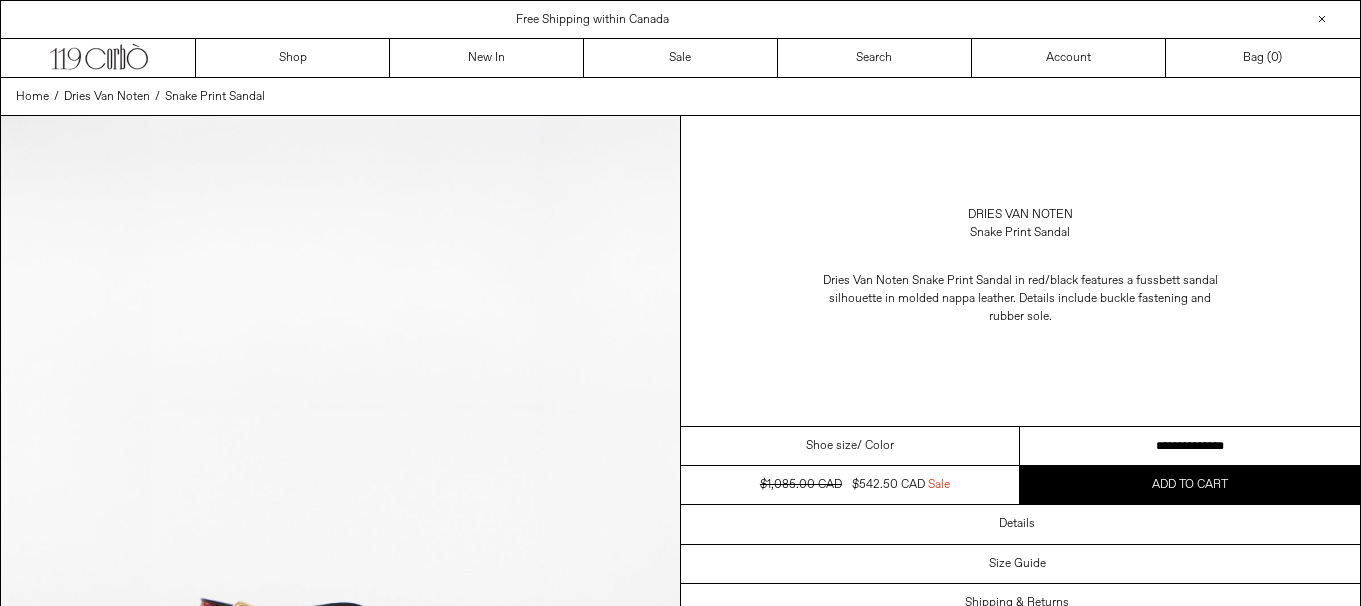 scroll, scrollTop: 0, scrollLeft: 0, axis: both 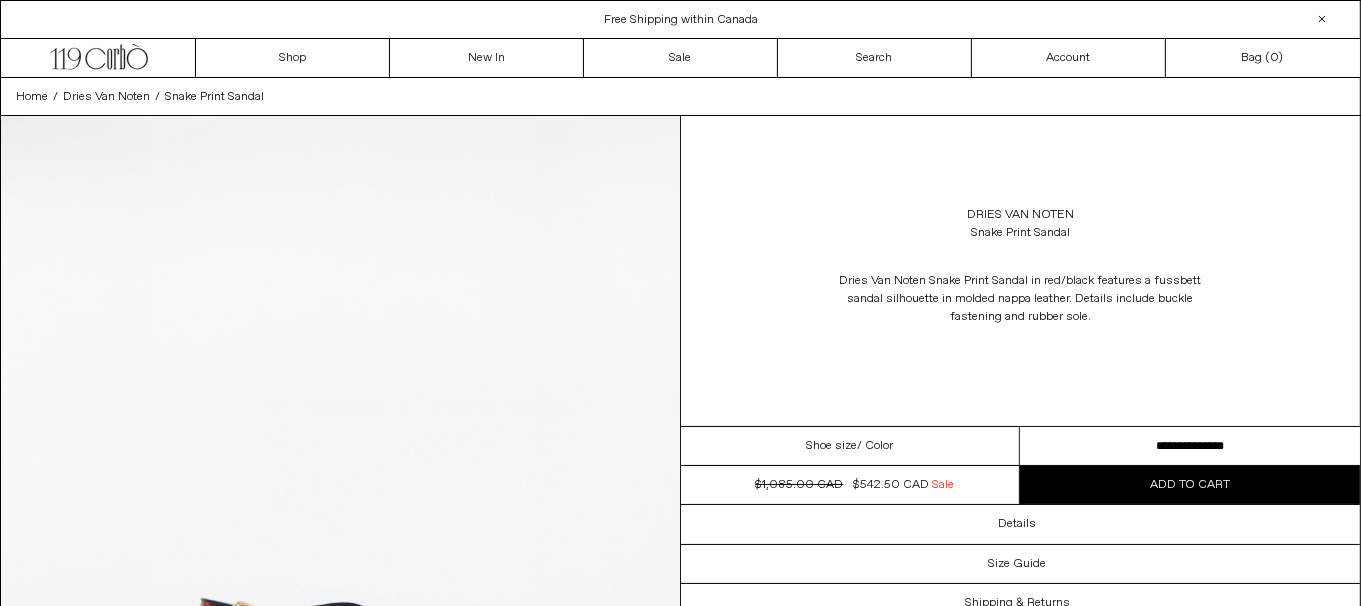 click on "**********" at bounding box center (1190, 446) 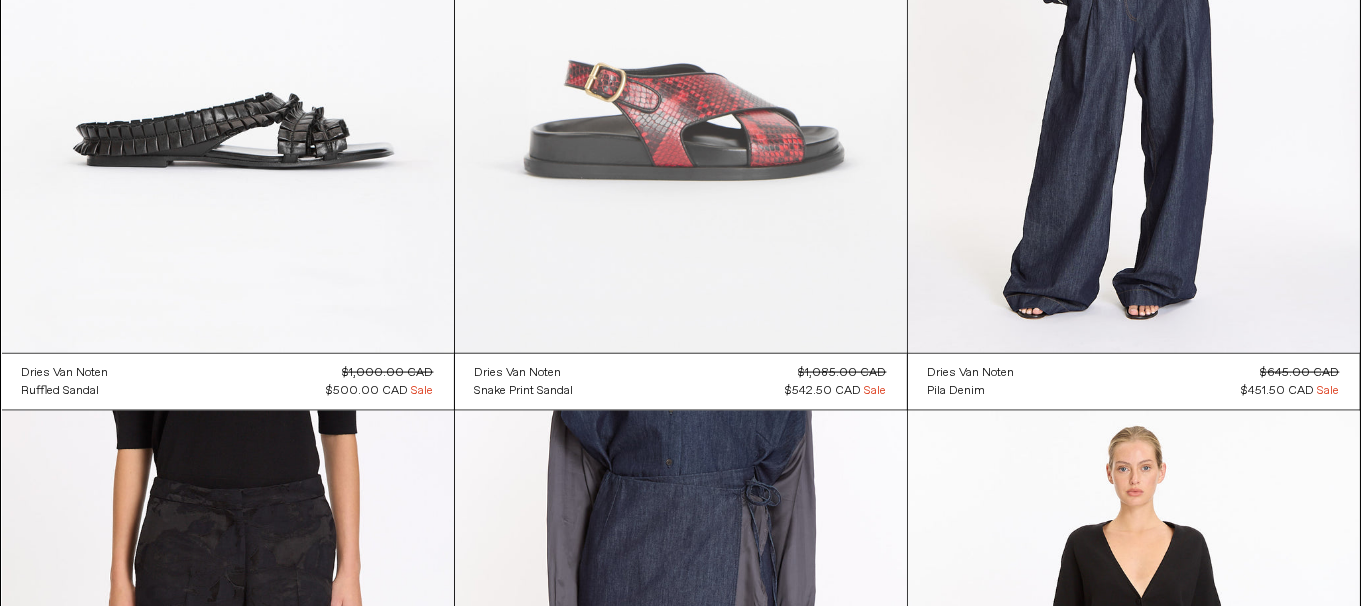 scroll, scrollTop: 0, scrollLeft: 0, axis: both 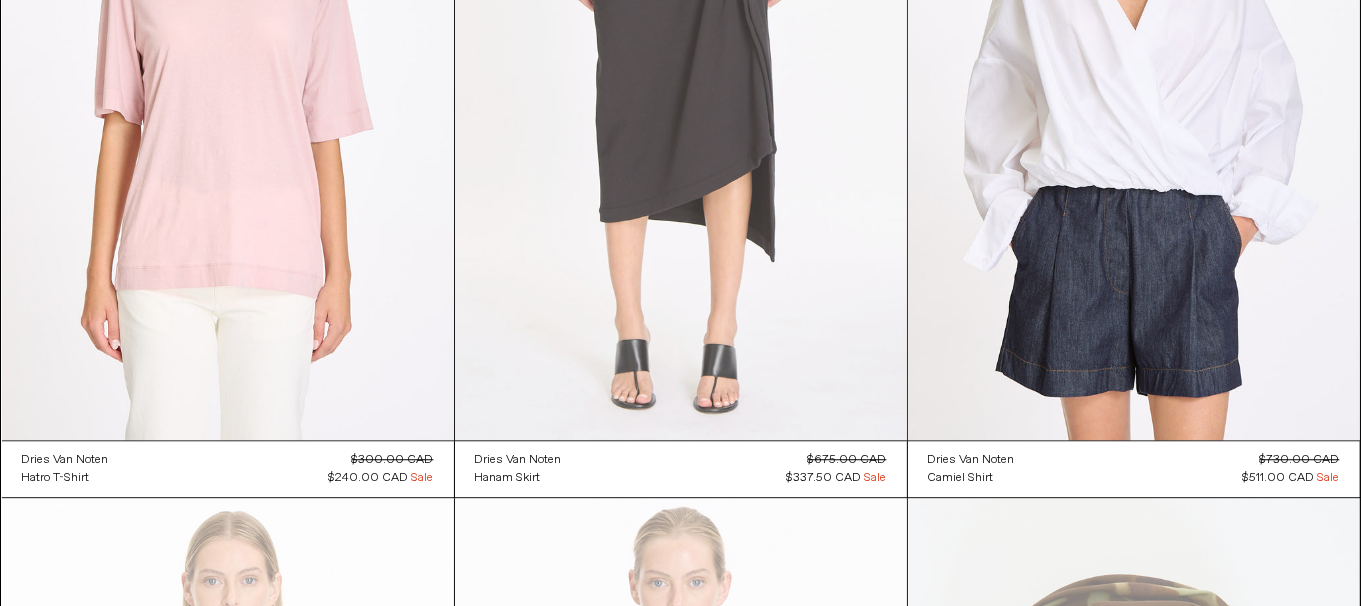 click at bounding box center (681, 101) 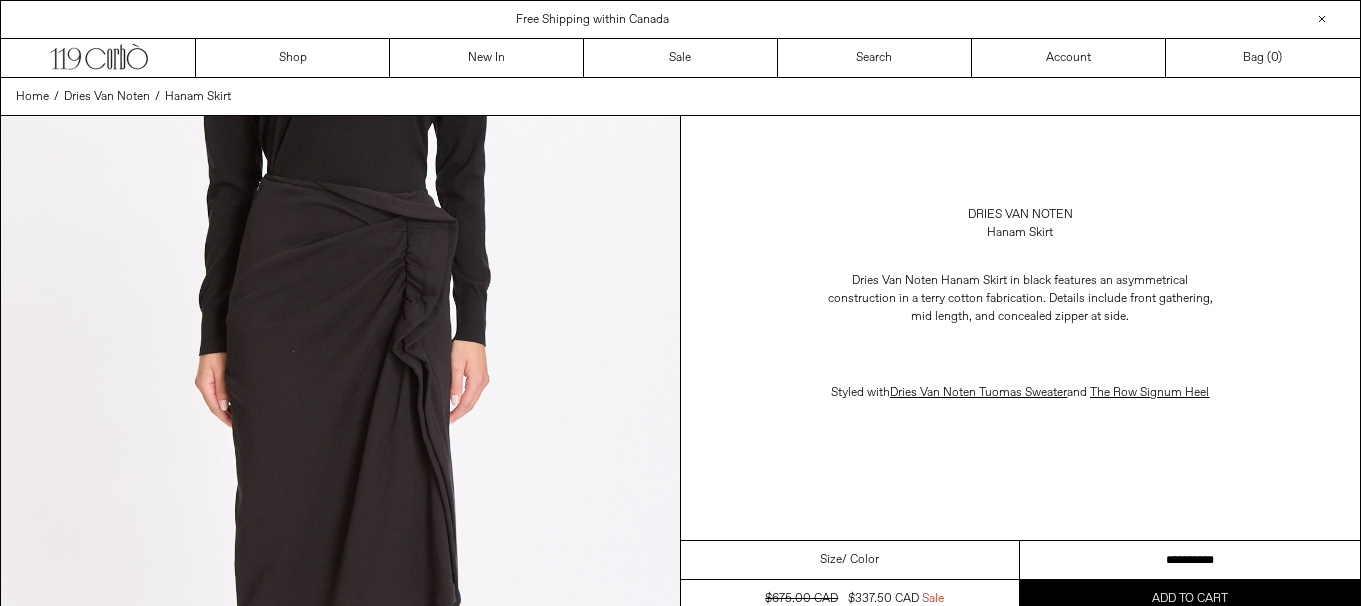 scroll, scrollTop: 0, scrollLeft: 0, axis: both 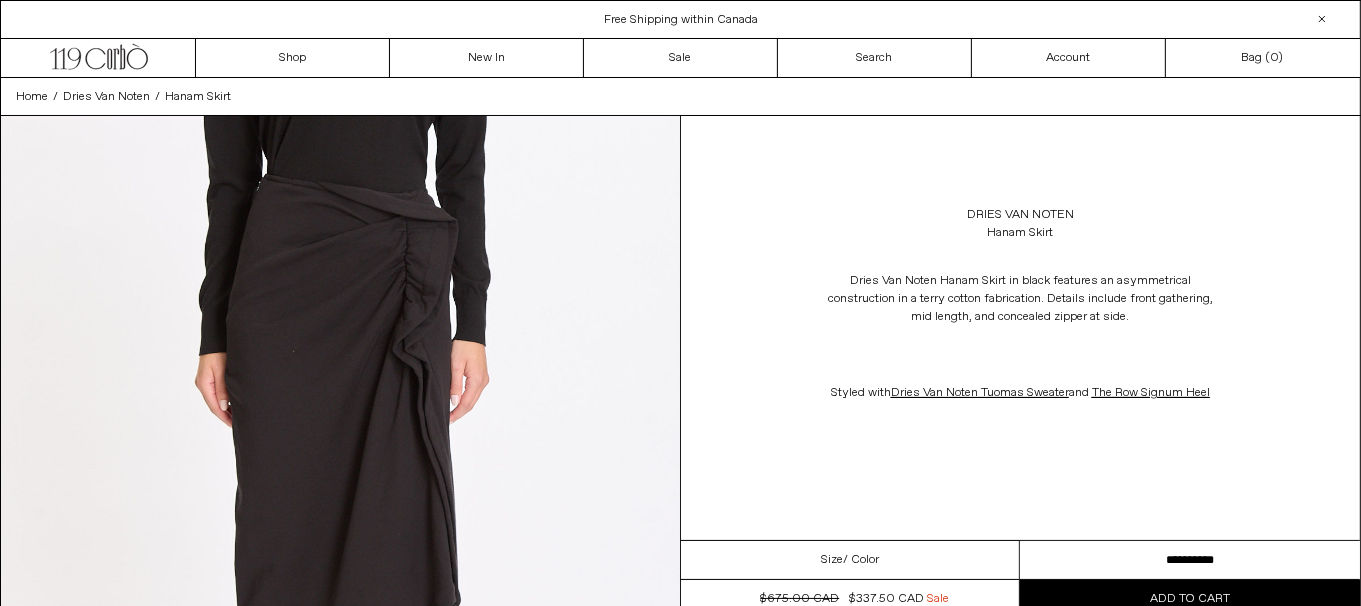 click on "**********" at bounding box center [1190, 560] 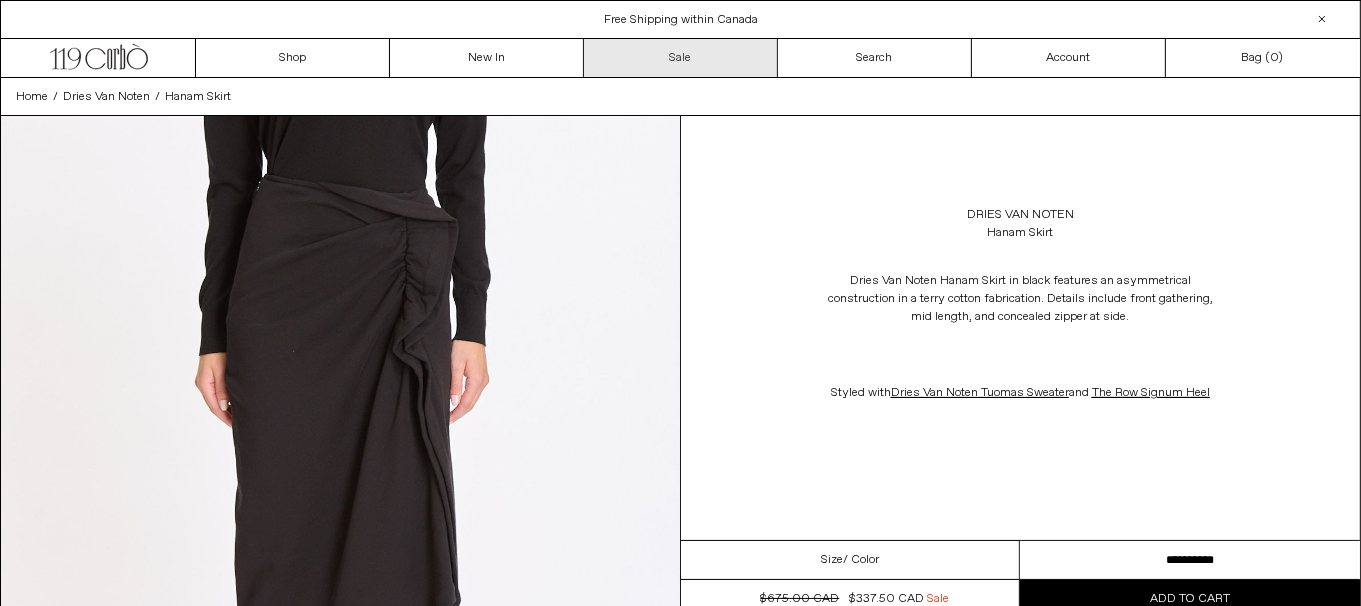 scroll, scrollTop: 0, scrollLeft: 0, axis: both 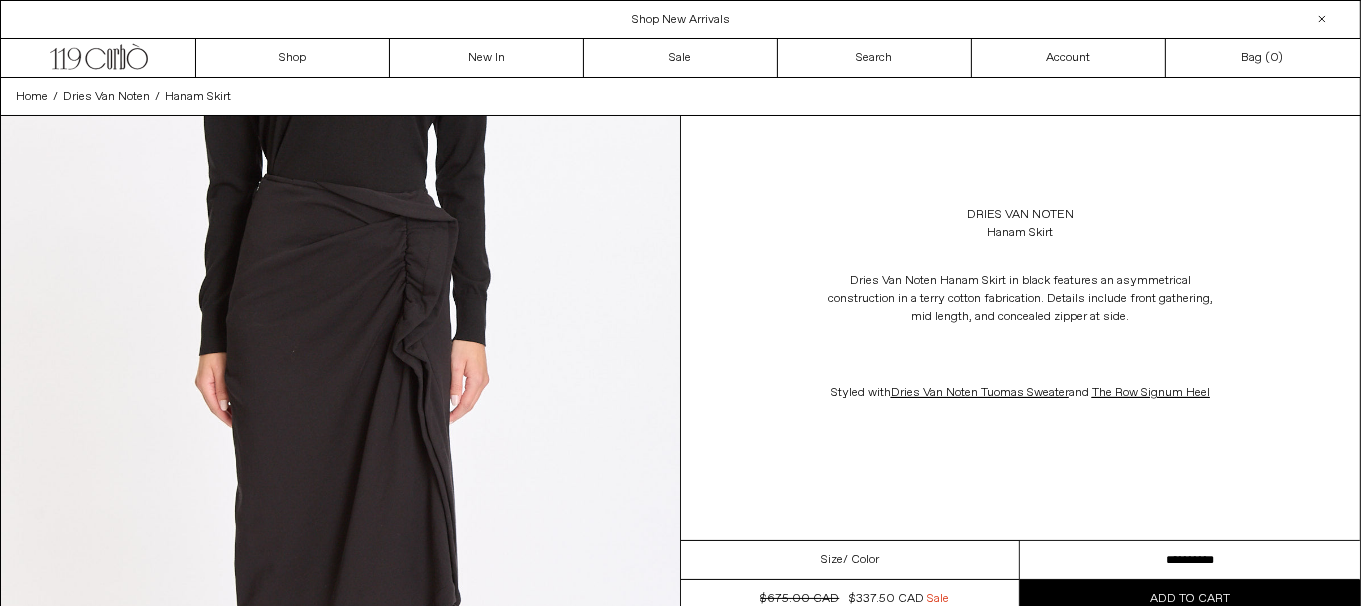click on "**********" at bounding box center [1190, 560] 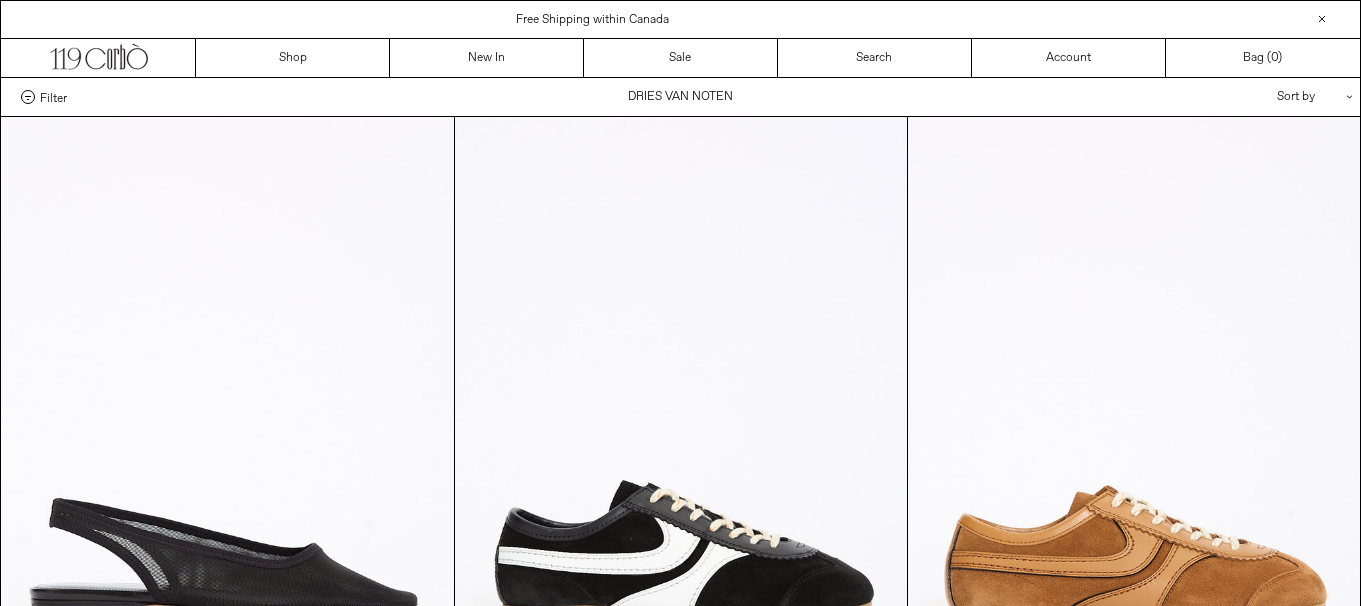 scroll, scrollTop: 4771, scrollLeft: 0, axis: vertical 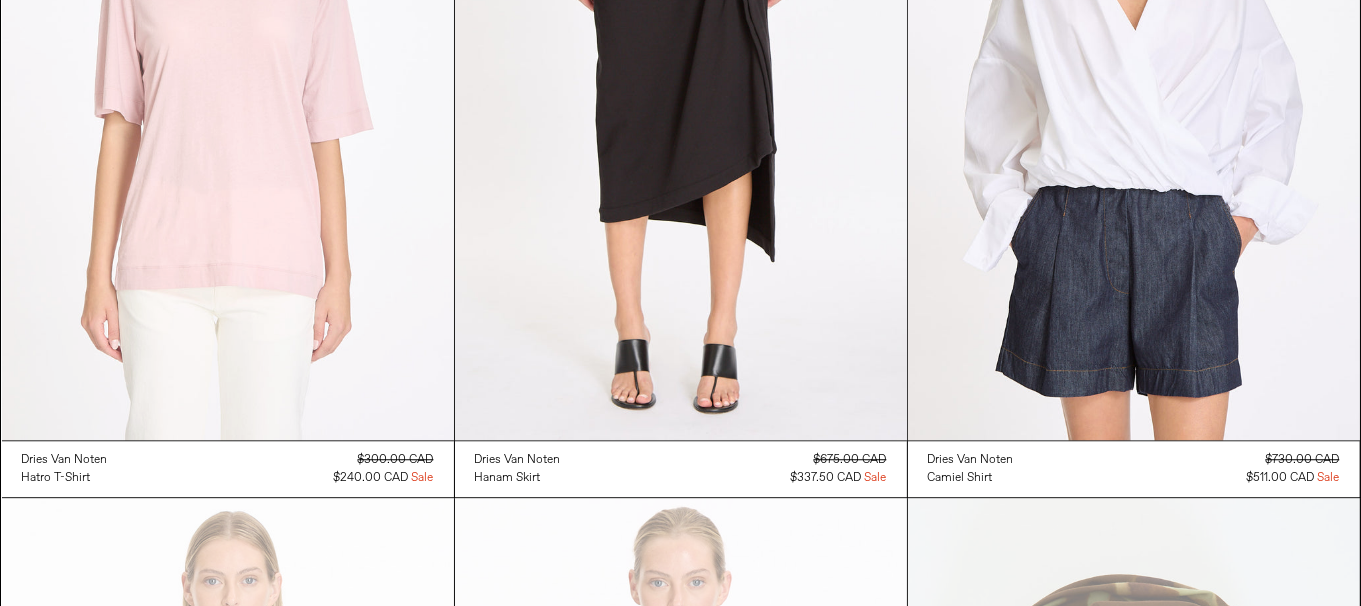 click at bounding box center (228, 101) 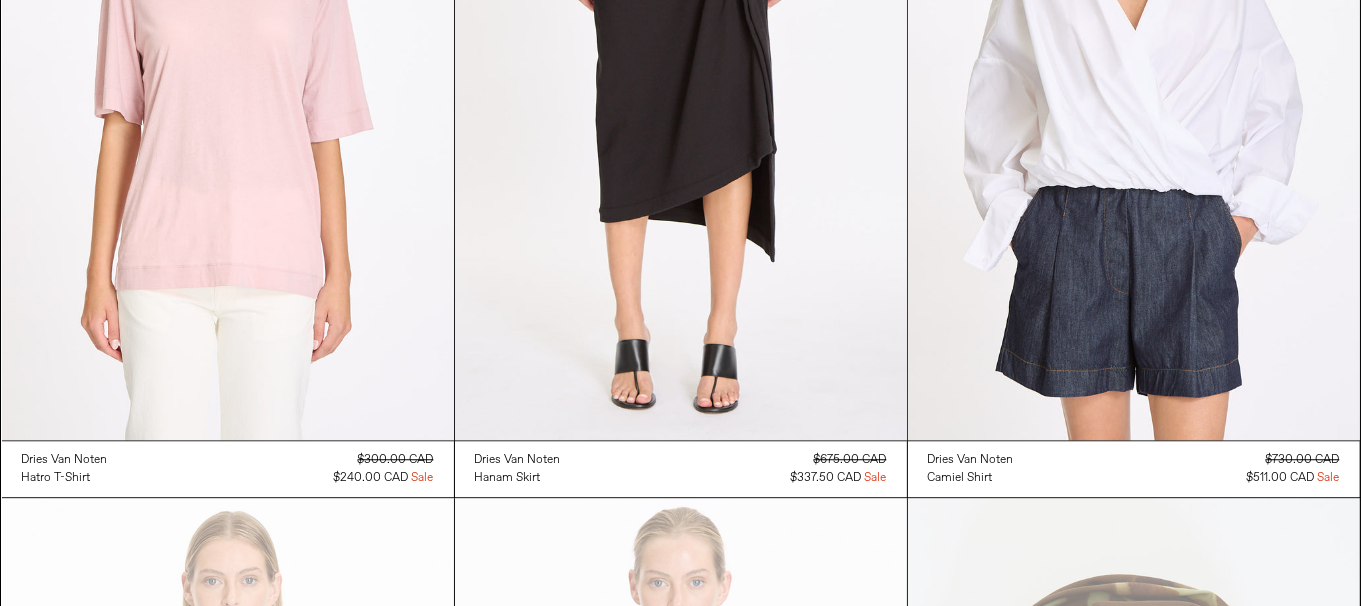 scroll, scrollTop: 5301, scrollLeft: 0, axis: vertical 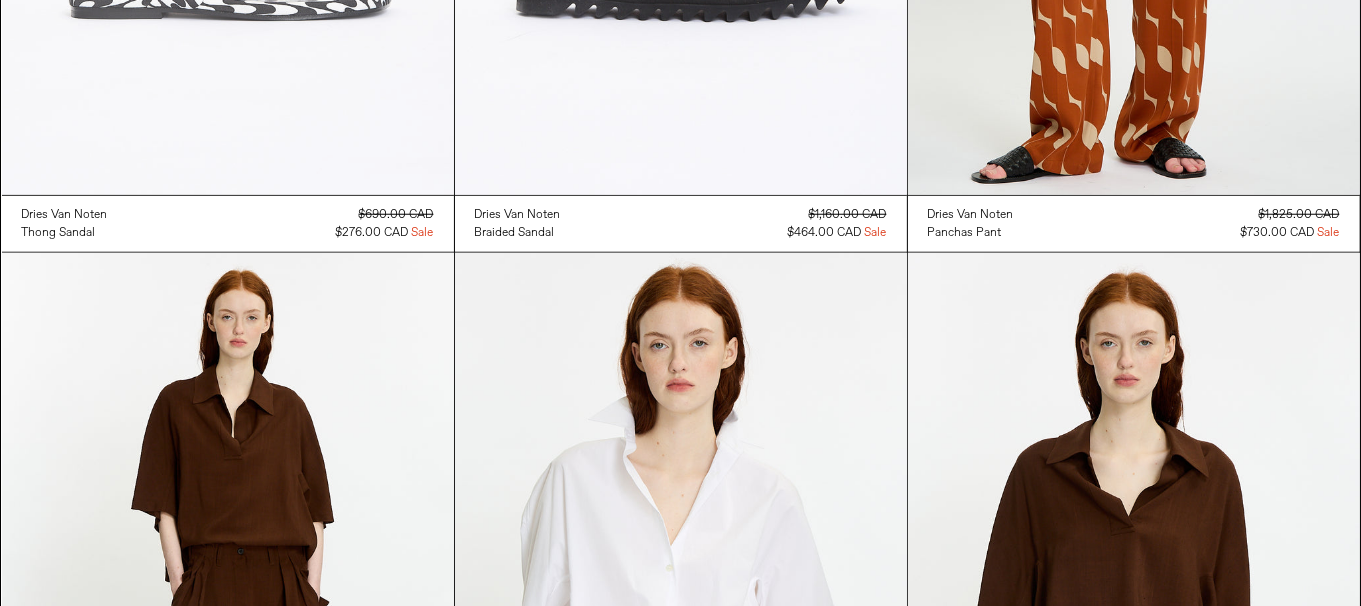 click at bounding box center (228, -144) 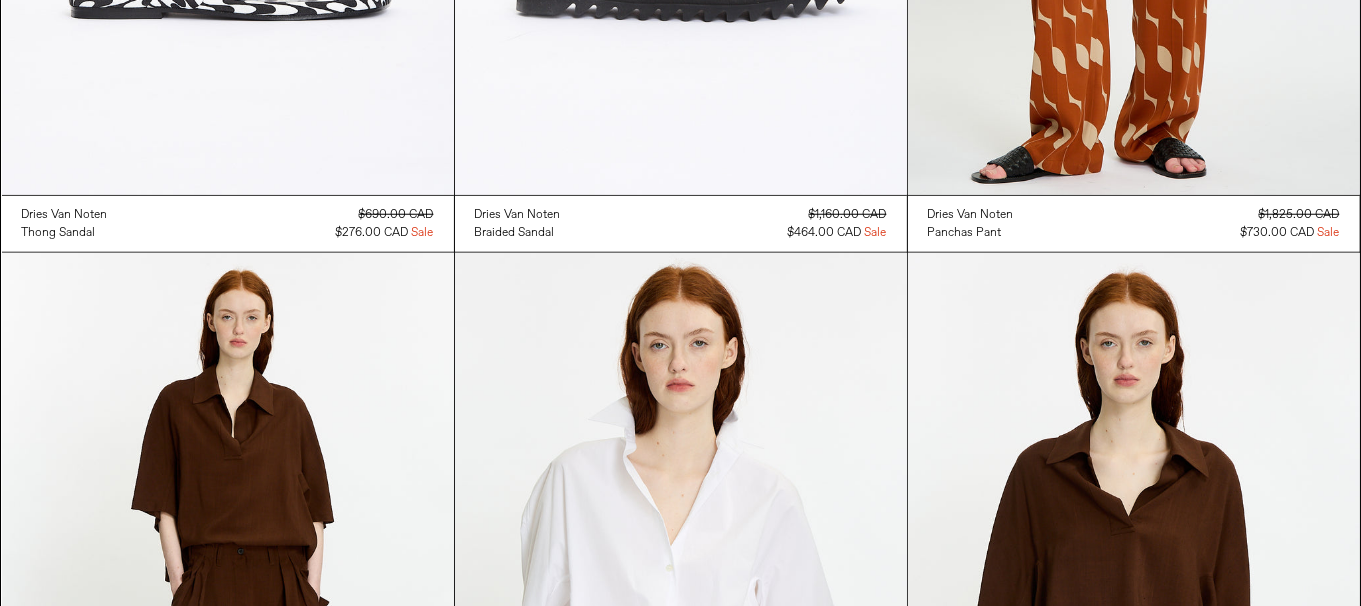 scroll, scrollTop: 9226, scrollLeft: 0, axis: vertical 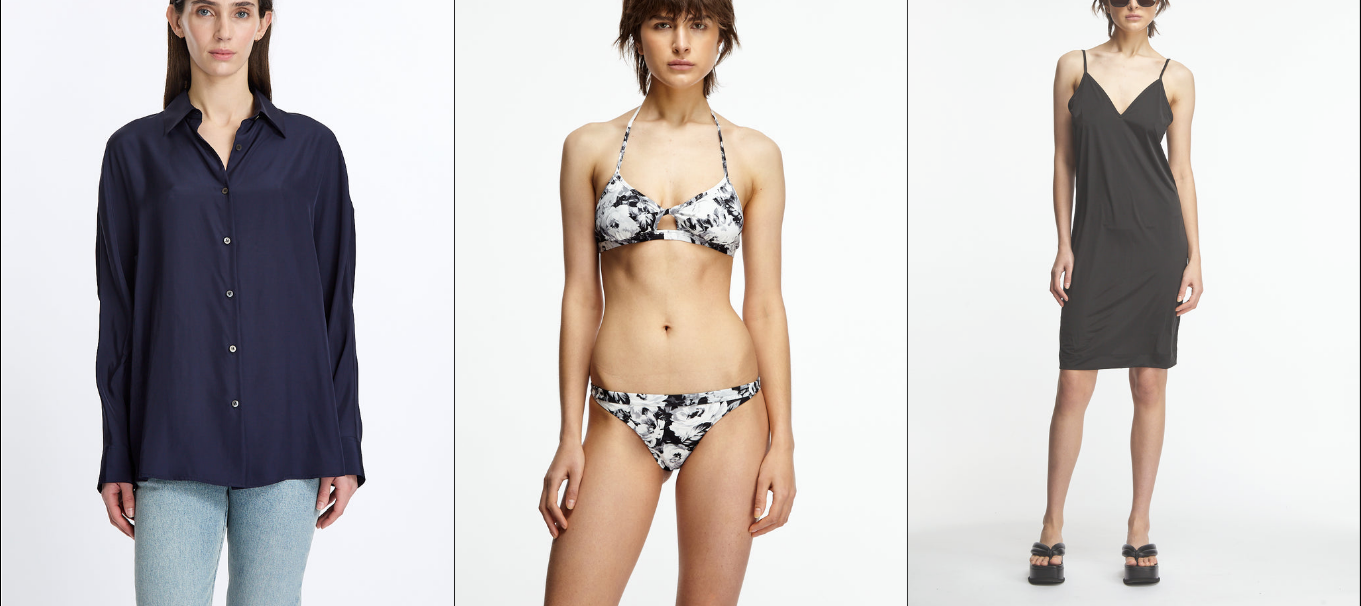 click at bounding box center (1134, 268) 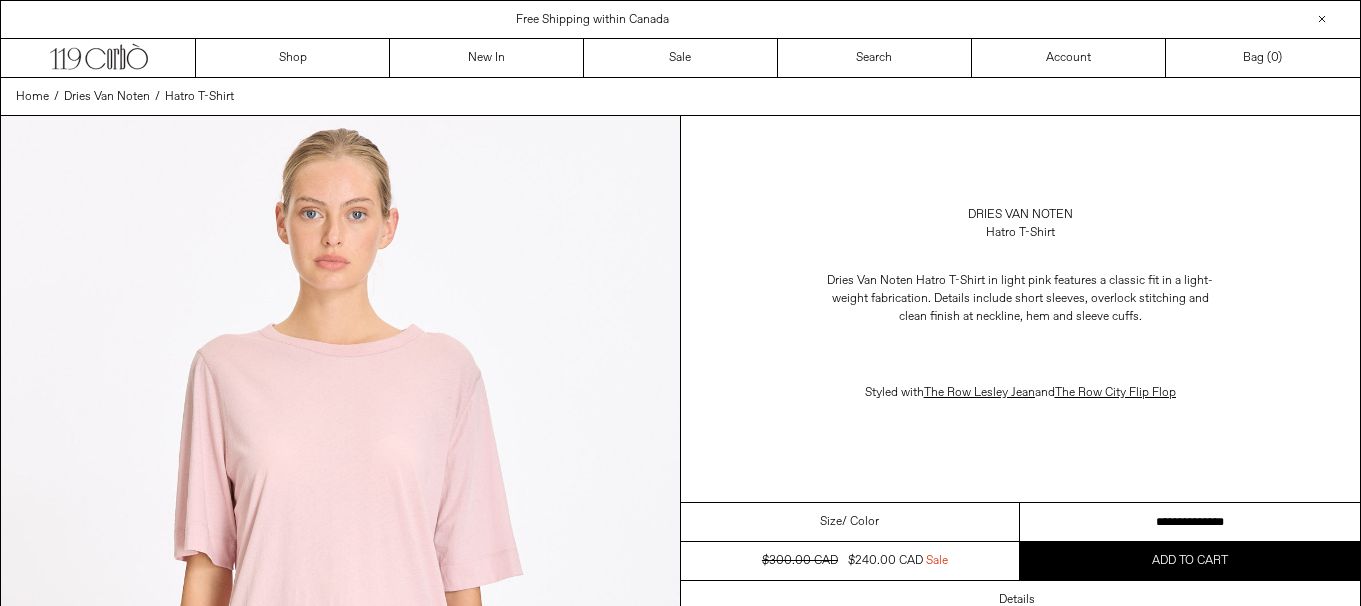 scroll, scrollTop: 0, scrollLeft: 0, axis: both 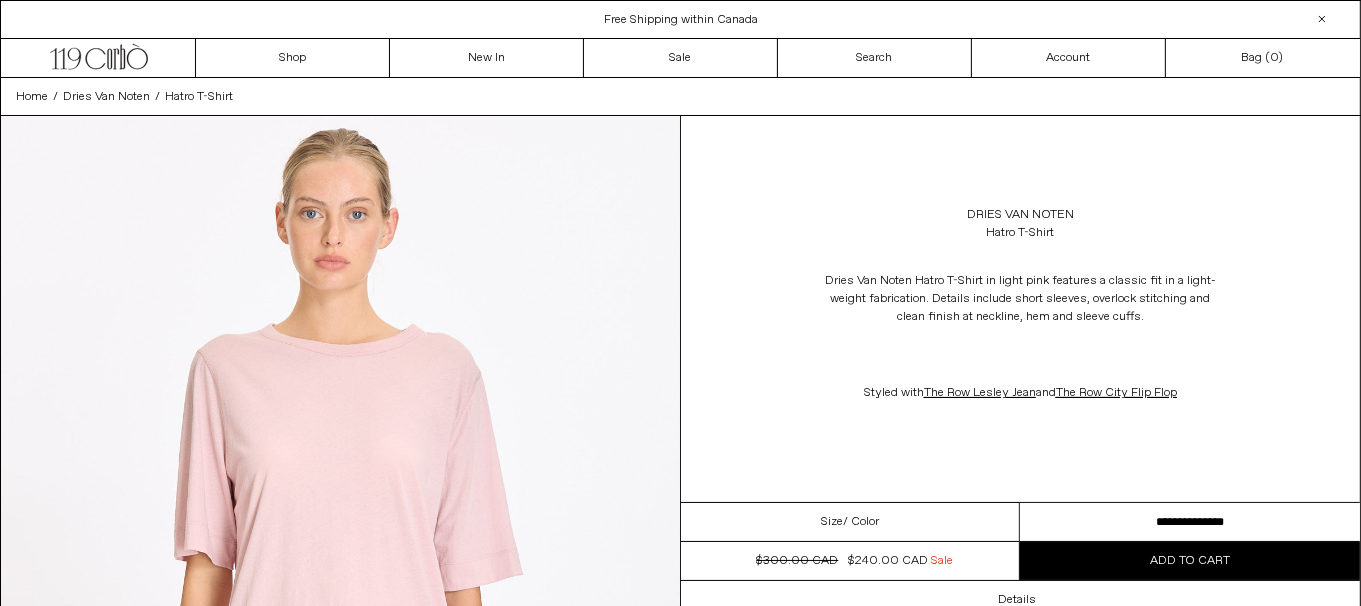 click on "**********" at bounding box center (1190, 522) 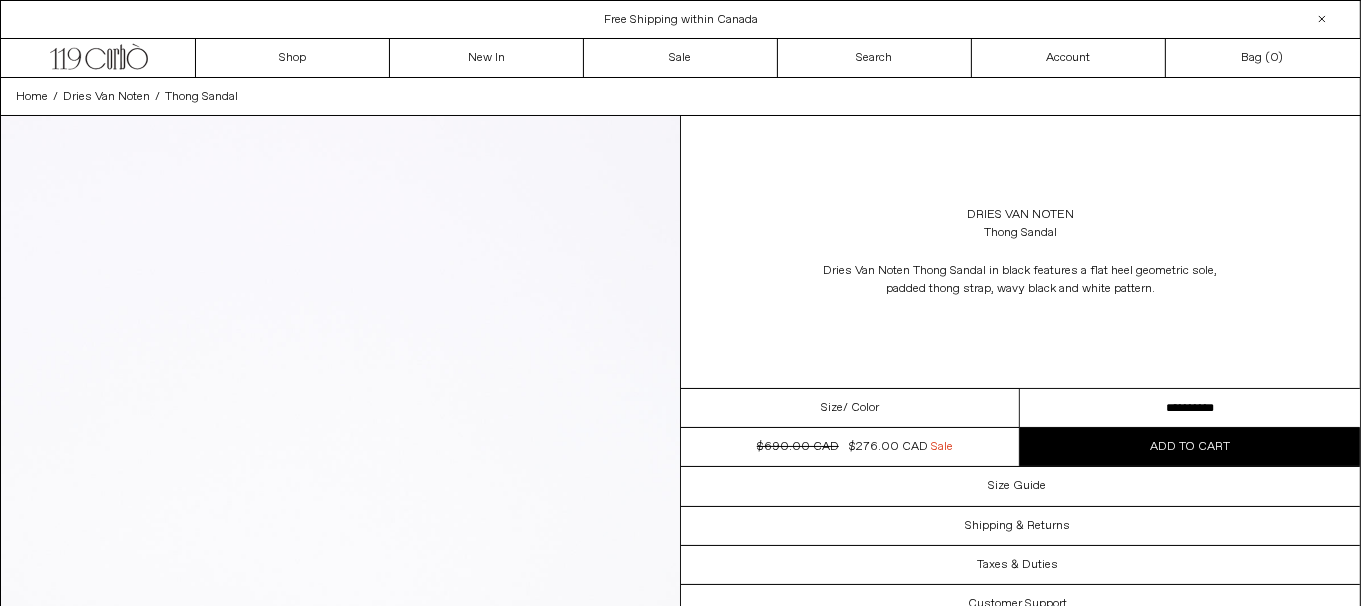 scroll, scrollTop: 0, scrollLeft: 0, axis: both 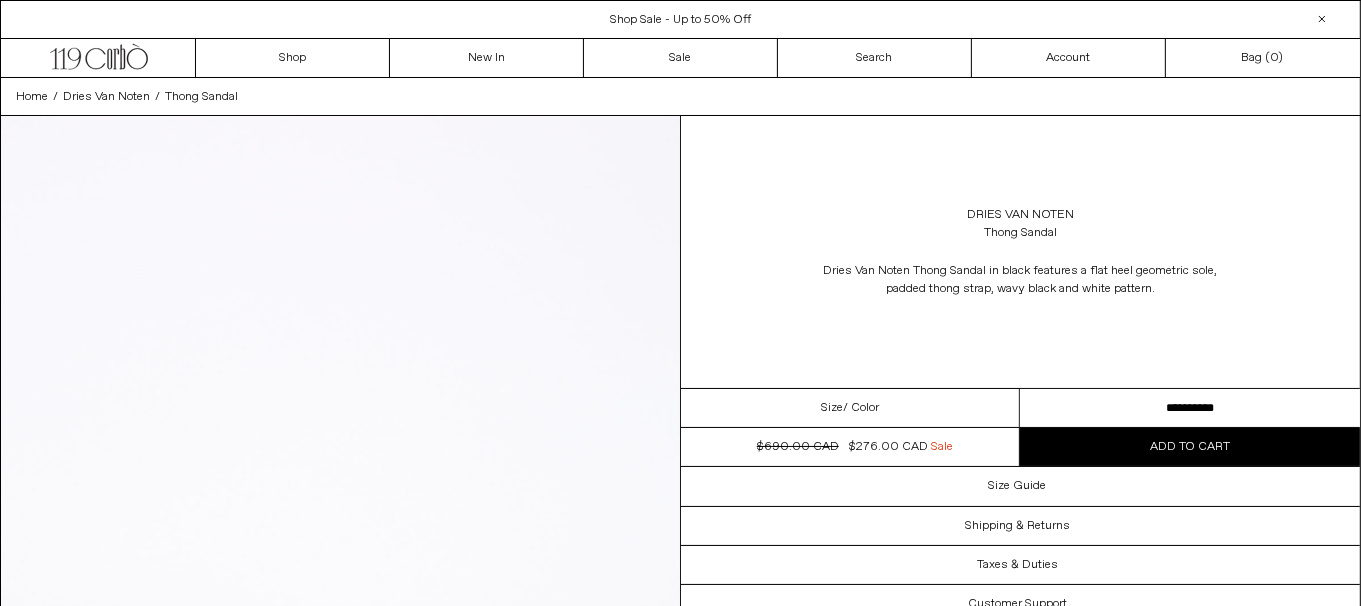 click on "**********" at bounding box center [1190, 408] 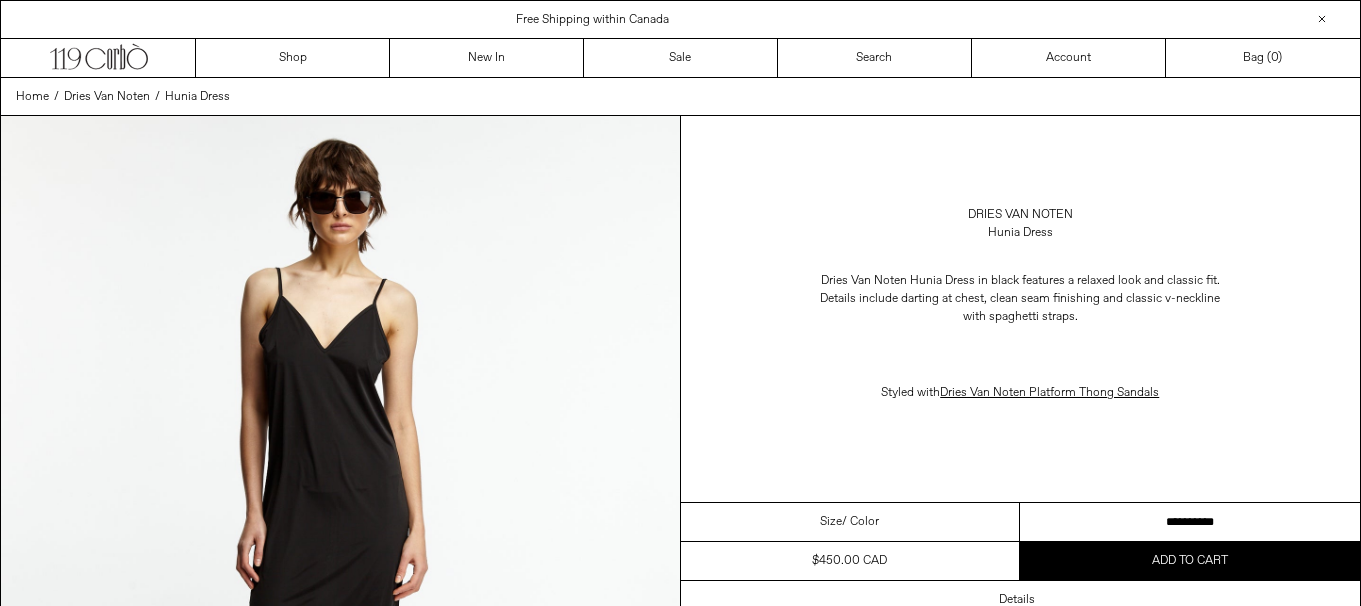 scroll, scrollTop: 0, scrollLeft: 0, axis: both 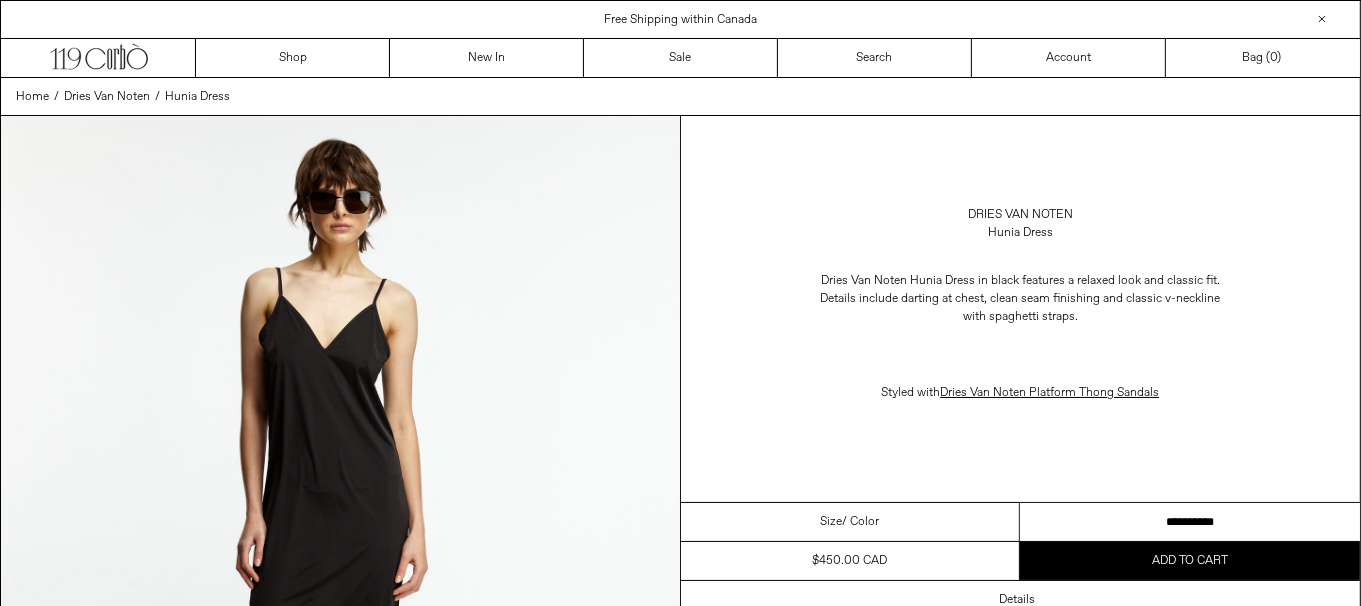 click on "**********" at bounding box center [1190, 522] 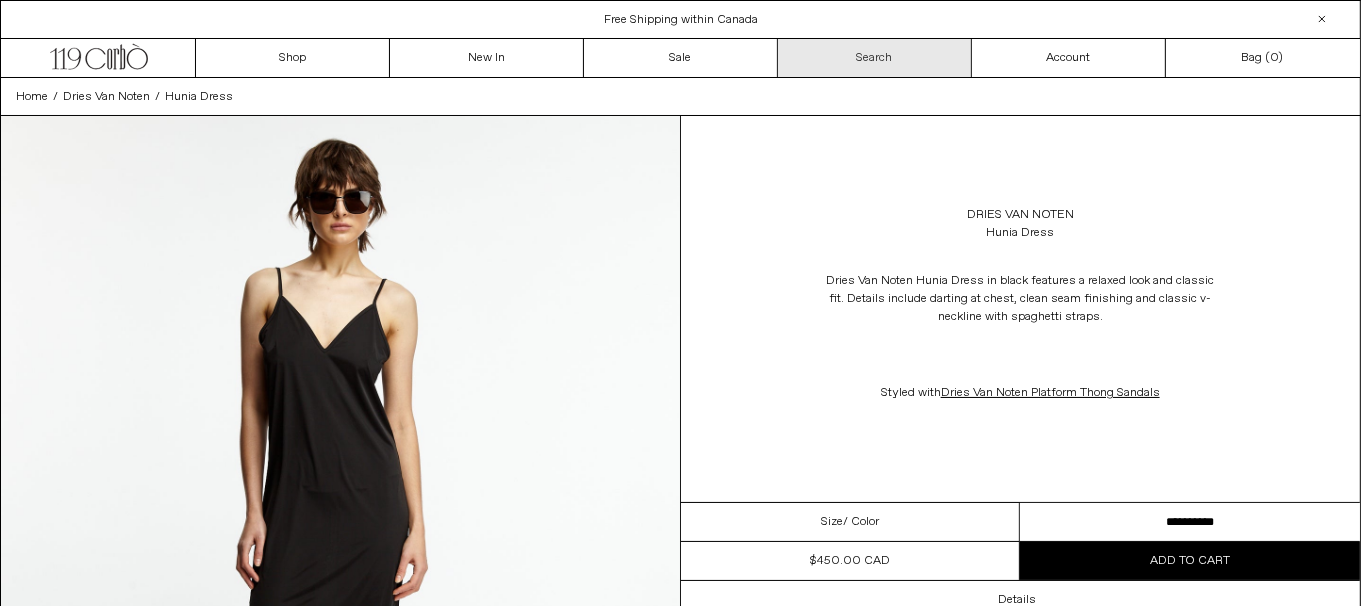 scroll, scrollTop: 0, scrollLeft: 0, axis: both 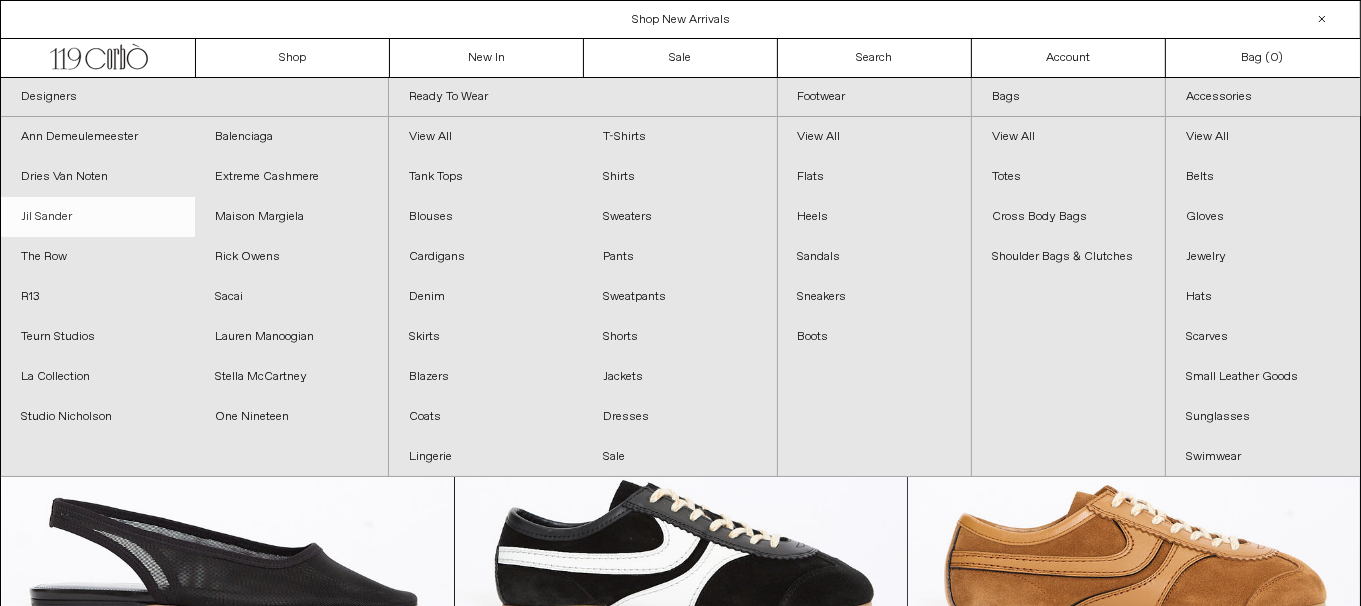 click on "Jil Sander" at bounding box center [98, 217] 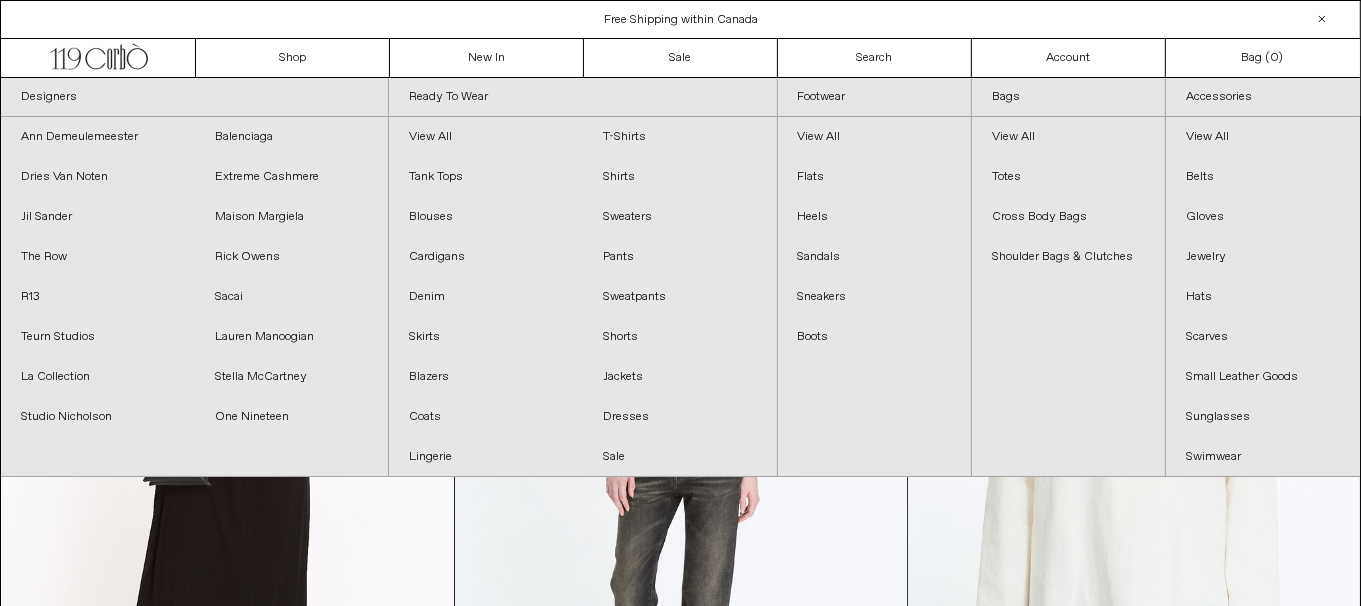 scroll, scrollTop: 0, scrollLeft: 0, axis: both 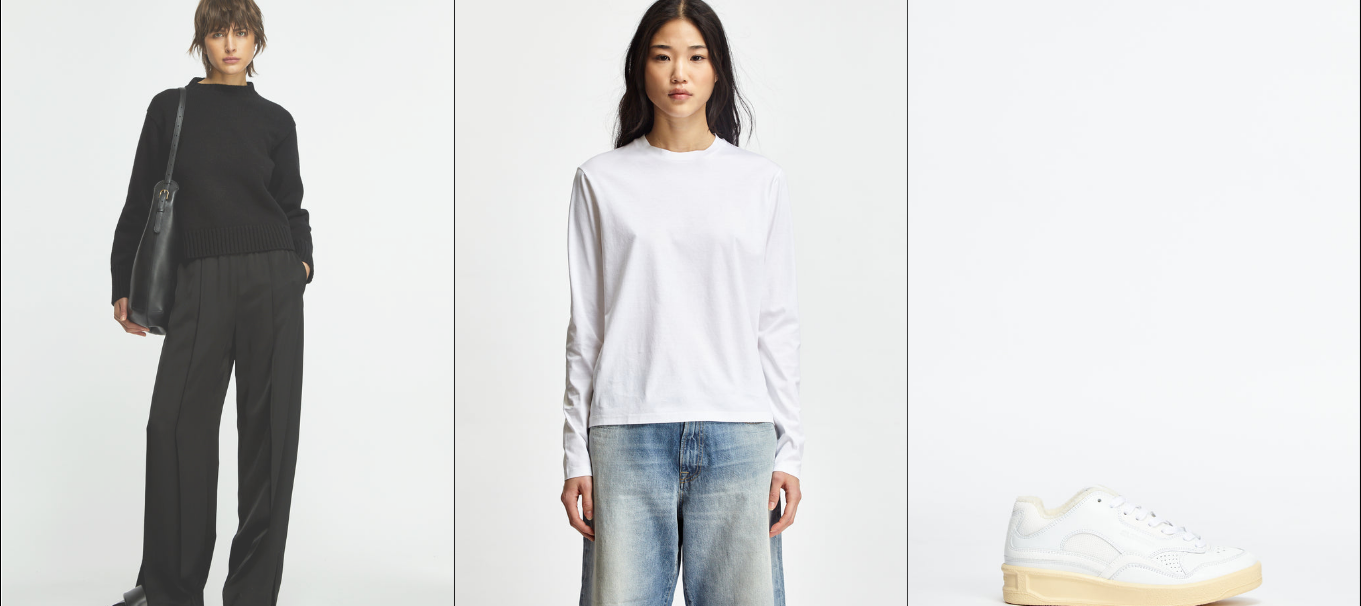 click at bounding box center [228, 307] 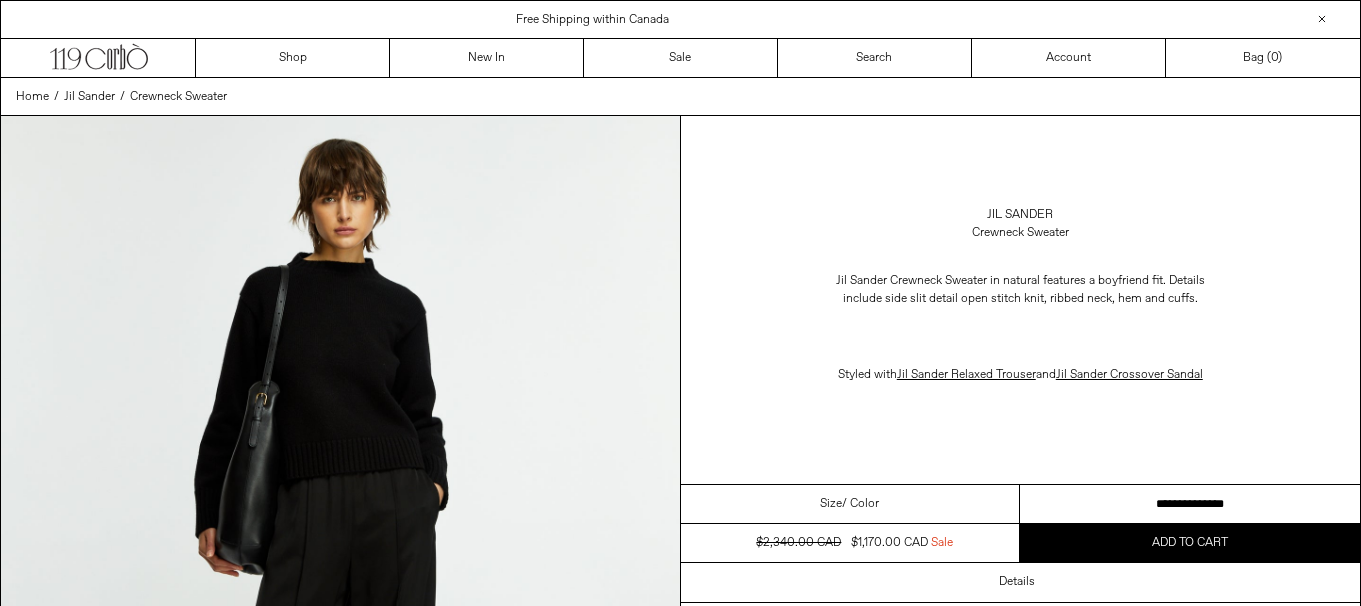 scroll, scrollTop: 0, scrollLeft: 0, axis: both 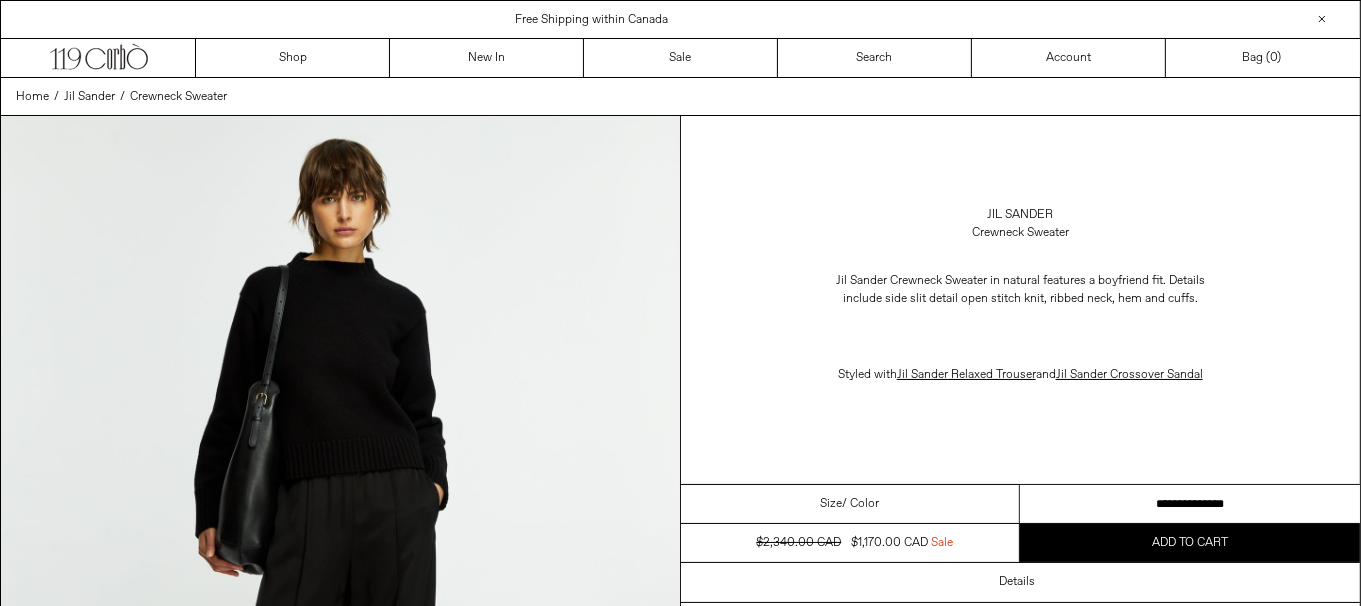 click on "**********" at bounding box center [1190, 504] 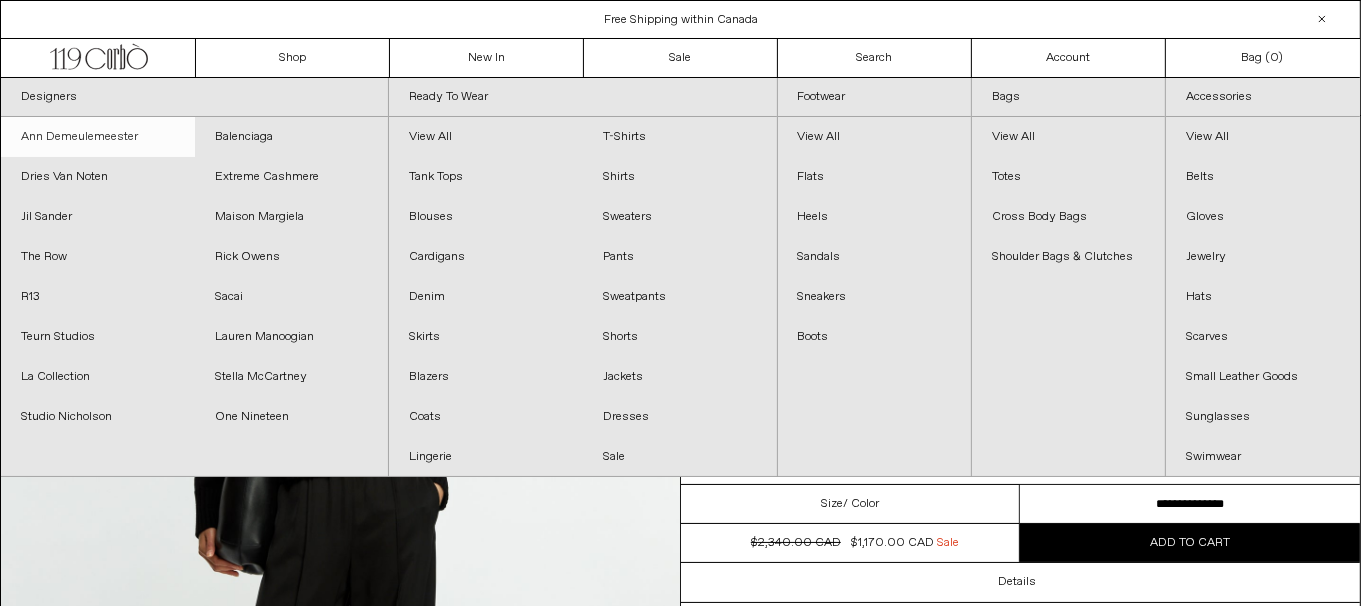scroll, scrollTop: 0, scrollLeft: 0, axis: both 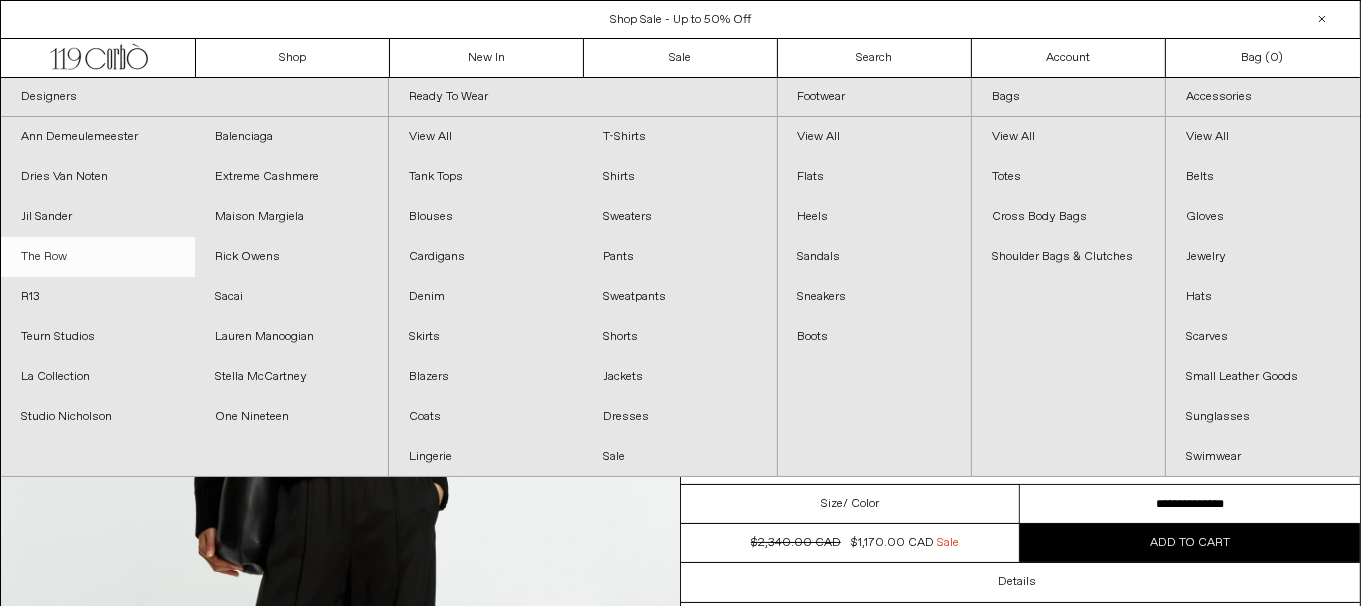 click on "The Row" at bounding box center (98, 257) 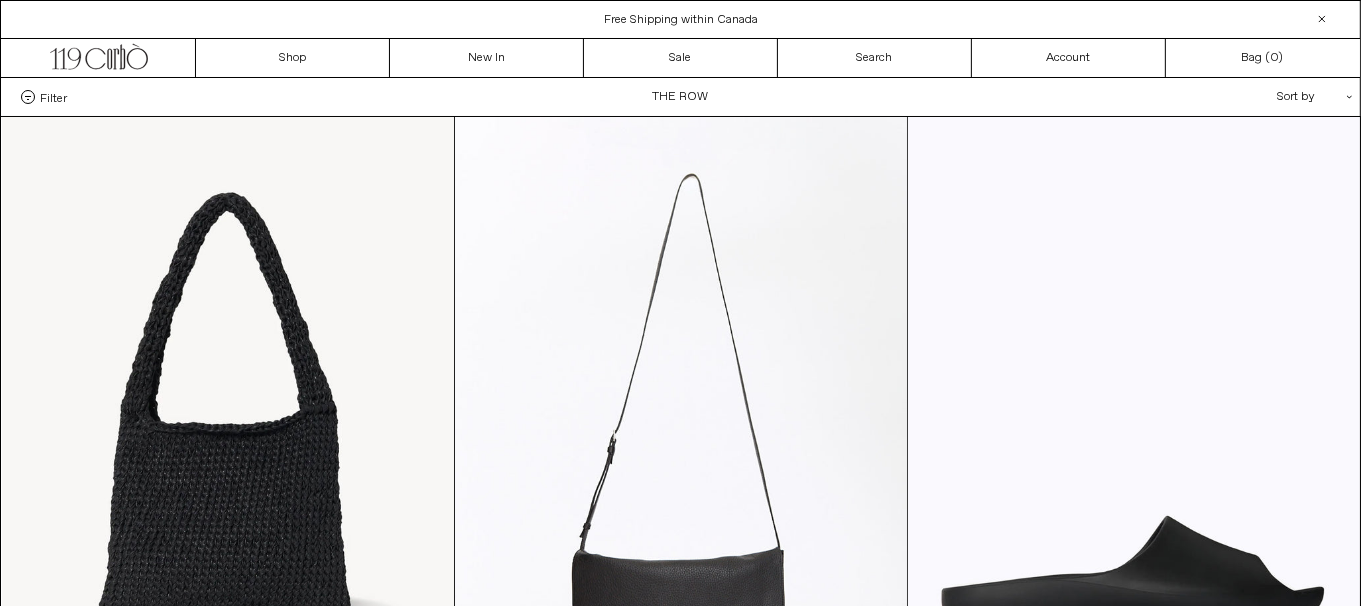 scroll, scrollTop: 0, scrollLeft: 0, axis: both 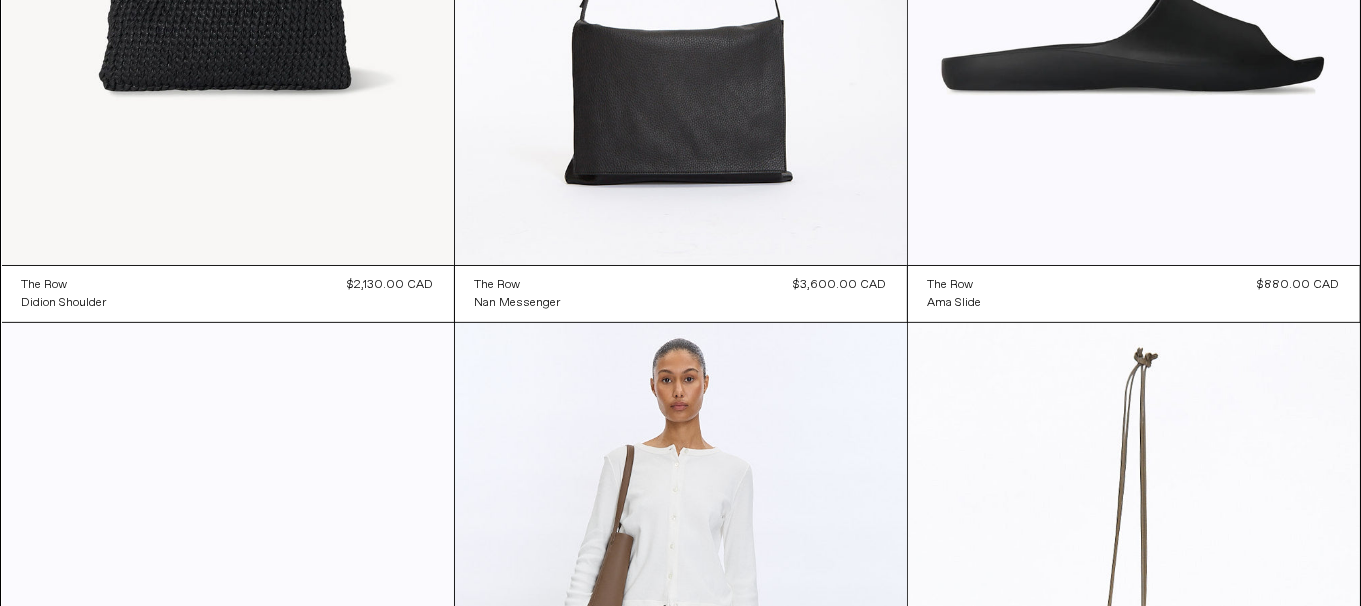 click at bounding box center [228, 662] 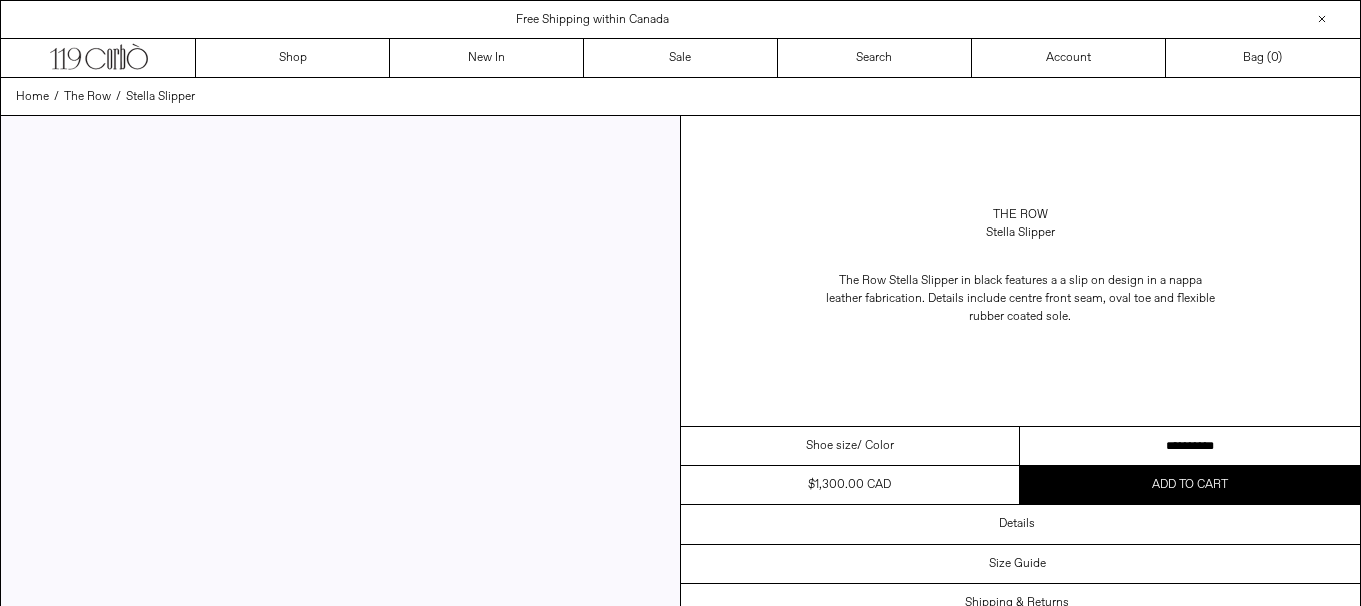 scroll, scrollTop: 0, scrollLeft: 0, axis: both 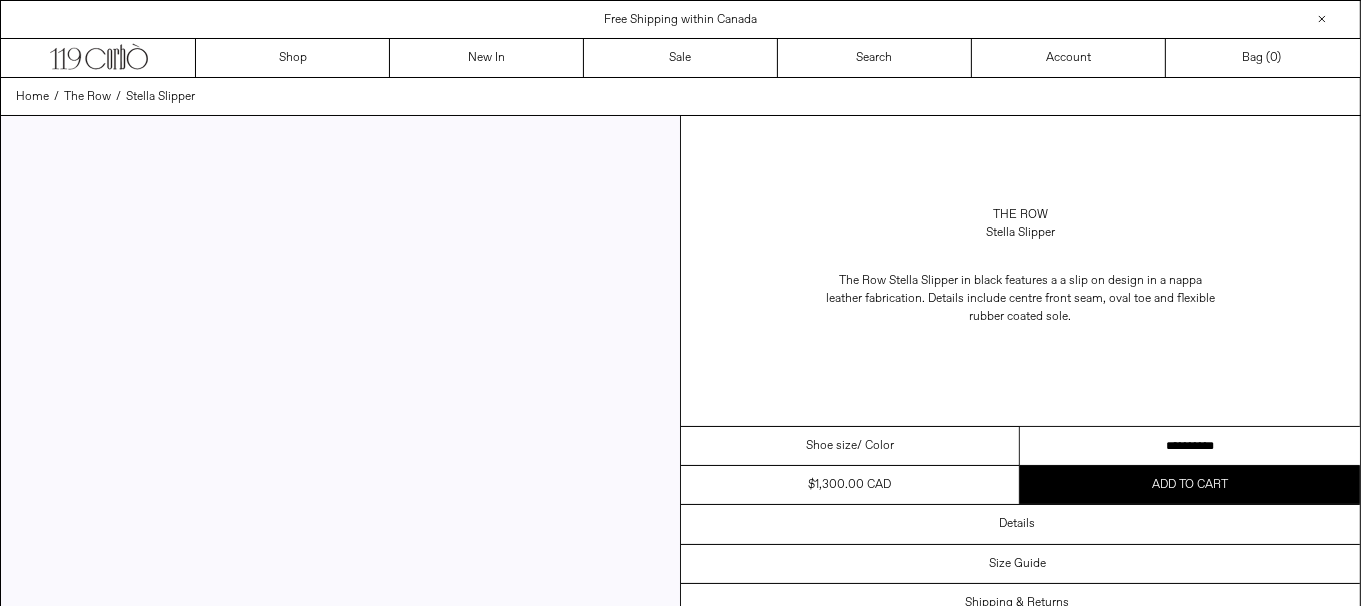 click on "**********" at bounding box center (1190, 446) 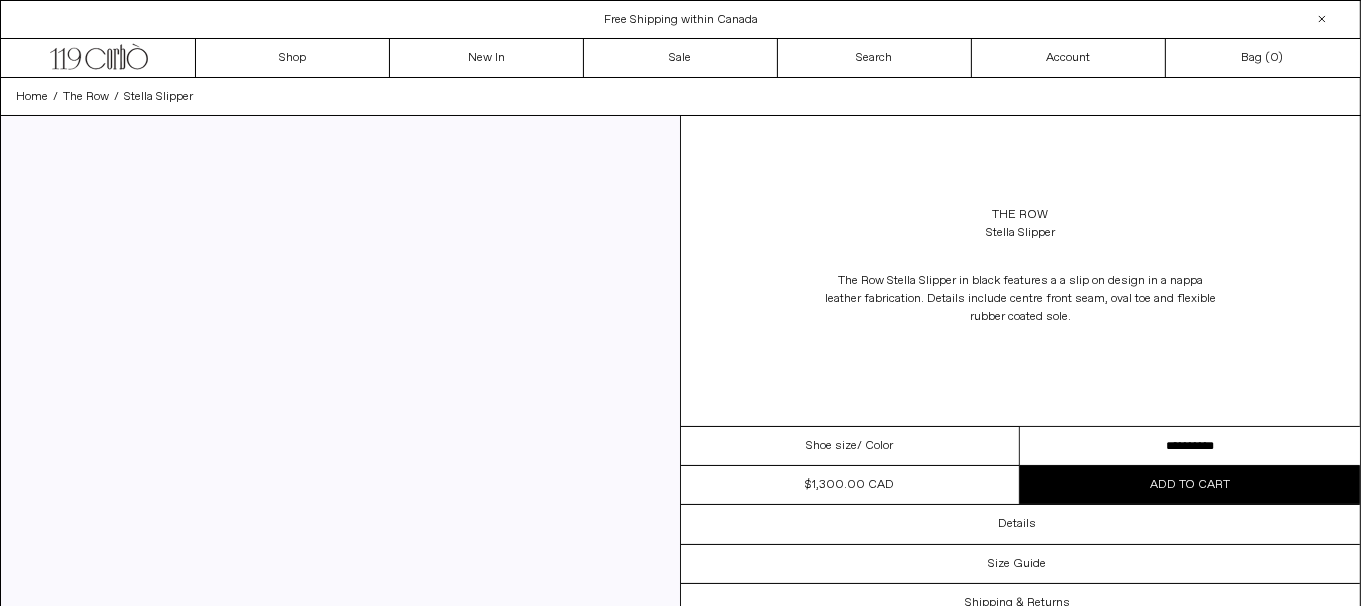 scroll, scrollTop: 0, scrollLeft: 0, axis: both 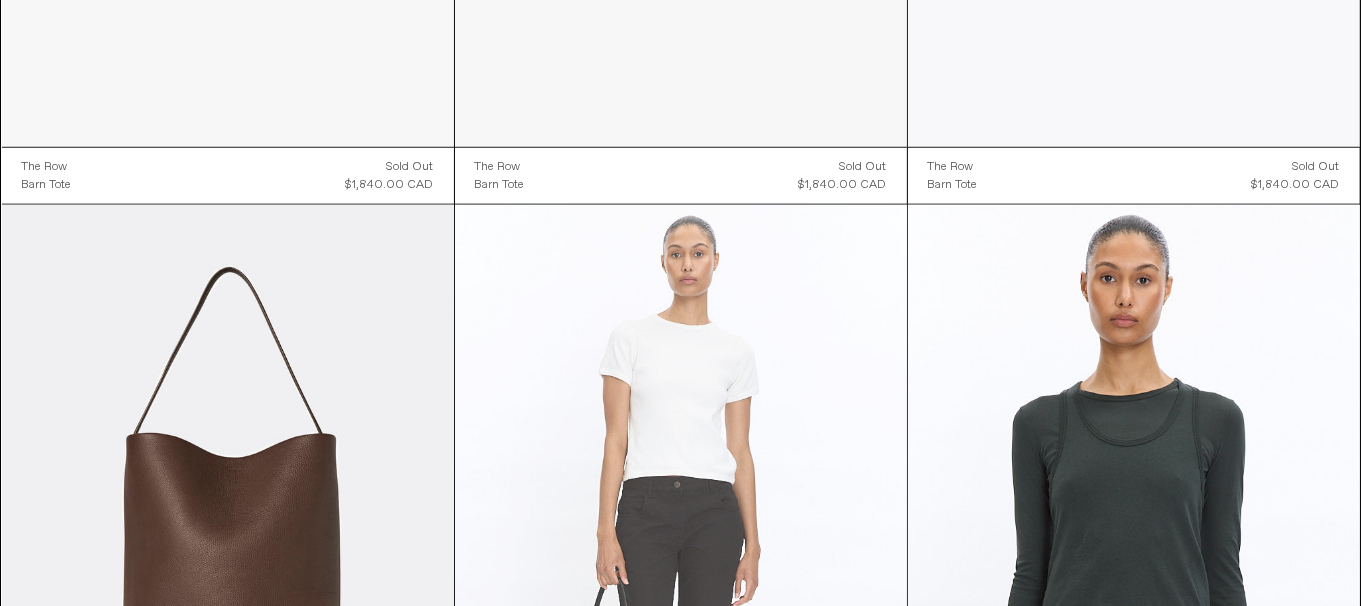 click at bounding box center (681, 544) 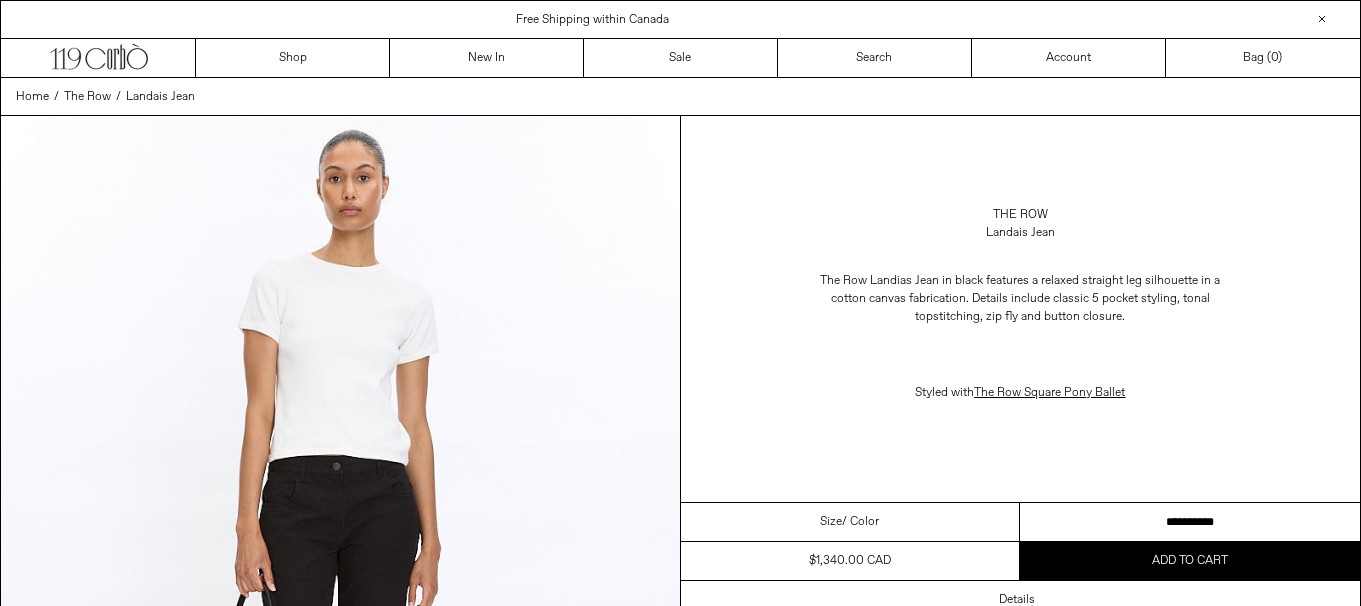scroll, scrollTop: 0, scrollLeft: 0, axis: both 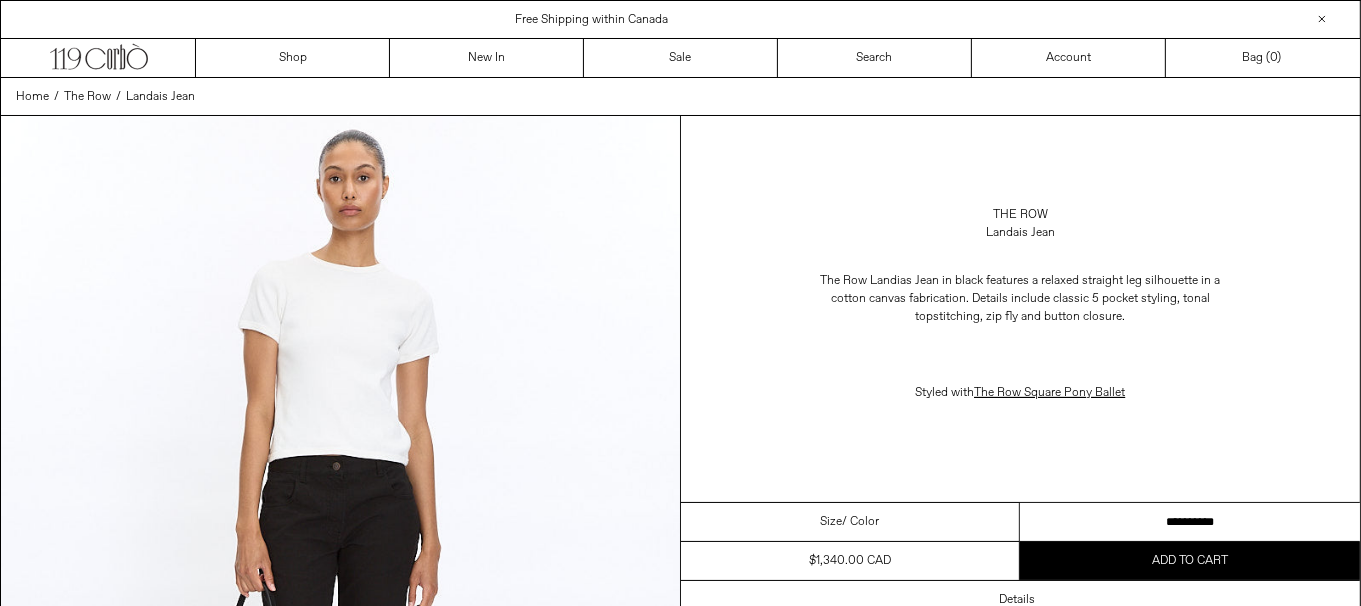 click on "**********" at bounding box center [1190, 522] 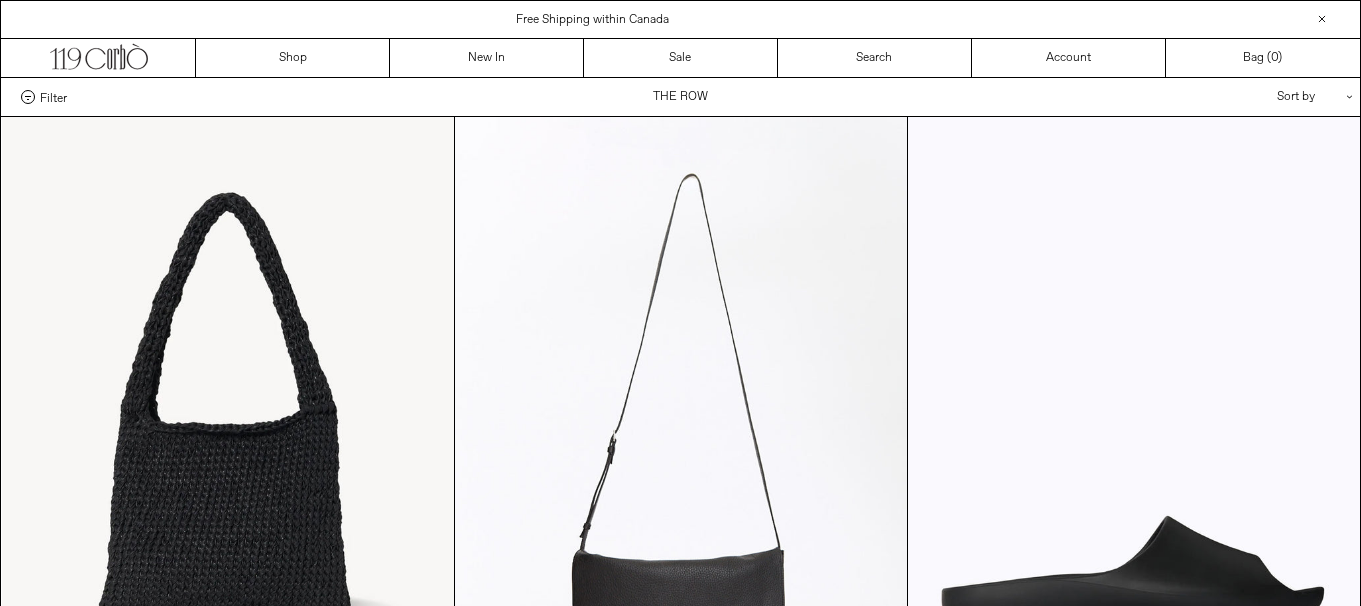 scroll, scrollTop: 2120, scrollLeft: 0, axis: vertical 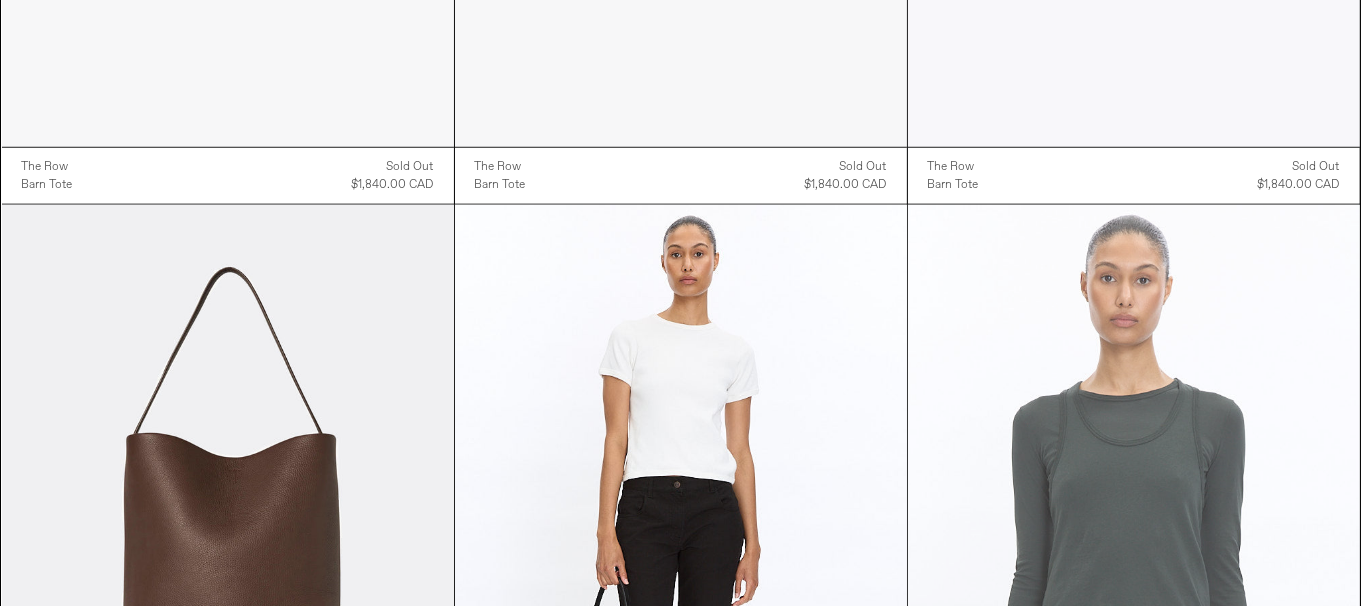 click at bounding box center [1134, 544] 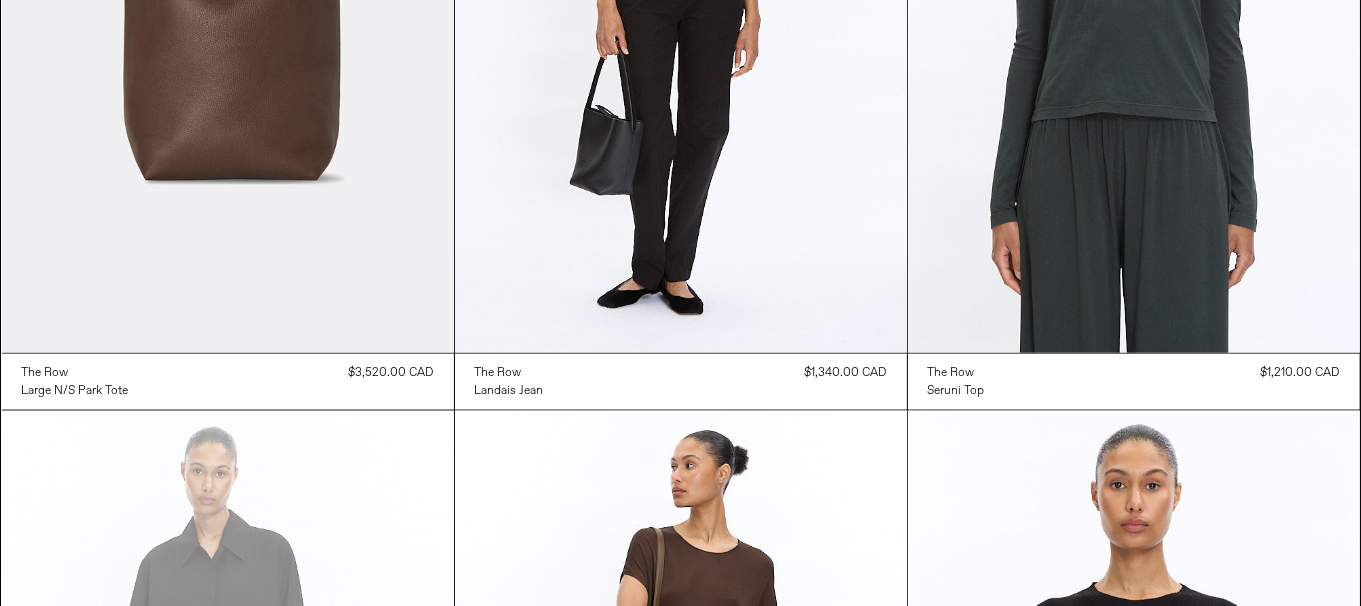 scroll, scrollTop: 3180, scrollLeft: 0, axis: vertical 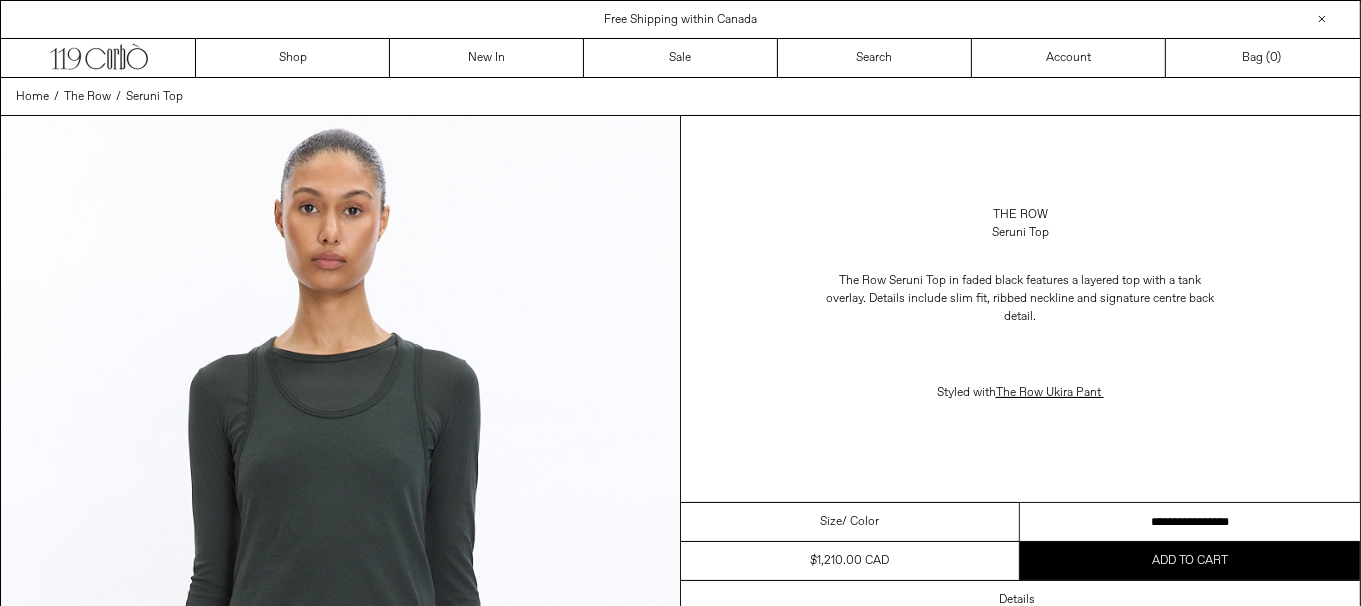 click on "**********" at bounding box center [1190, 522] 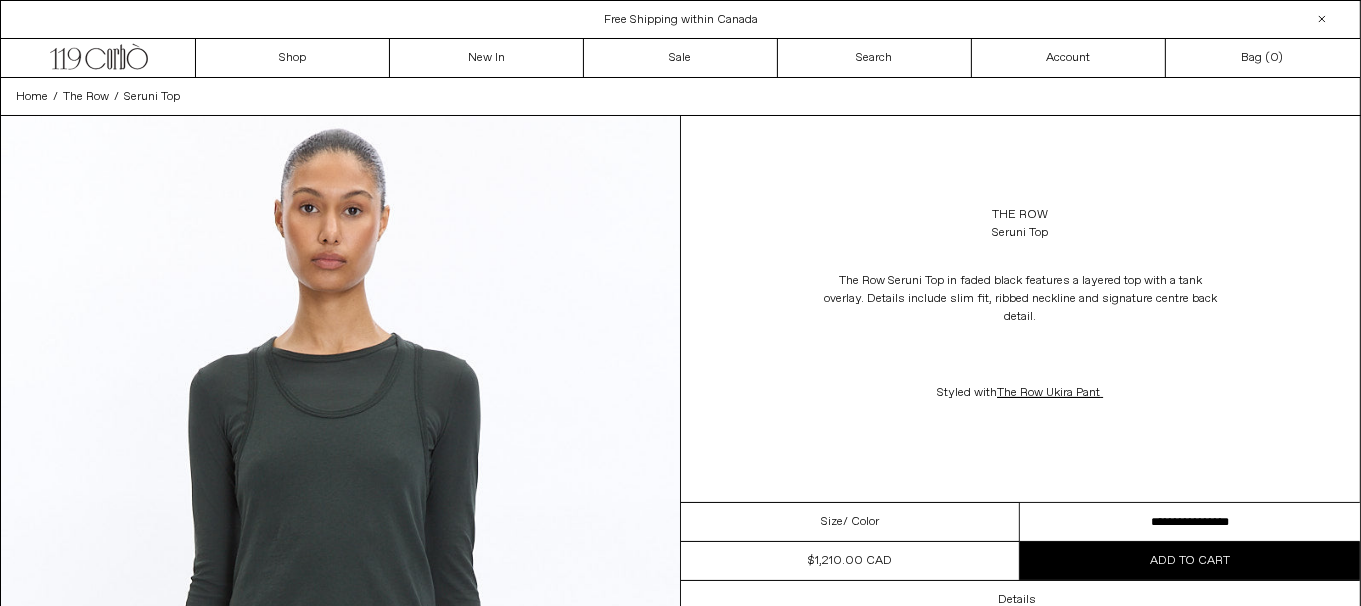 scroll, scrollTop: 0, scrollLeft: 0, axis: both 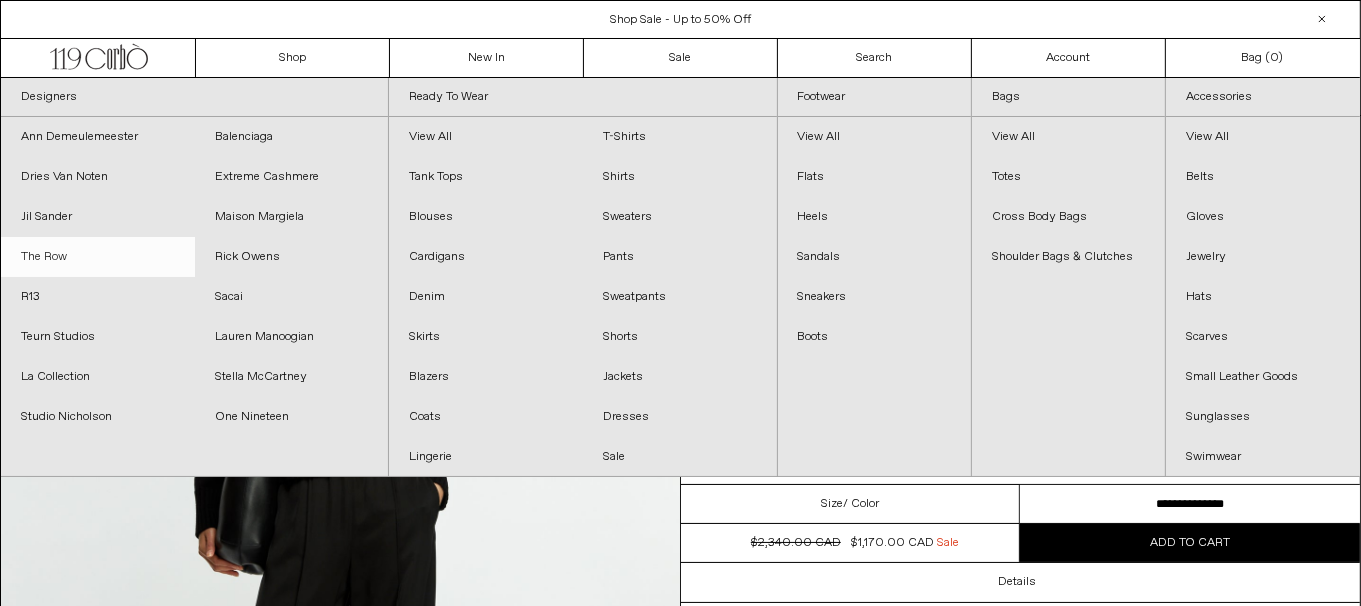 click on "The Row" at bounding box center [98, 257] 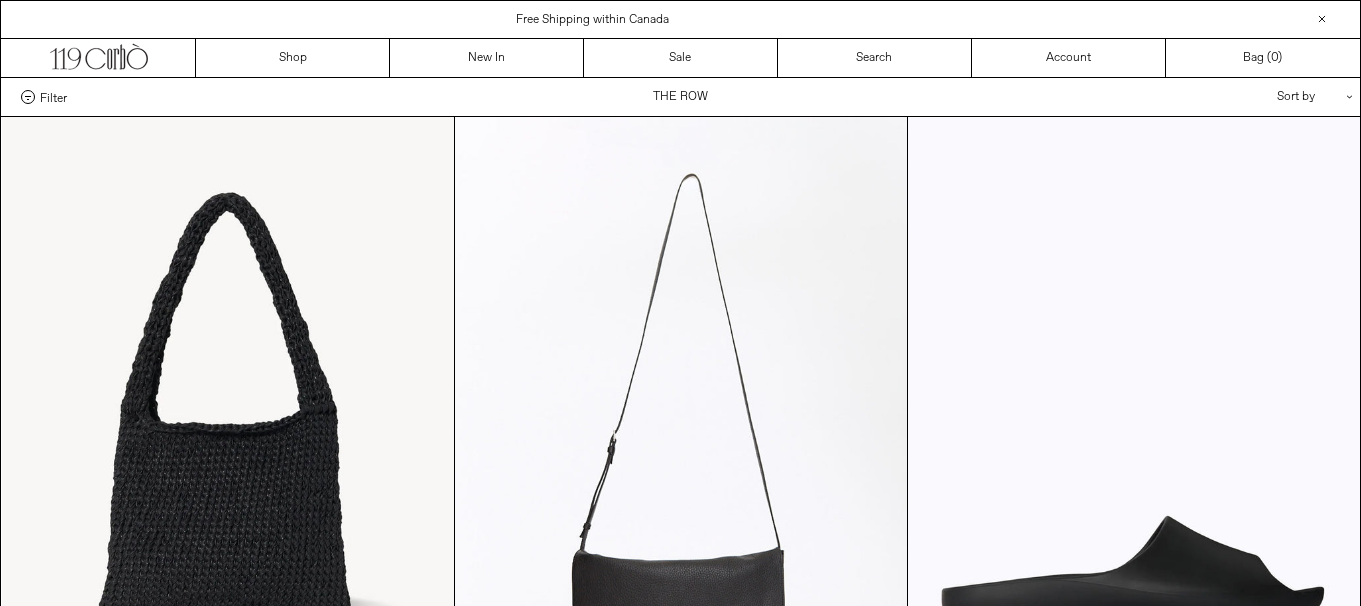scroll, scrollTop: 0, scrollLeft: 0, axis: both 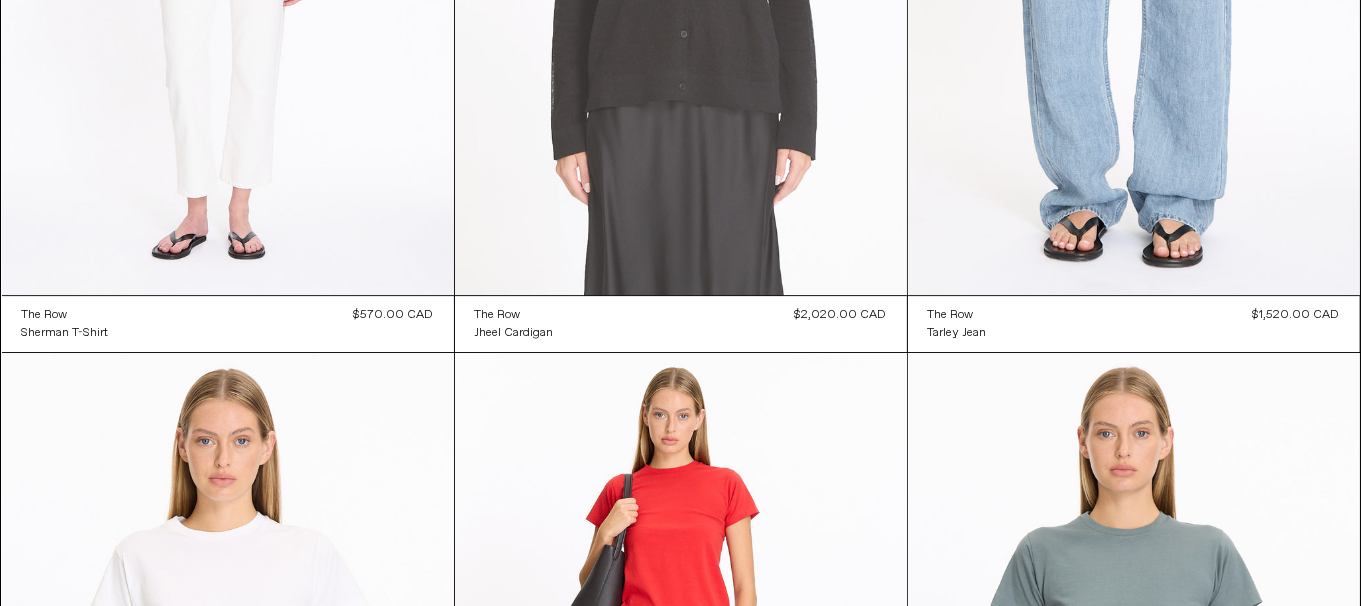 click at bounding box center [681, -44] 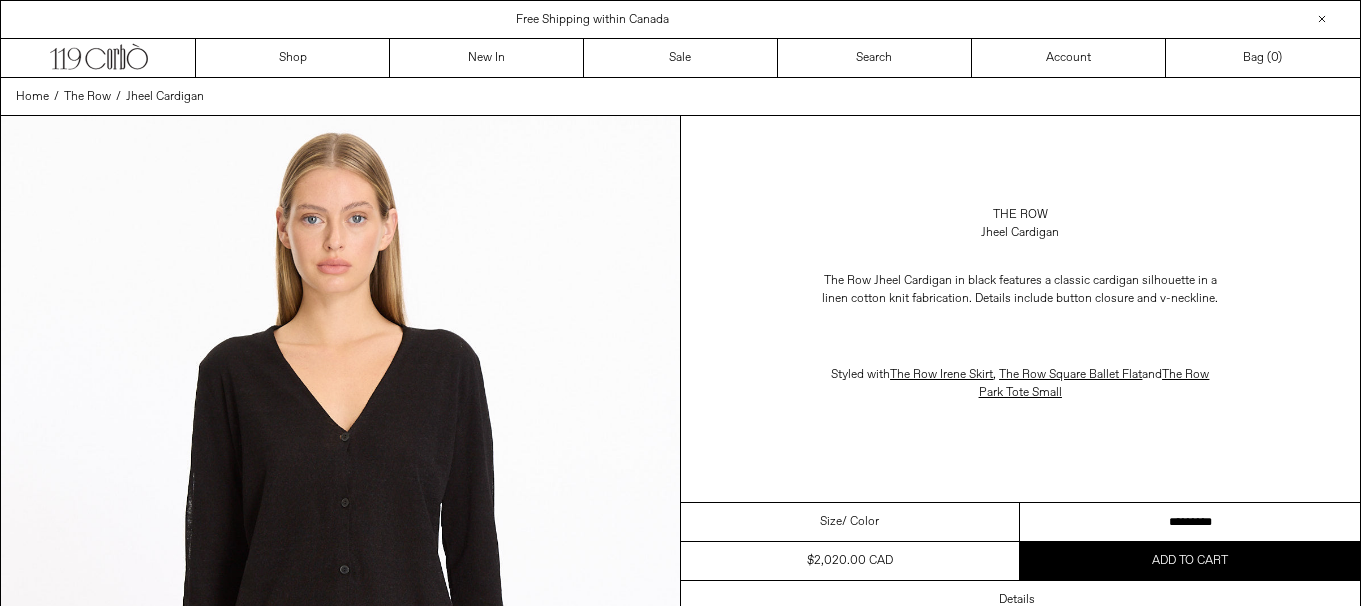 scroll, scrollTop: 0, scrollLeft: 0, axis: both 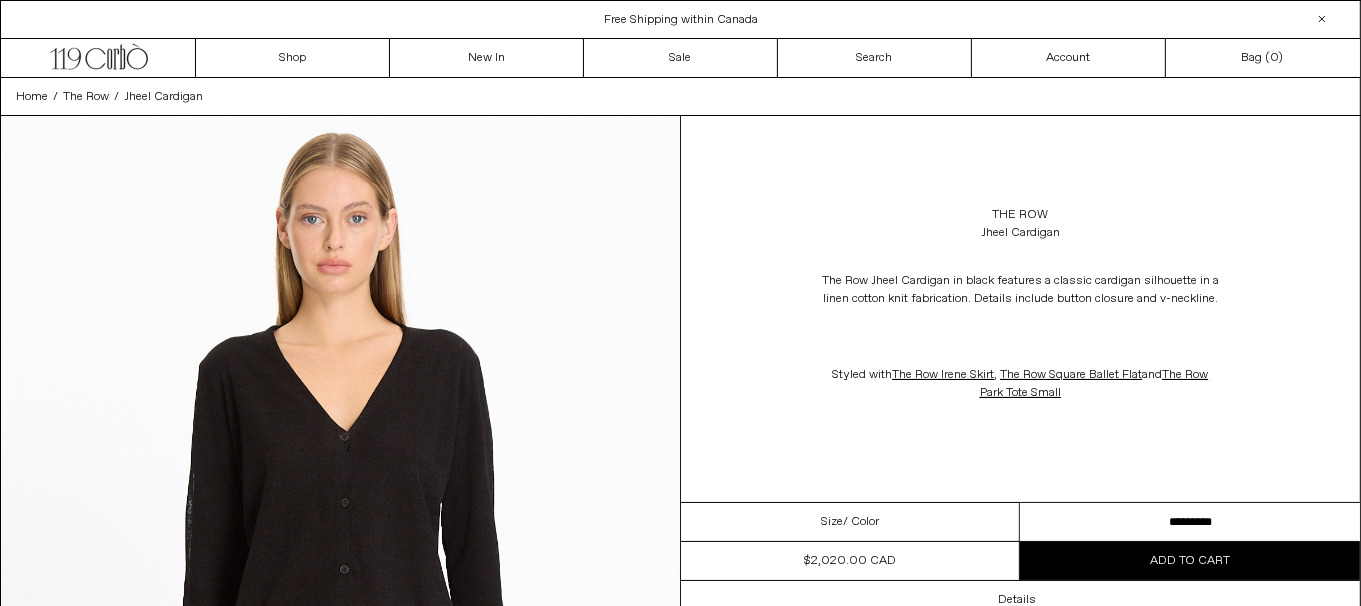 click on "**********" at bounding box center (1190, 522) 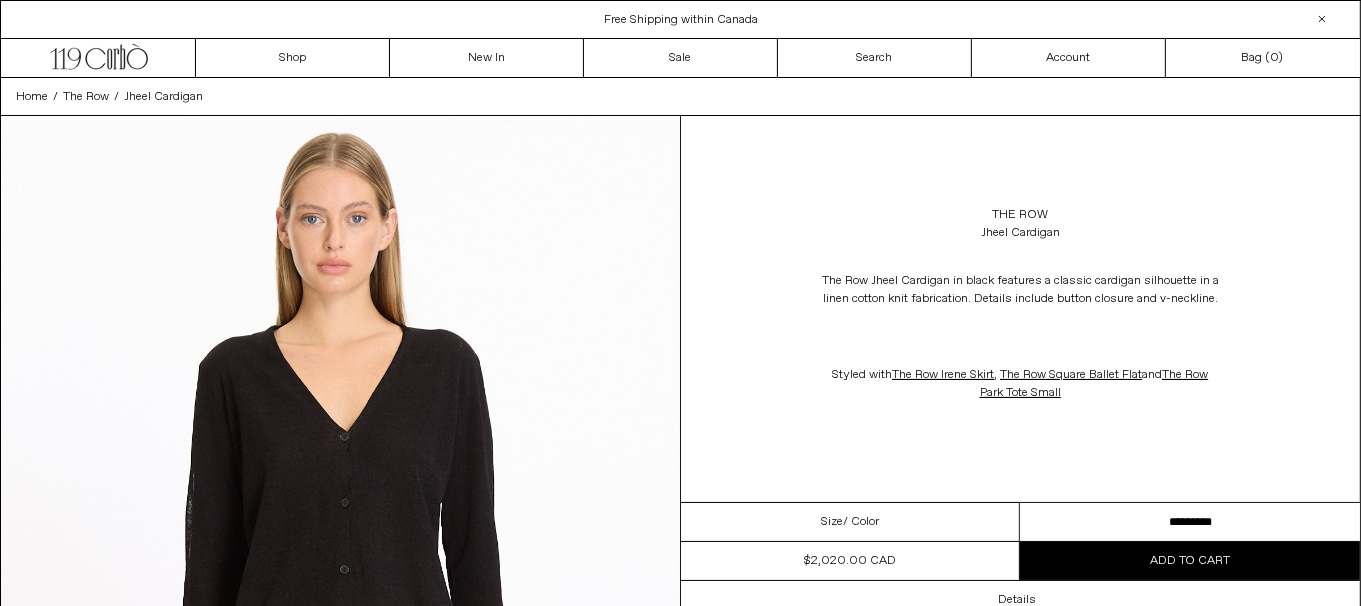 scroll, scrollTop: 0, scrollLeft: 0, axis: both 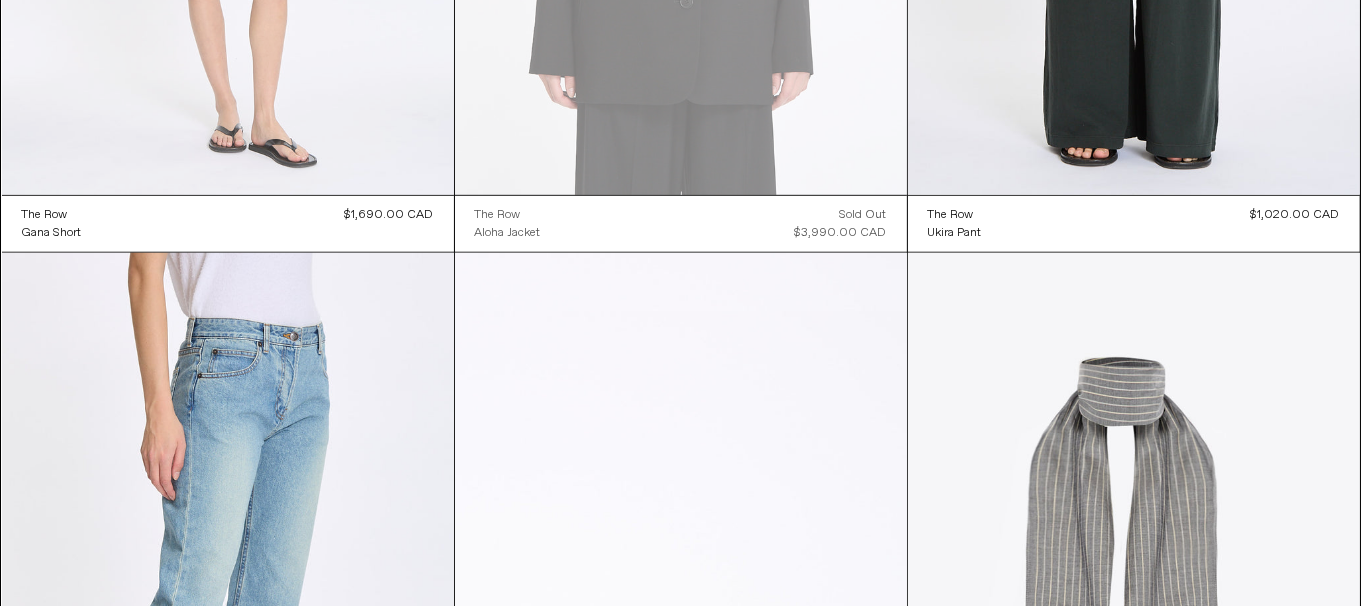click at bounding box center [228, -144] 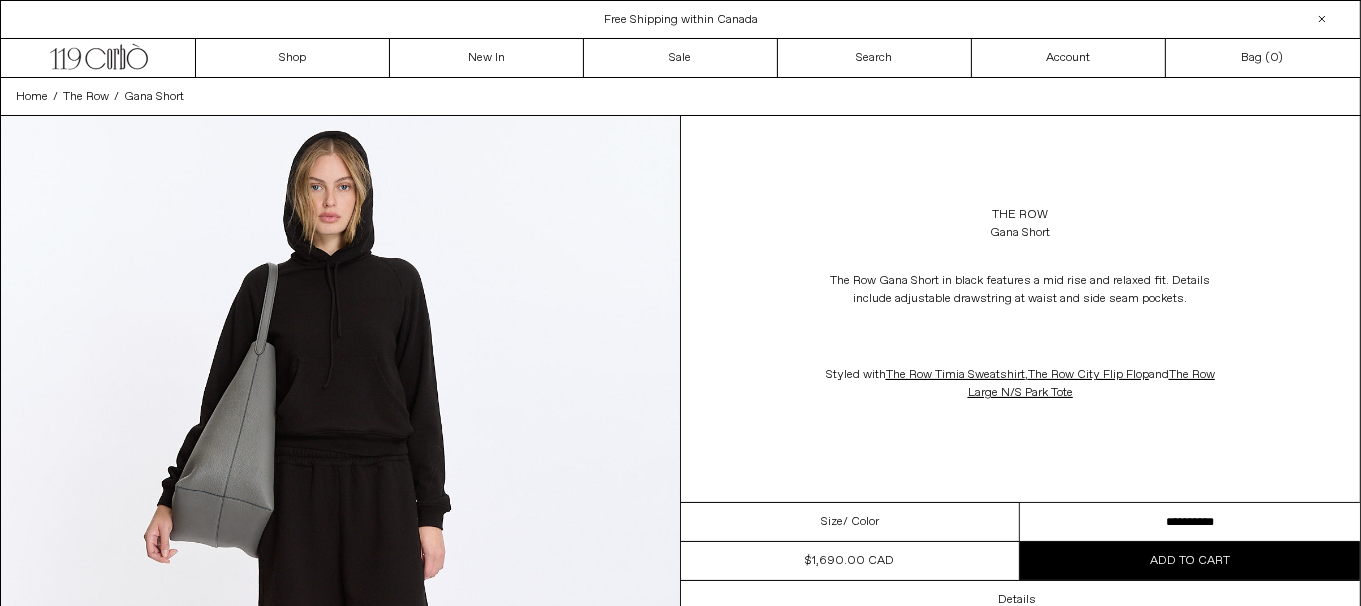 scroll, scrollTop: 0, scrollLeft: 0, axis: both 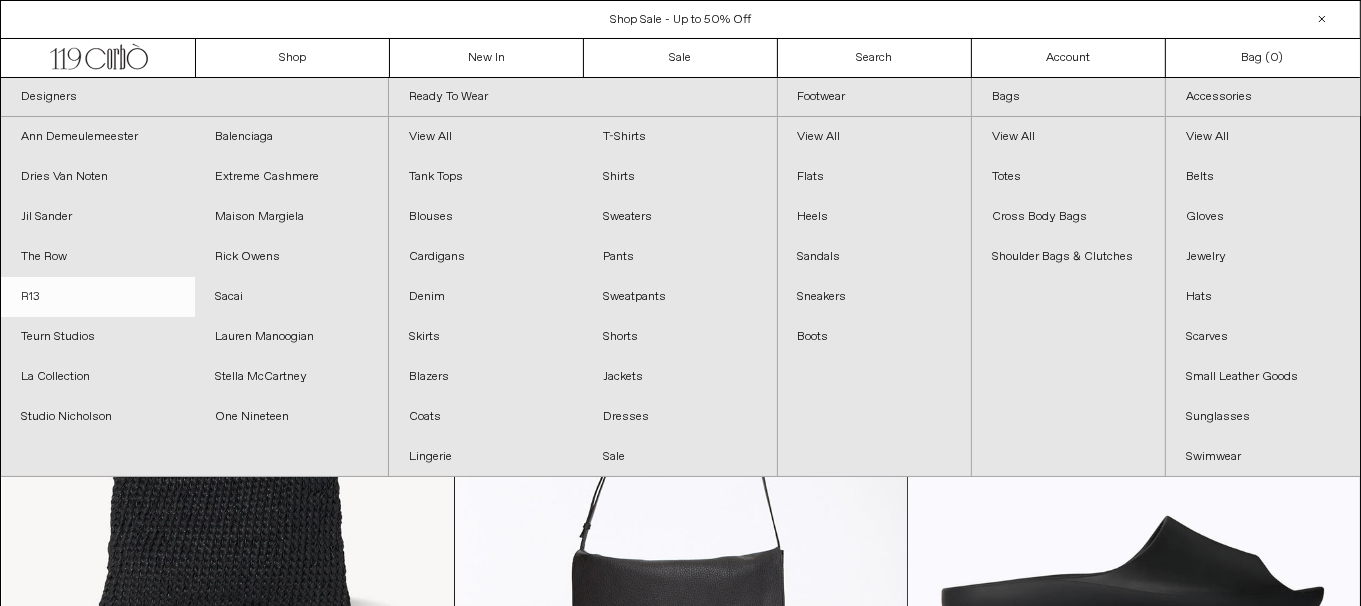 click on "R13" at bounding box center [98, 297] 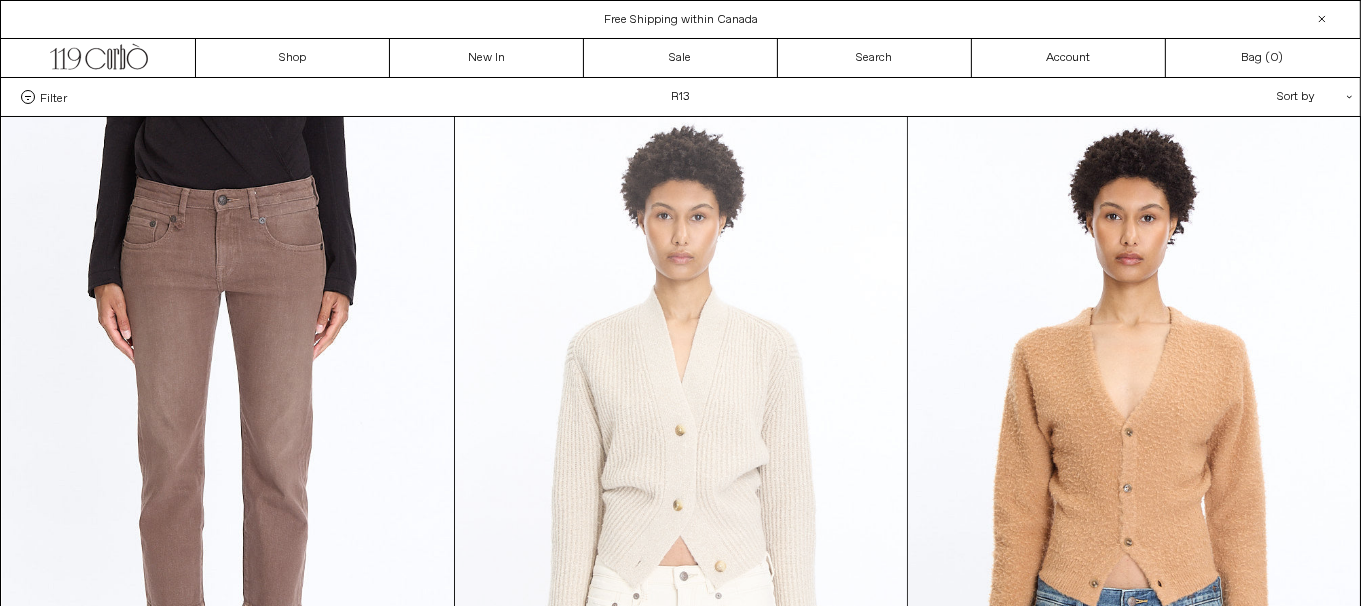 scroll, scrollTop: 0, scrollLeft: 0, axis: both 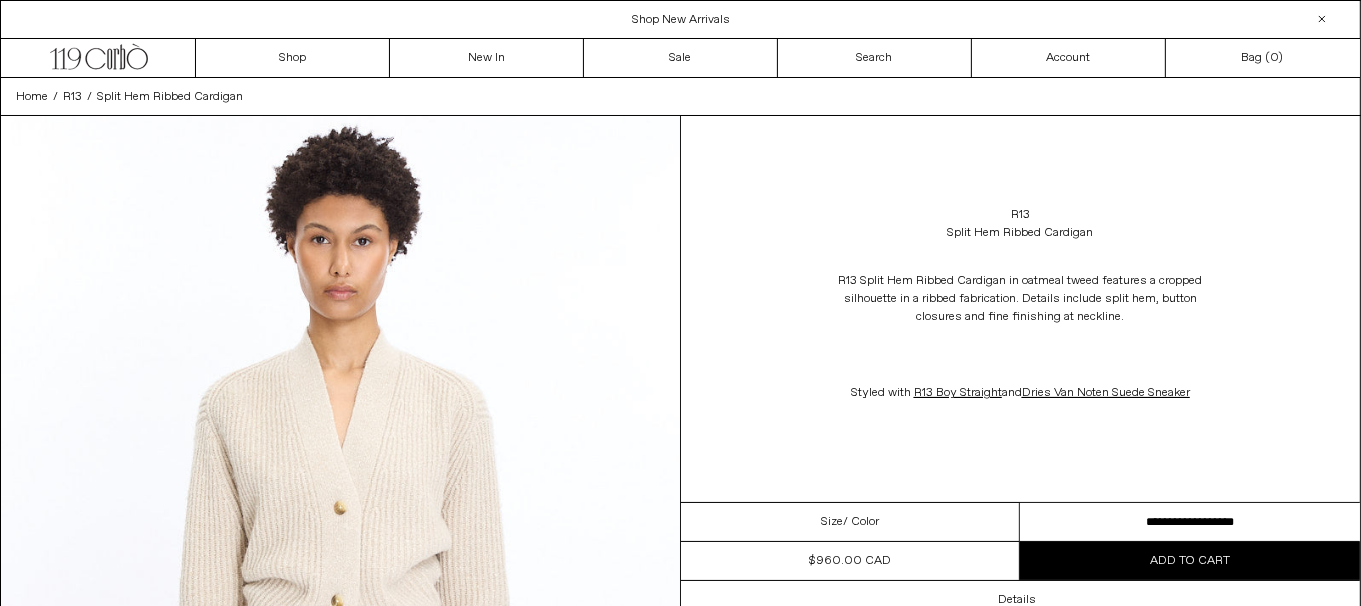 click on "**********" at bounding box center (1190, 522) 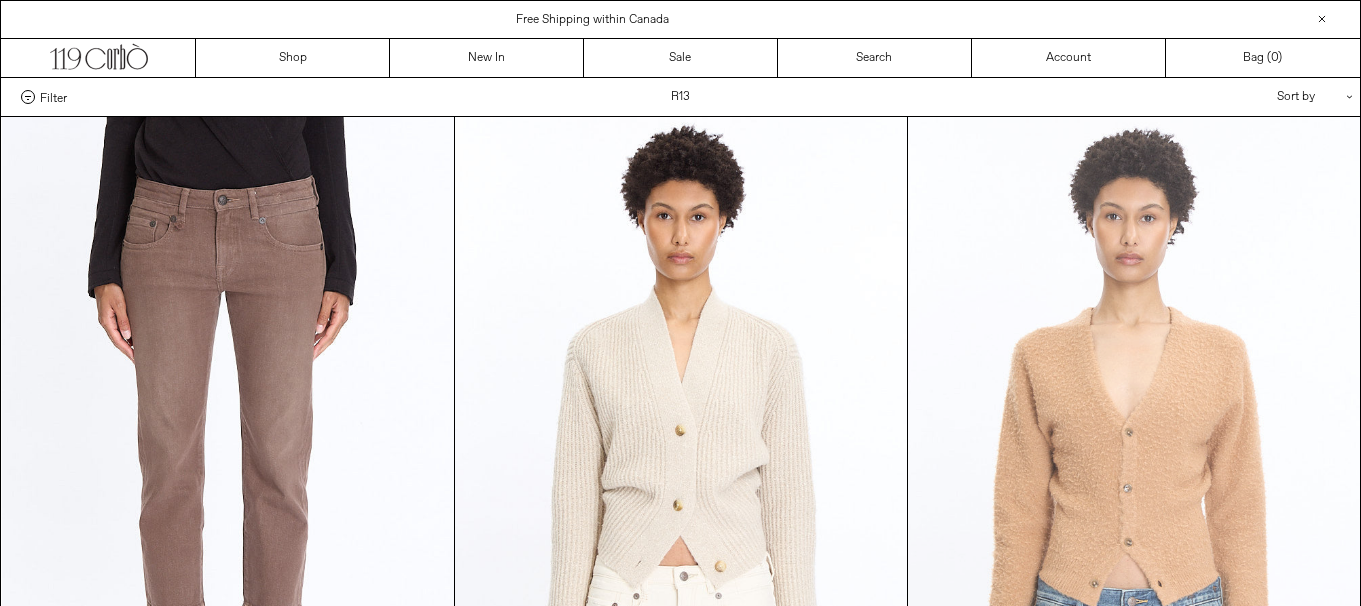 scroll, scrollTop: 0, scrollLeft: 0, axis: both 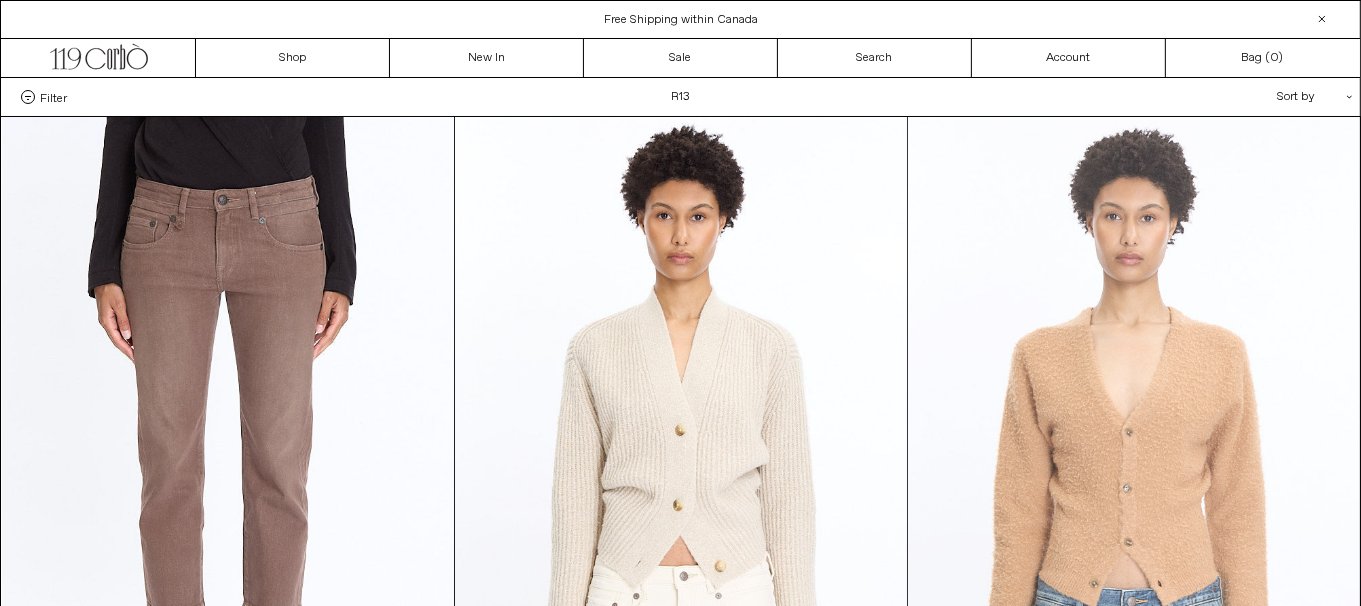 click at bounding box center [1134, 456] 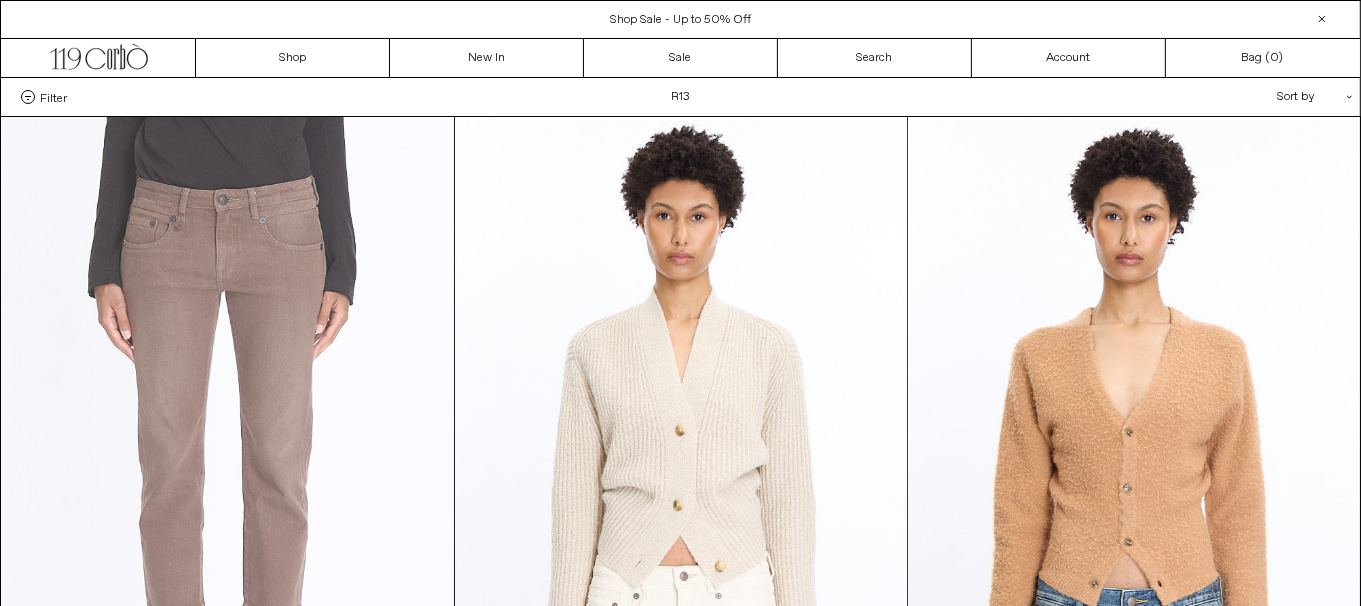click at bounding box center (228, 456) 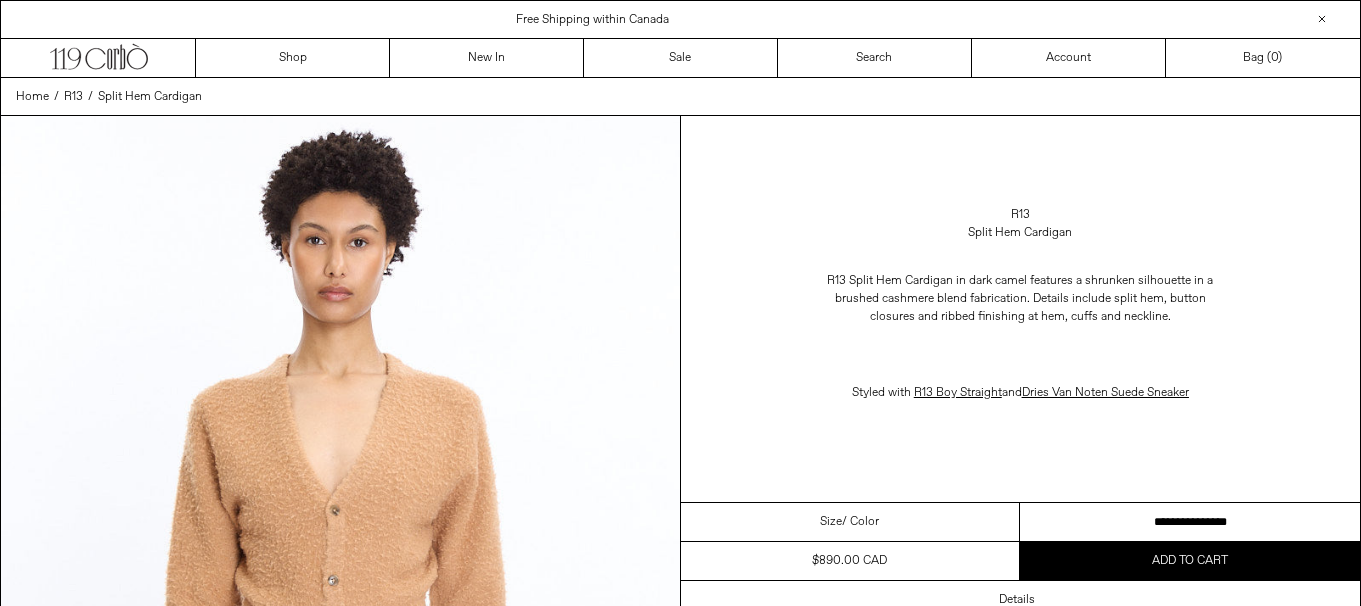 scroll, scrollTop: 0, scrollLeft: 0, axis: both 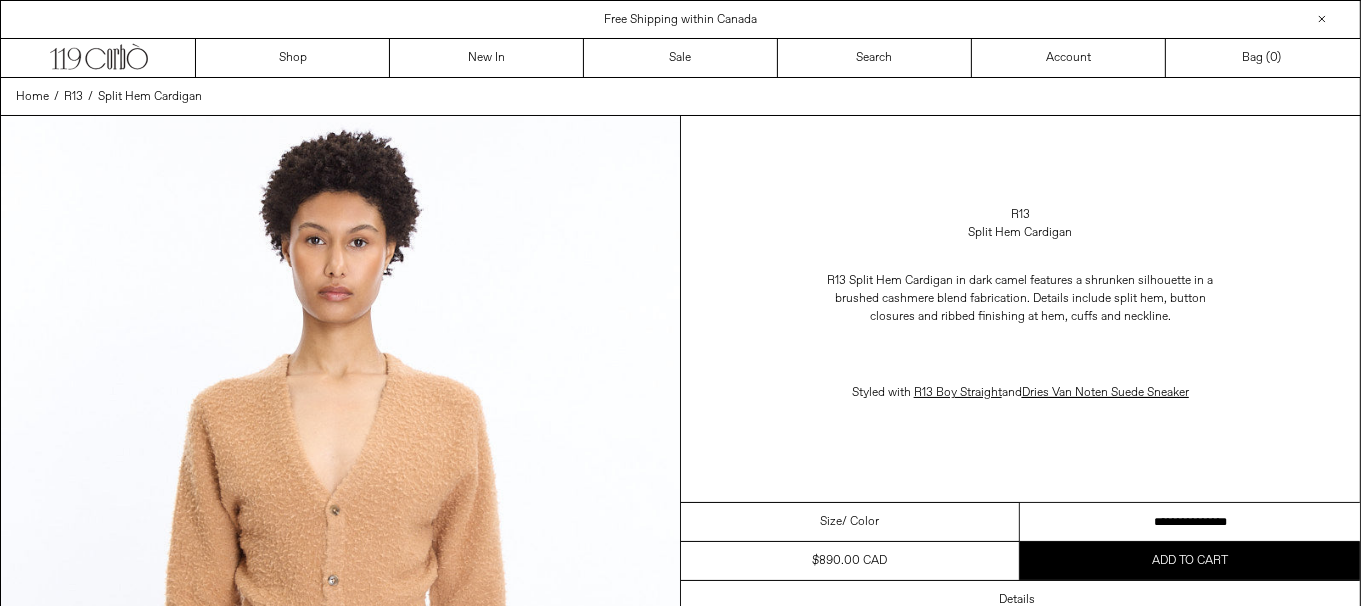 drag, startPoint x: 0, startPoint y: 0, endPoint x: 1245, endPoint y: 509, distance: 1345.0302 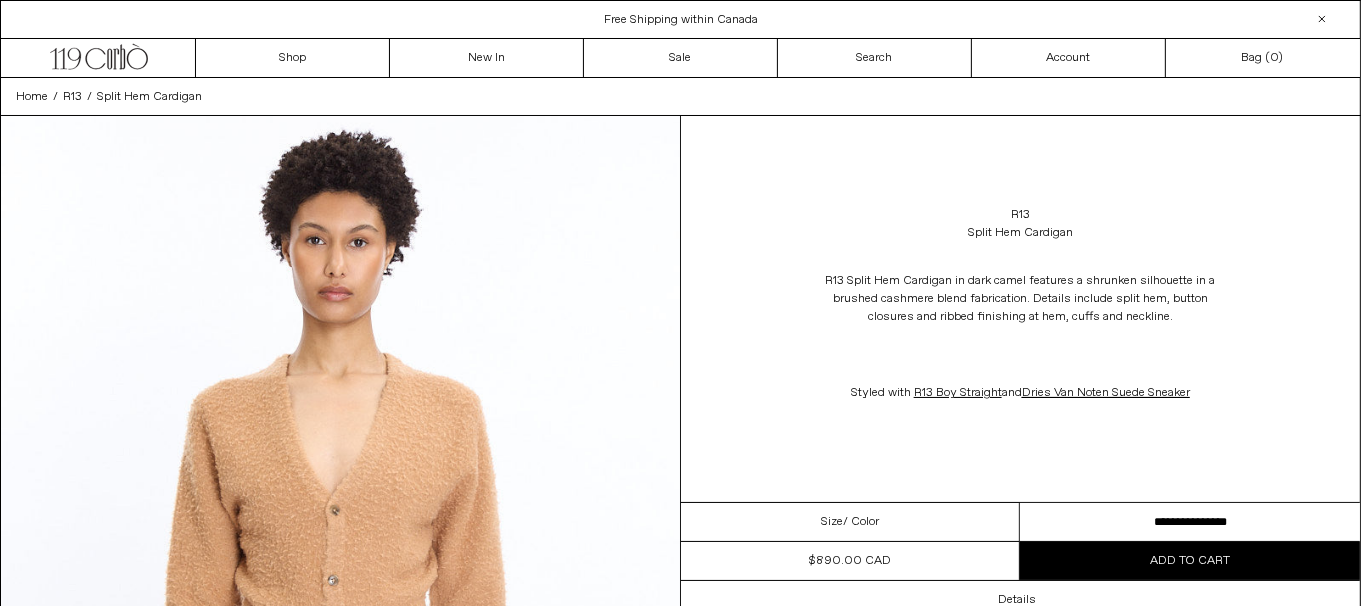 scroll, scrollTop: 0, scrollLeft: 0, axis: both 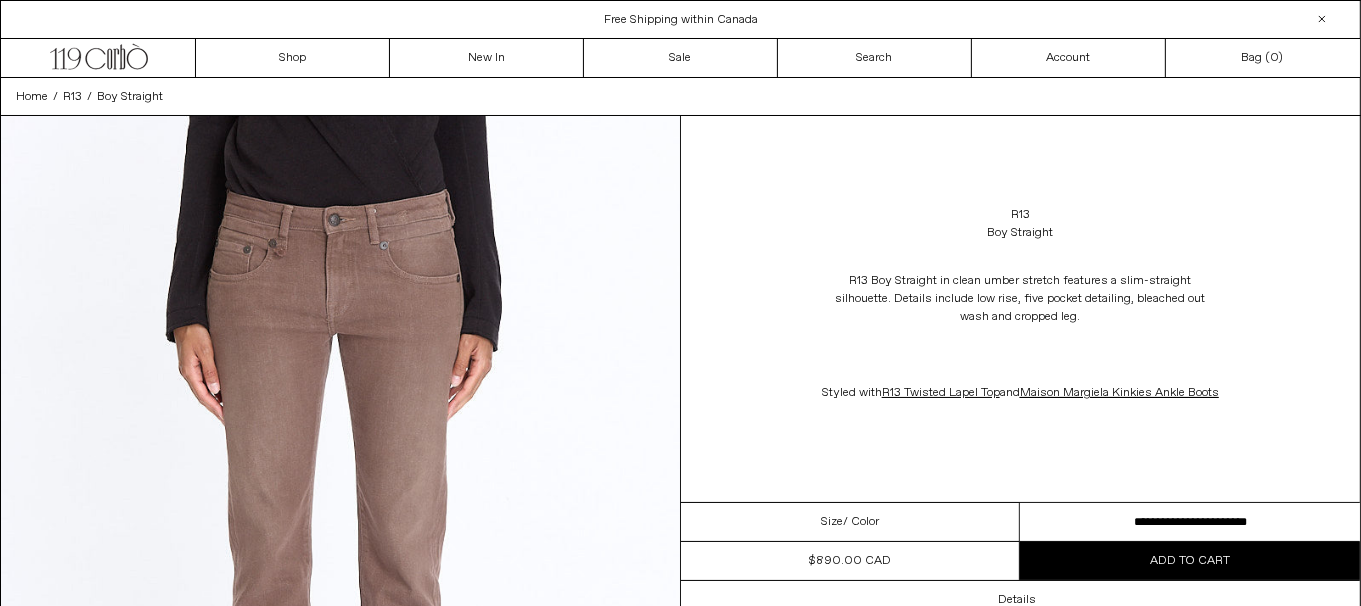 click on "**********" at bounding box center (1190, 522) 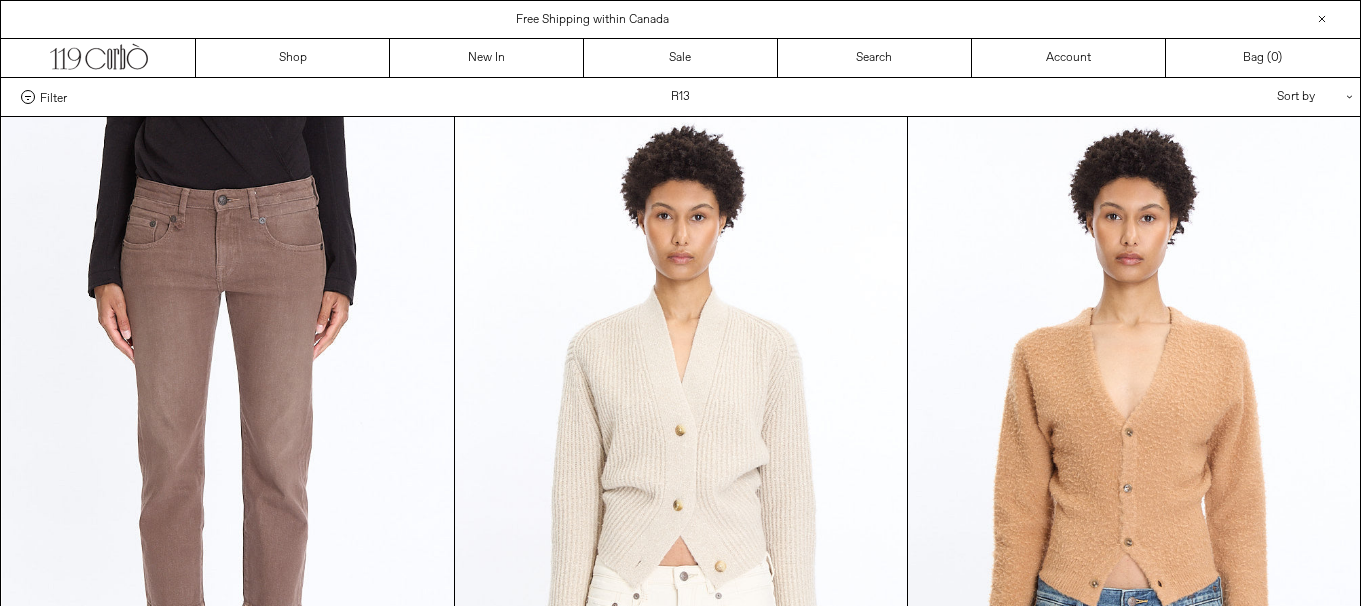 scroll, scrollTop: 0, scrollLeft: 0, axis: both 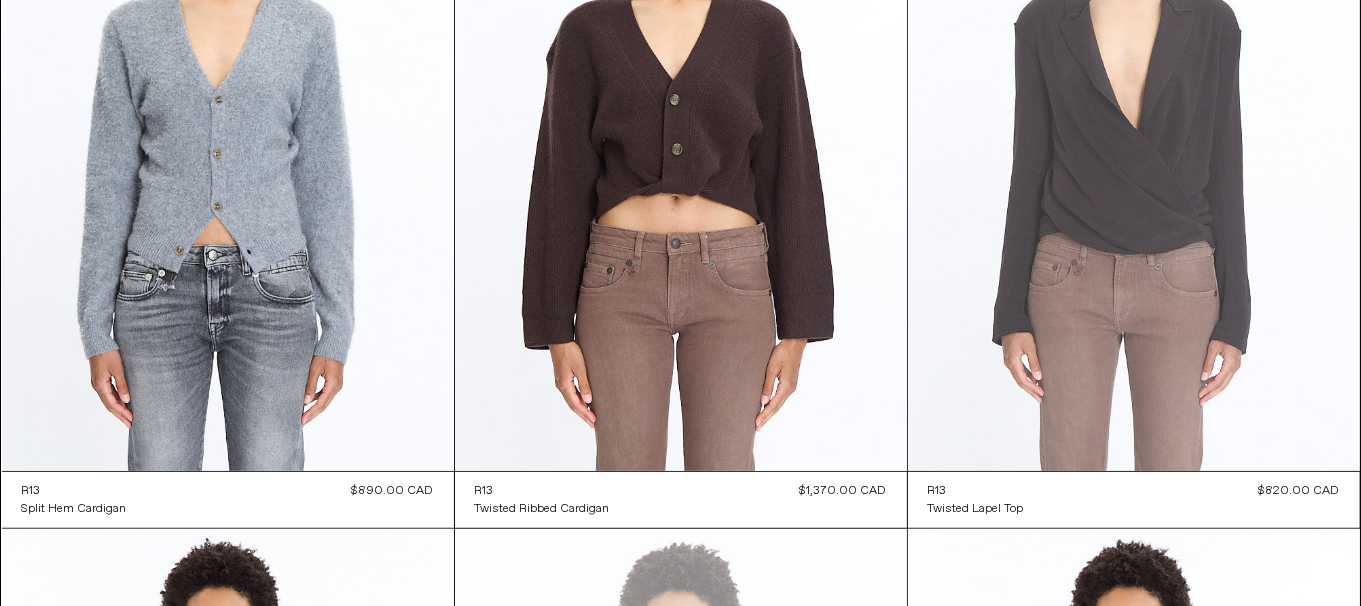 click at bounding box center (1134, 132) 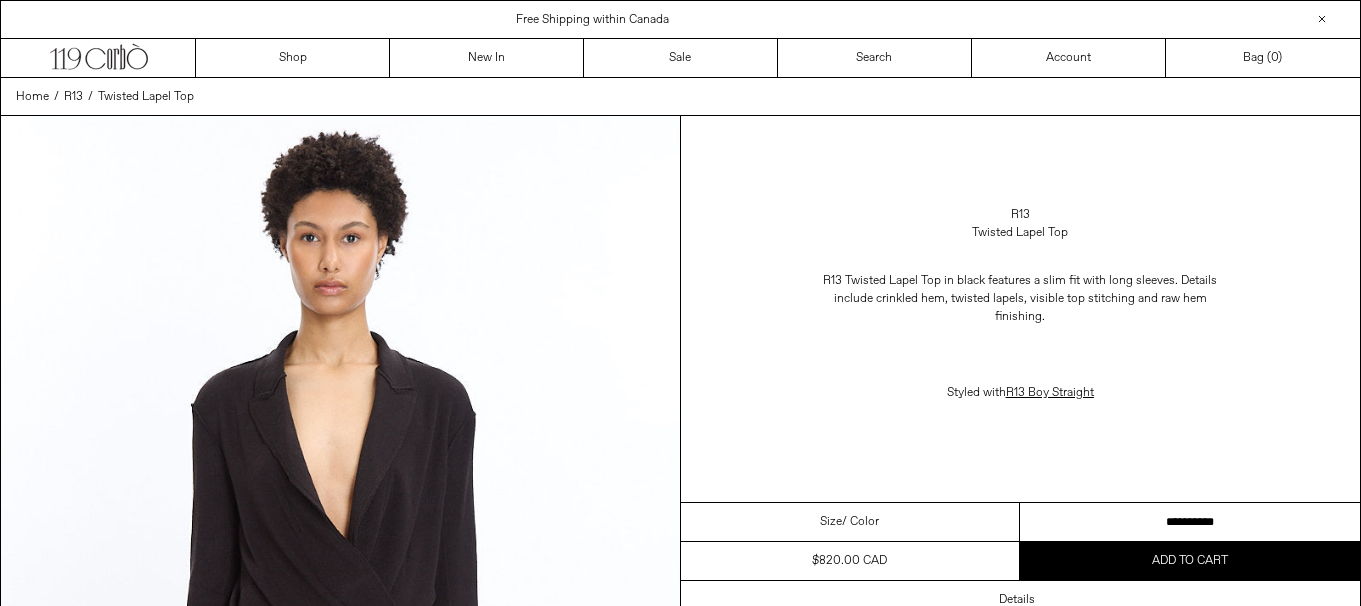 scroll, scrollTop: 0, scrollLeft: 0, axis: both 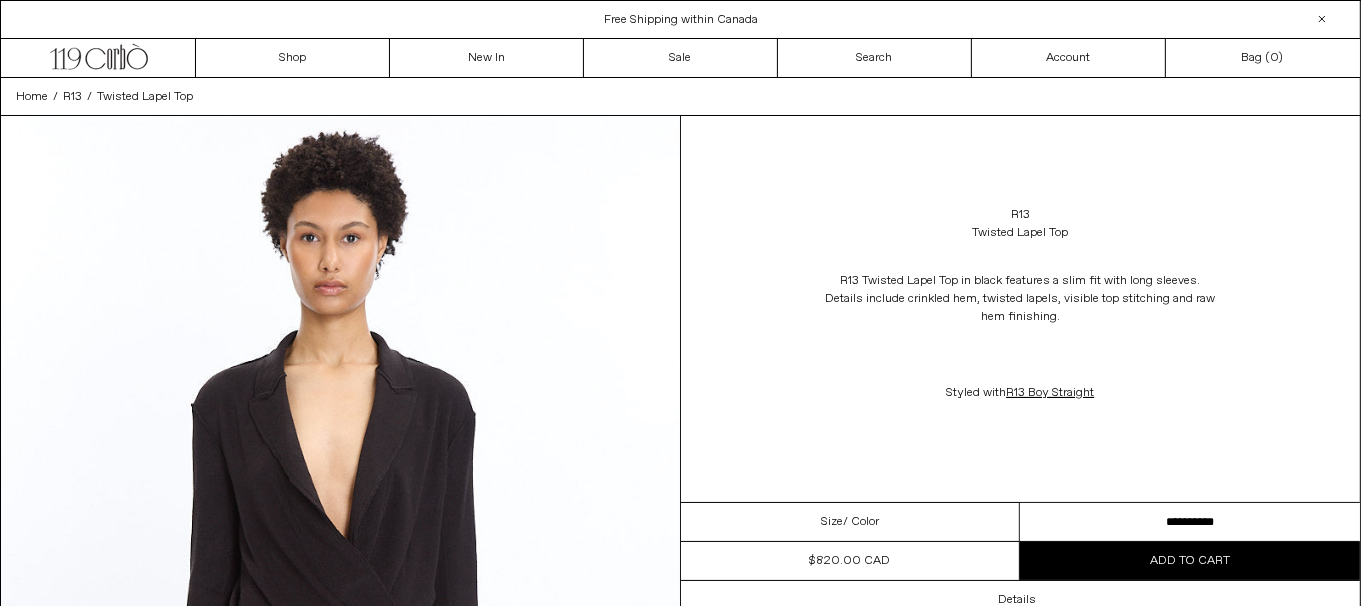 click on "**********" at bounding box center (1190, 522) 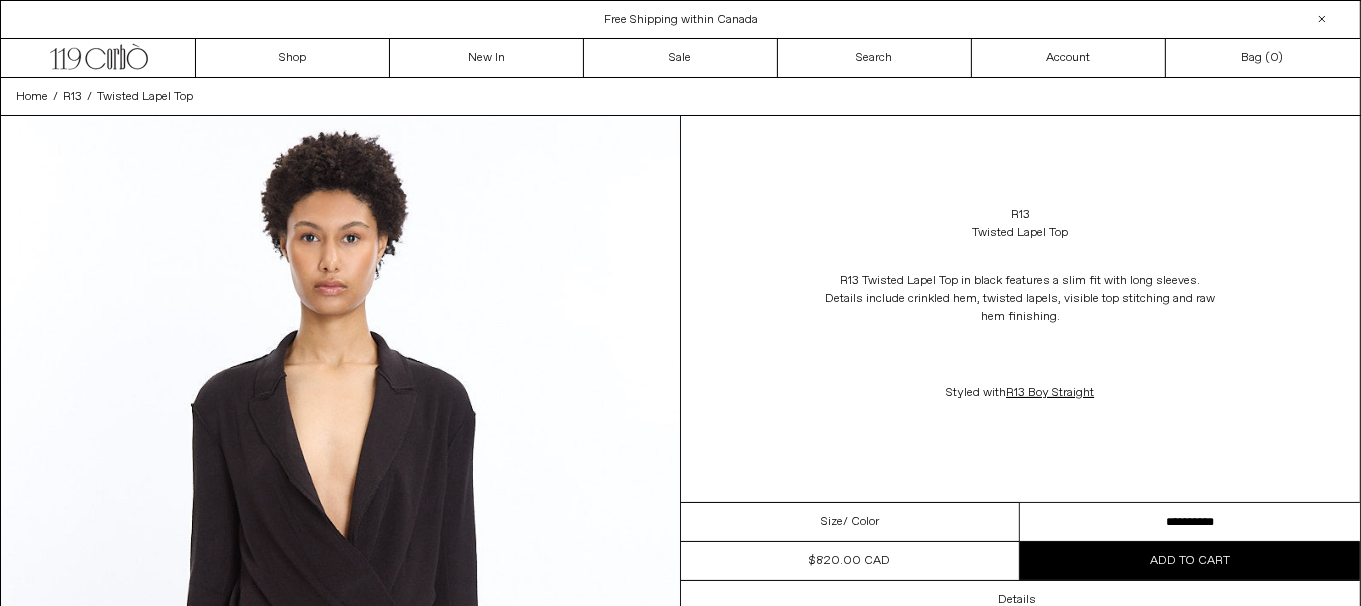 scroll, scrollTop: 0, scrollLeft: 0, axis: both 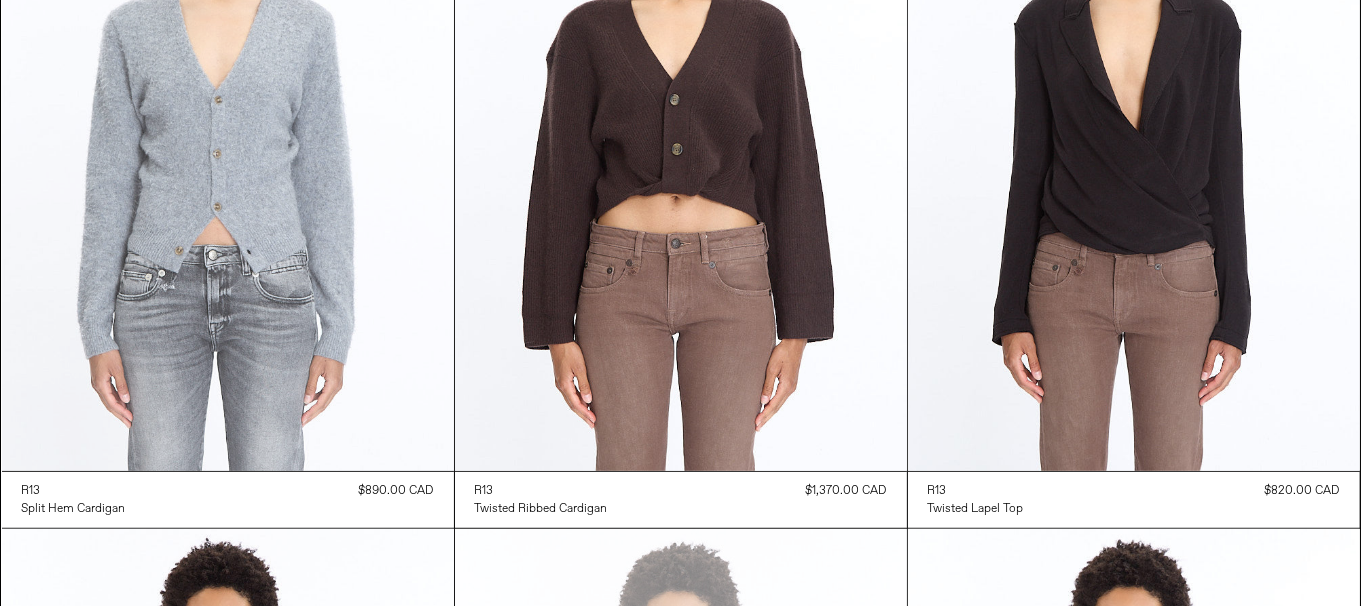 drag, startPoint x: 0, startPoint y: 0, endPoint x: 270, endPoint y: 347, distance: 439.6692 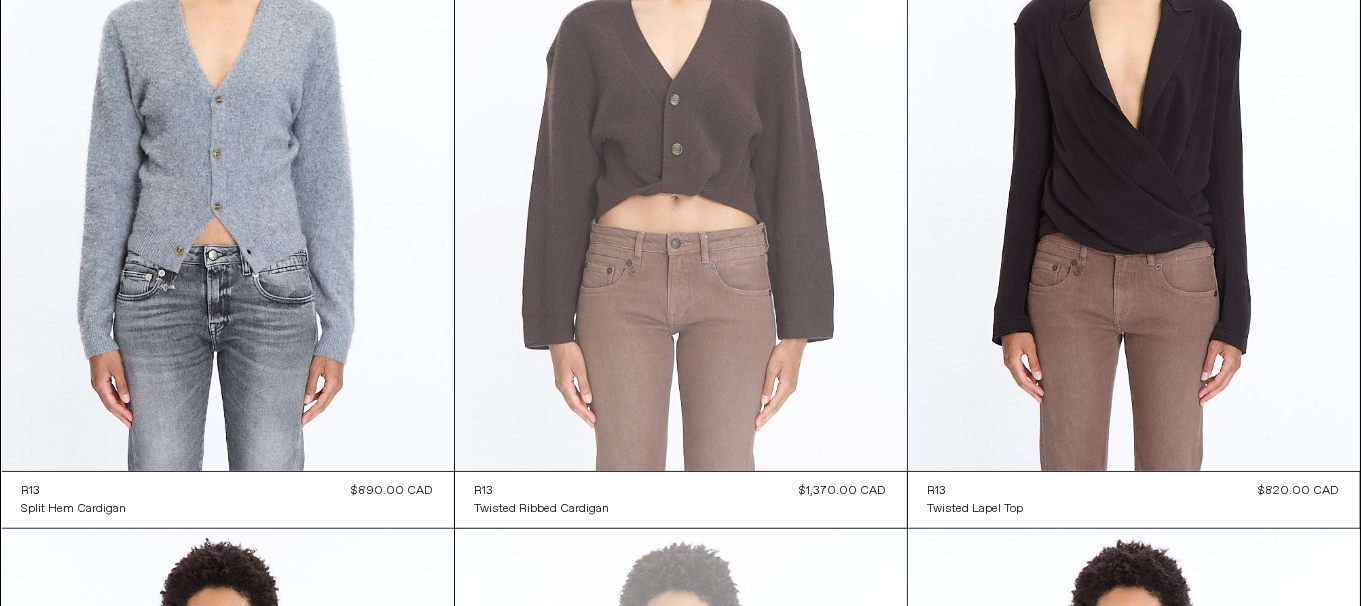 click at bounding box center [681, 132] 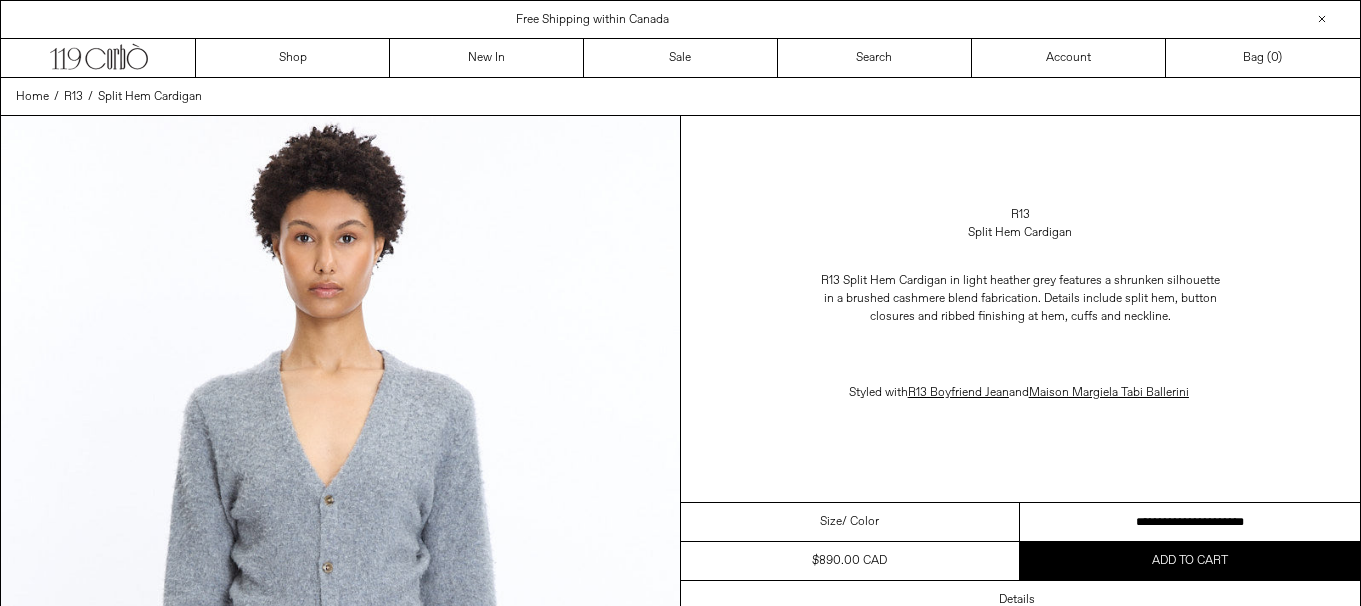 scroll, scrollTop: 0, scrollLeft: 0, axis: both 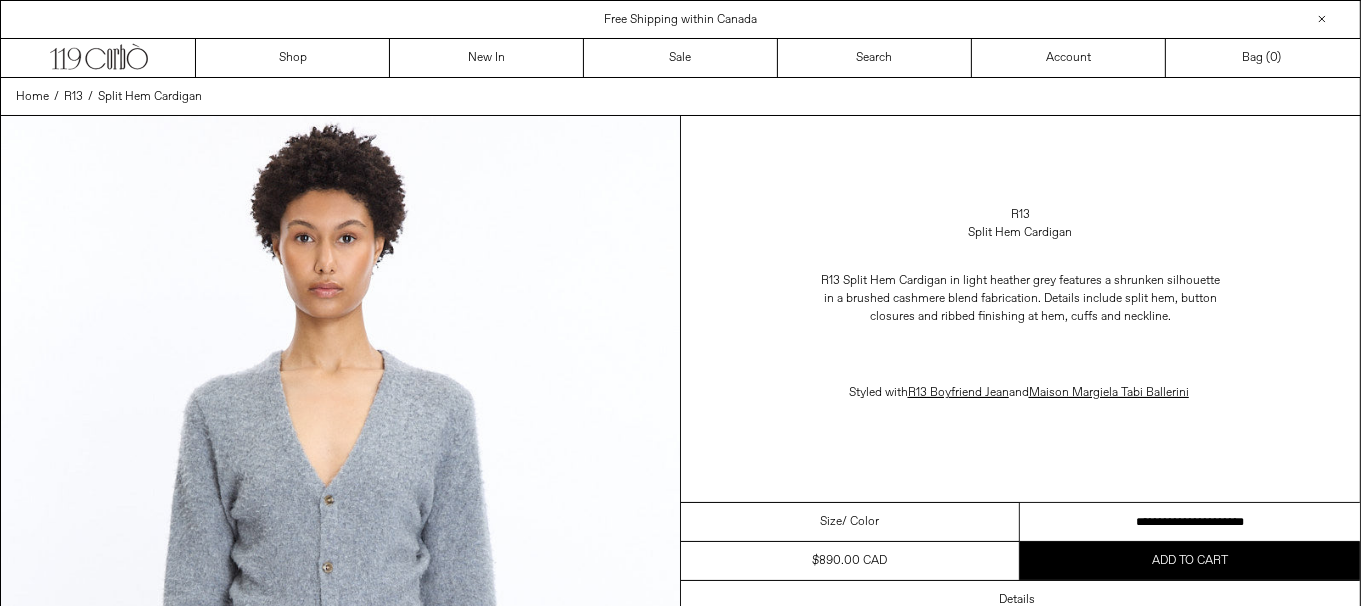 click on "**********" at bounding box center [1190, 522] 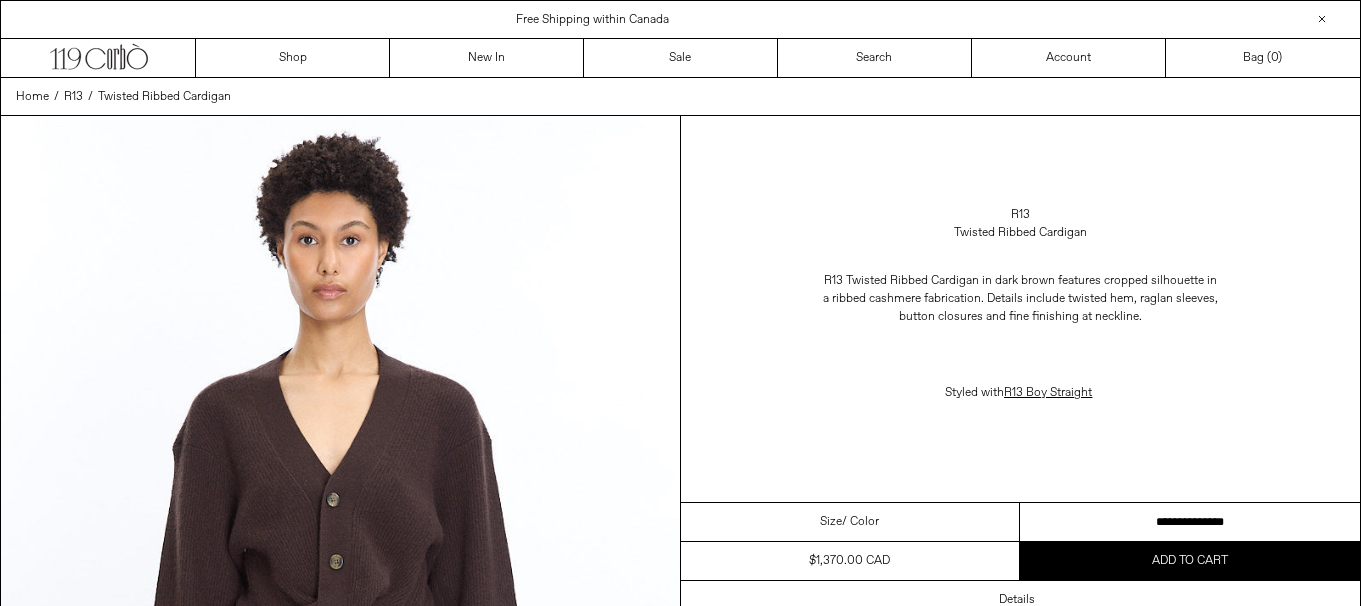 scroll, scrollTop: 0, scrollLeft: 0, axis: both 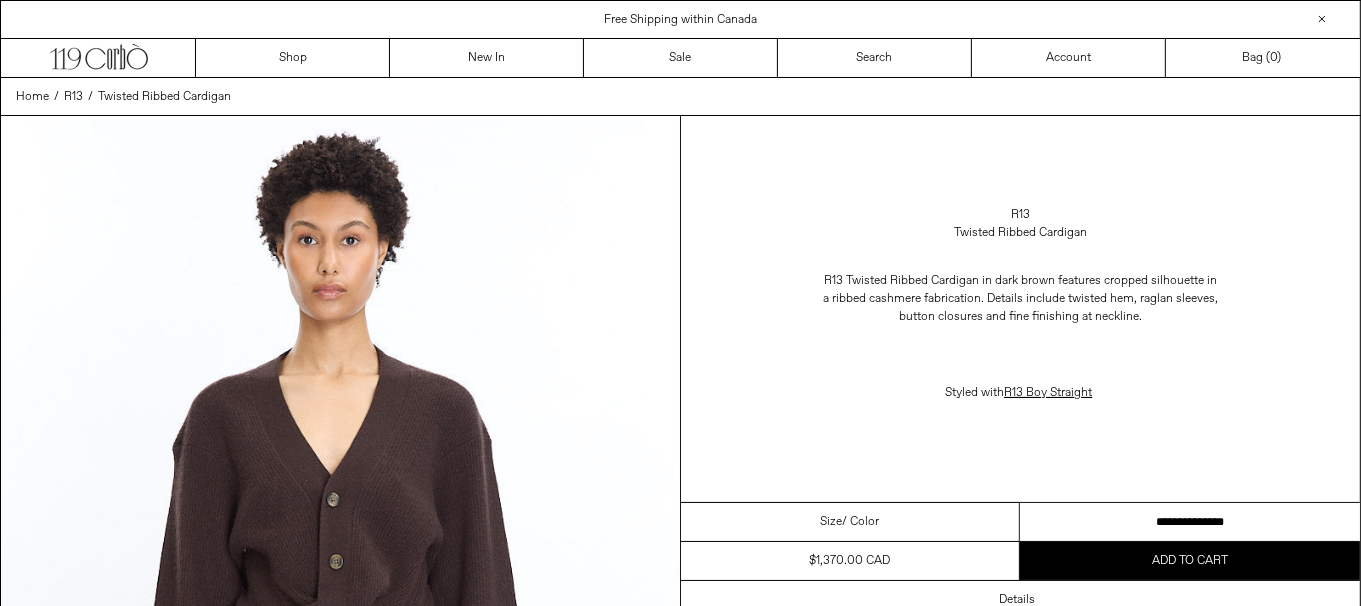click on "**********" at bounding box center [1190, 522] 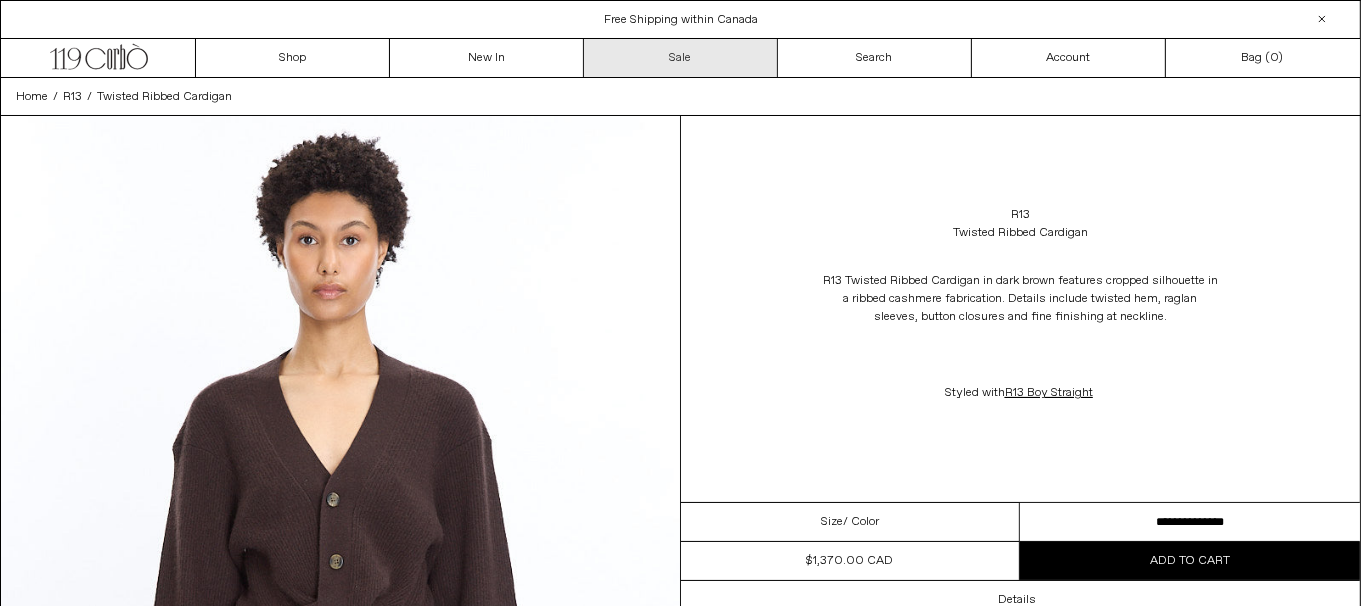 scroll, scrollTop: 0, scrollLeft: 0, axis: both 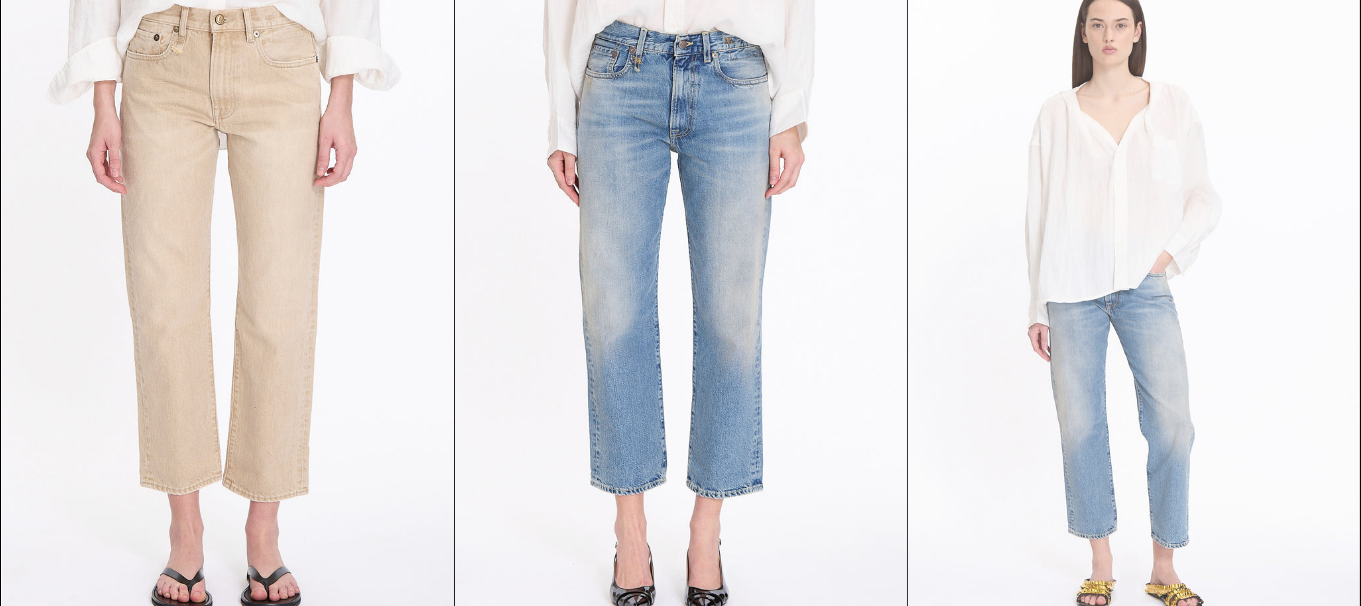 click at bounding box center [1134, 304] 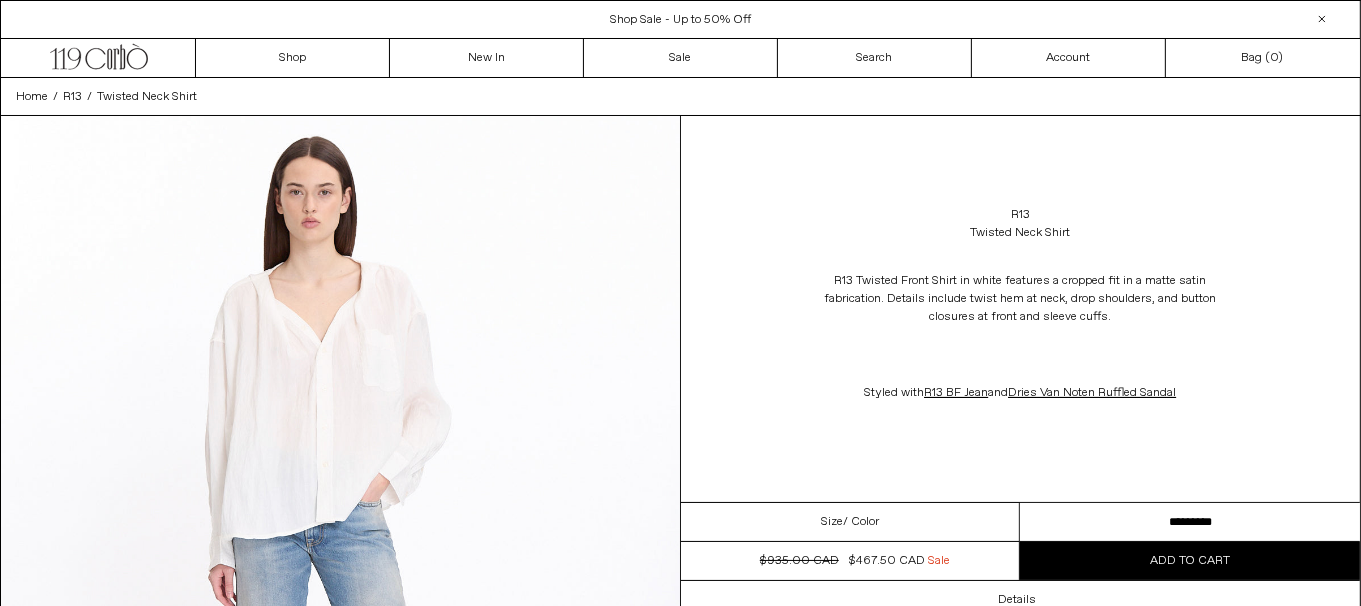 scroll, scrollTop: 0, scrollLeft: 0, axis: both 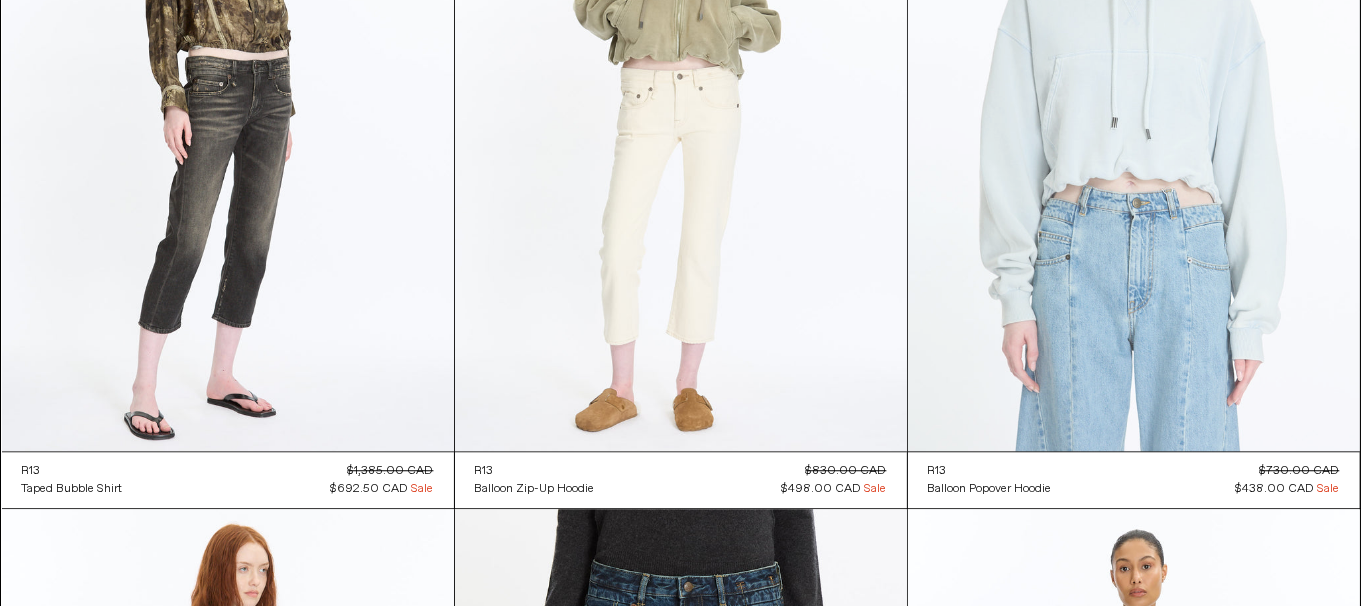 click at bounding box center [1134, 112] 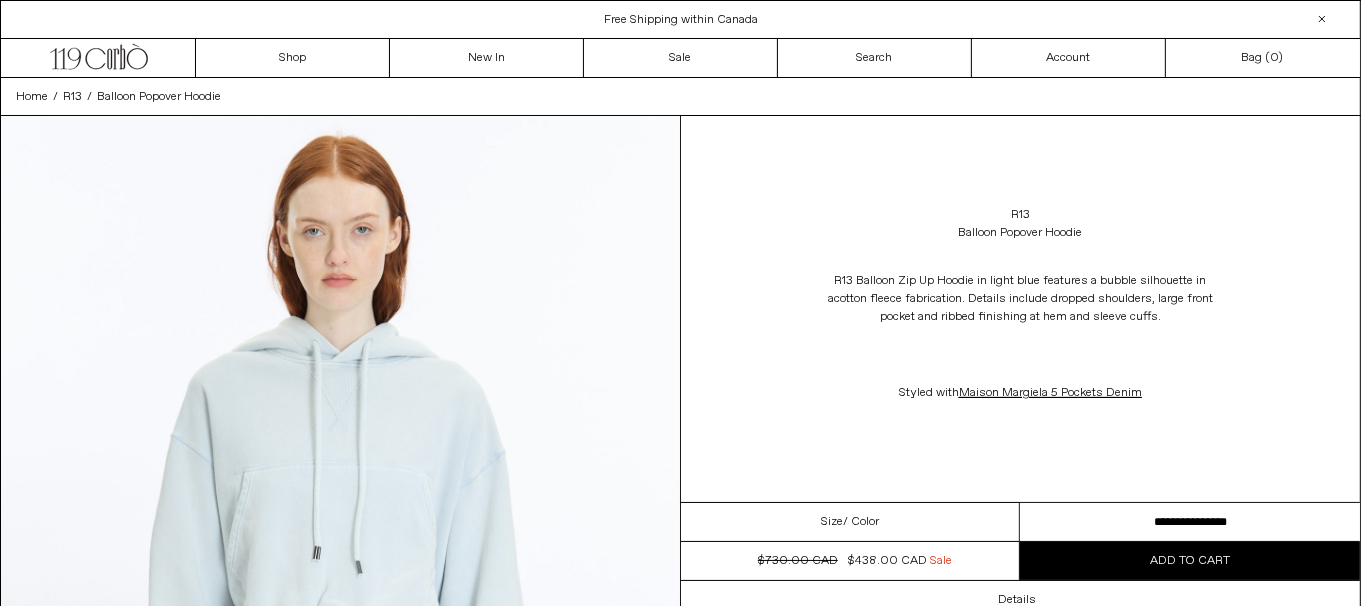 scroll, scrollTop: 0, scrollLeft: 0, axis: both 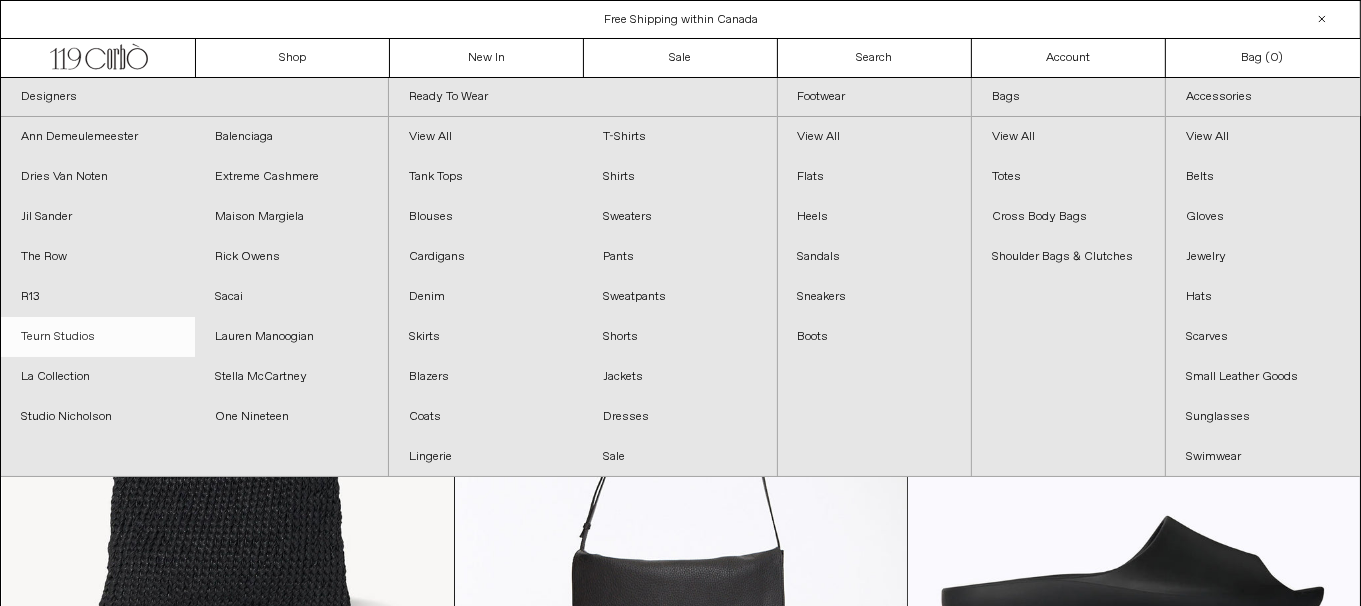 click on "Teurn Studios" at bounding box center [98, 337] 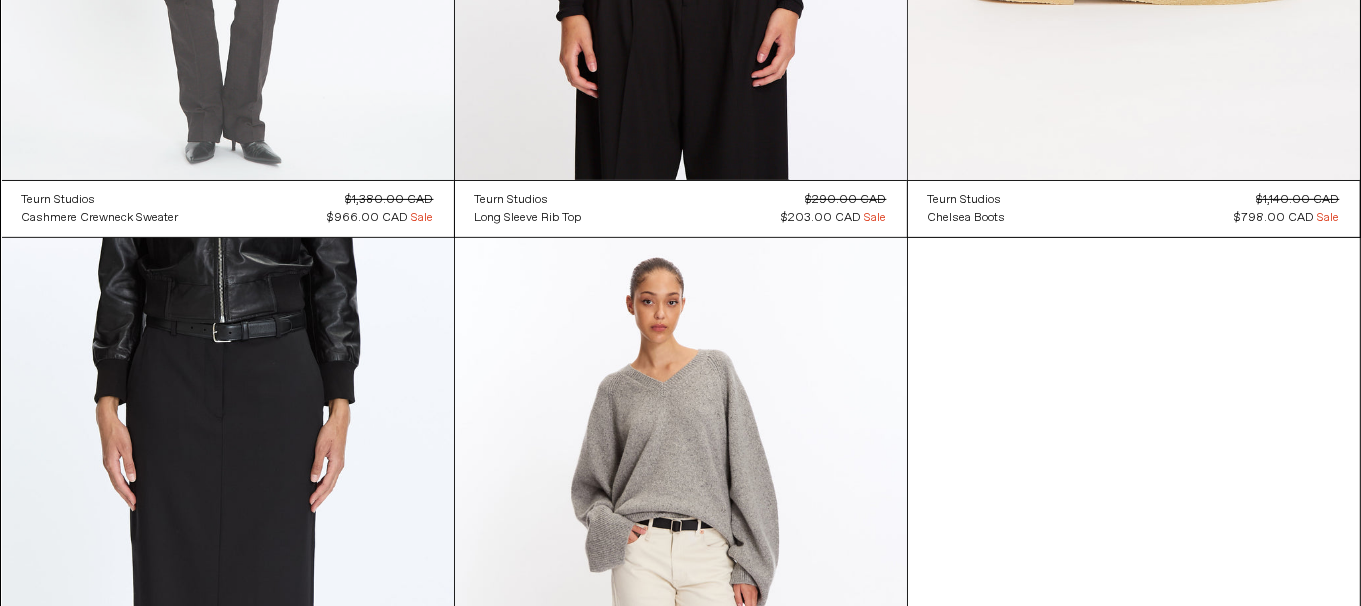 scroll, scrollTop: 500, scrollLeft: 0, axis: vertical 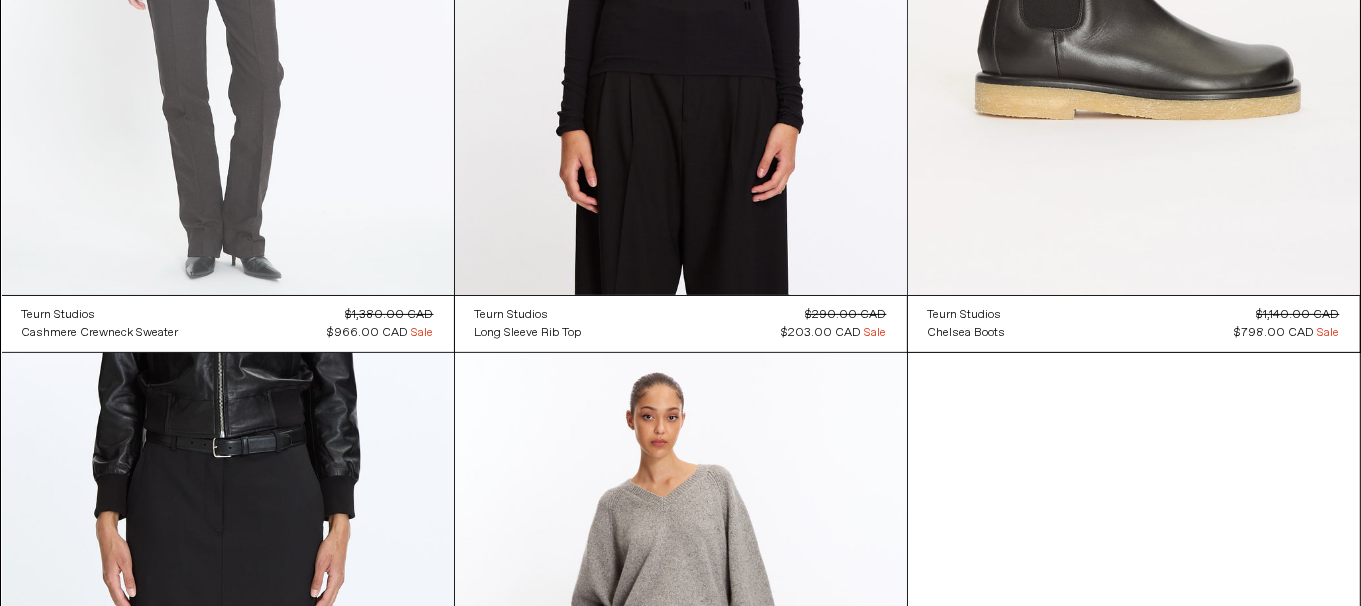 click at bounding box center (228, -44) 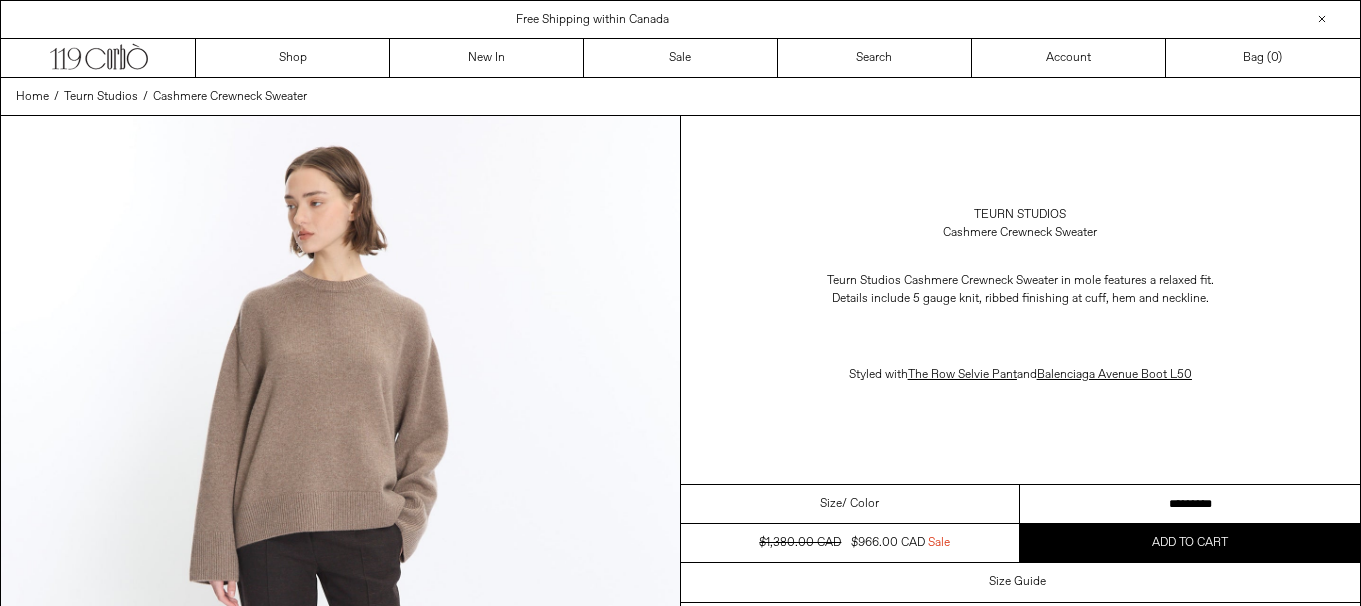 scroll, scrollTop: 0, scrollLeft: 0, axis: both 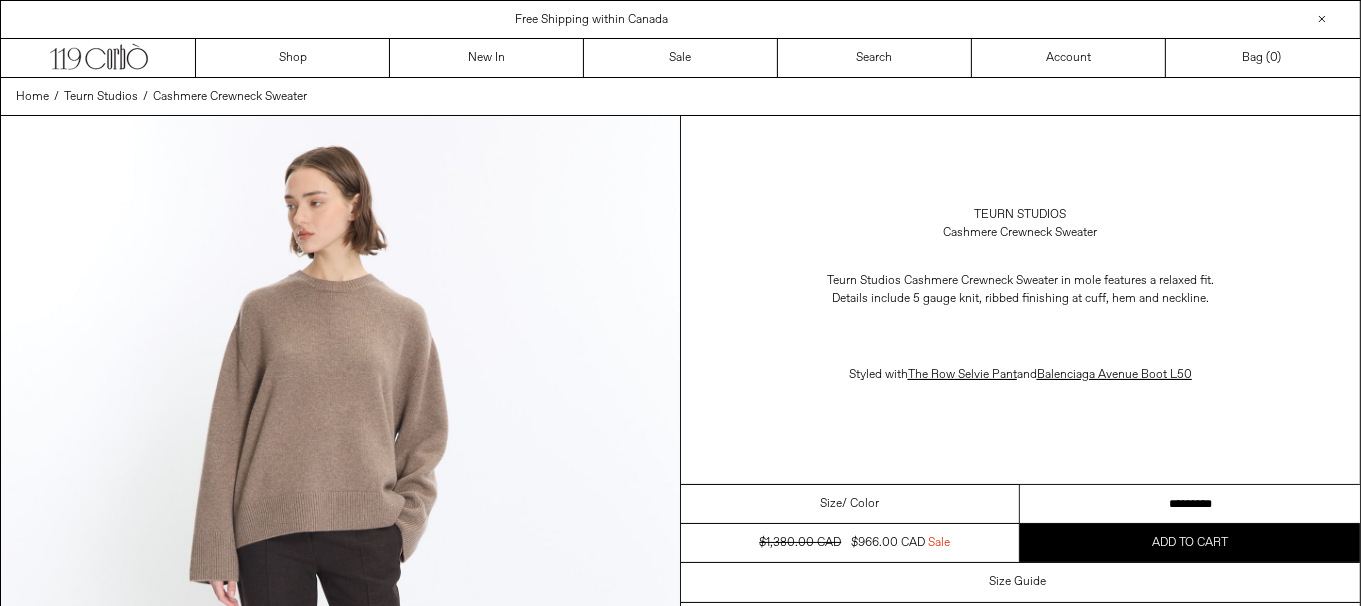 drag, startPoint x: 1152, startPoint y: 492, endPoint x: 1174, endPoint y: 497, distance: 22.561028 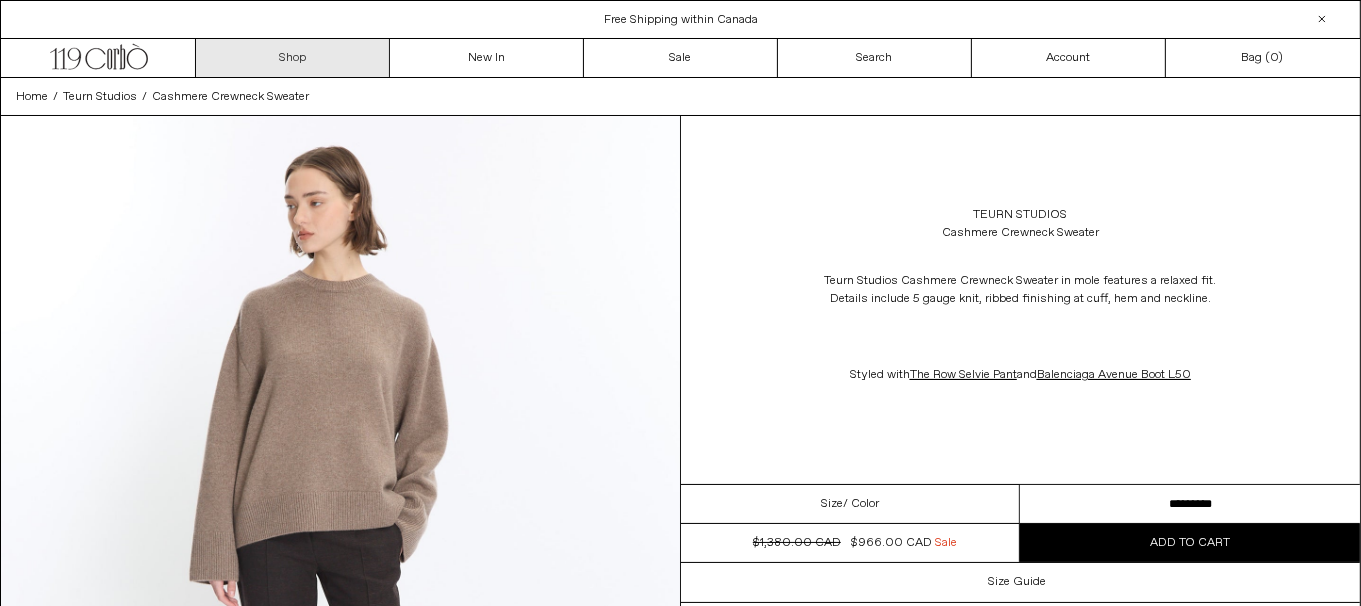 scroll, scrollTop: 0, scrollLeft: 0, axis: both 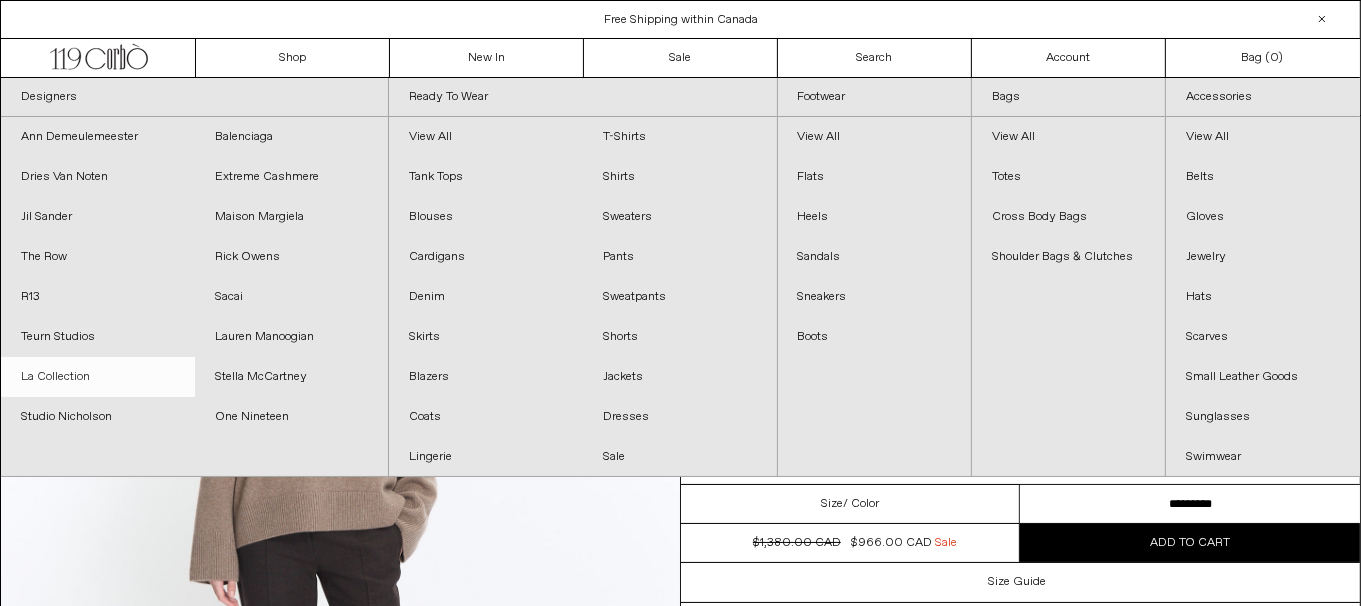 drag, startPoint x: 80, startPoint y: 373, endPoint x: 159, endPoint y: 389, distance: 80.60397 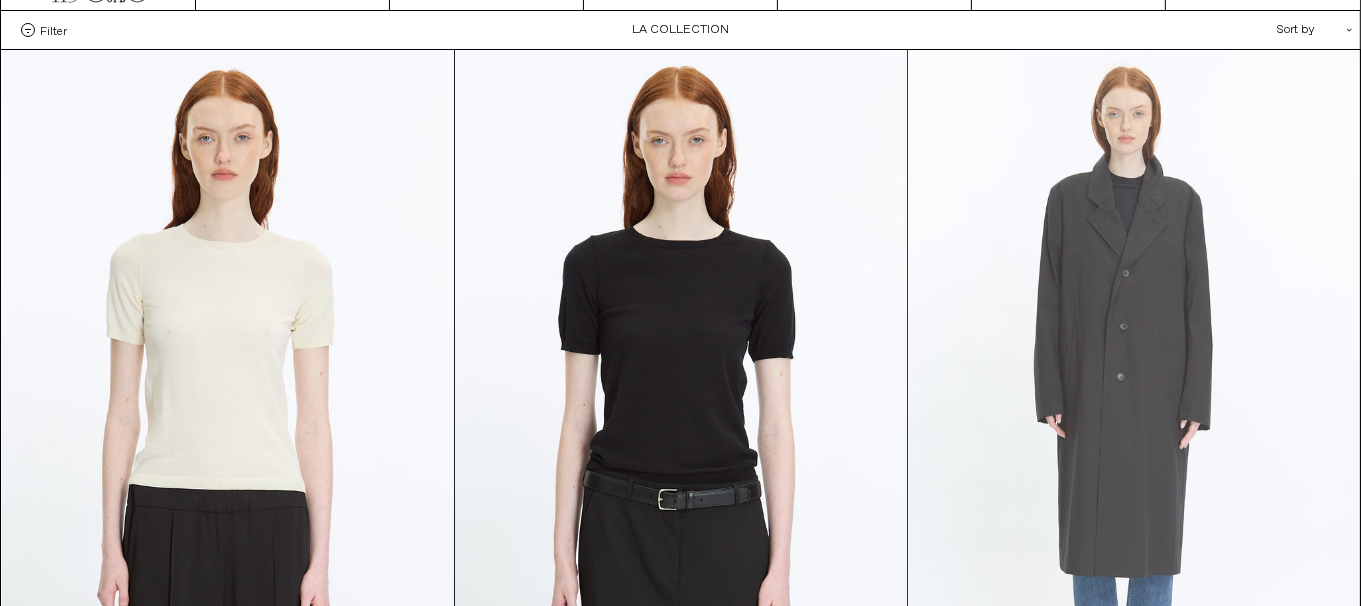 scroll, scrollTop: 100, scrollLeft: 0, axis: vertical 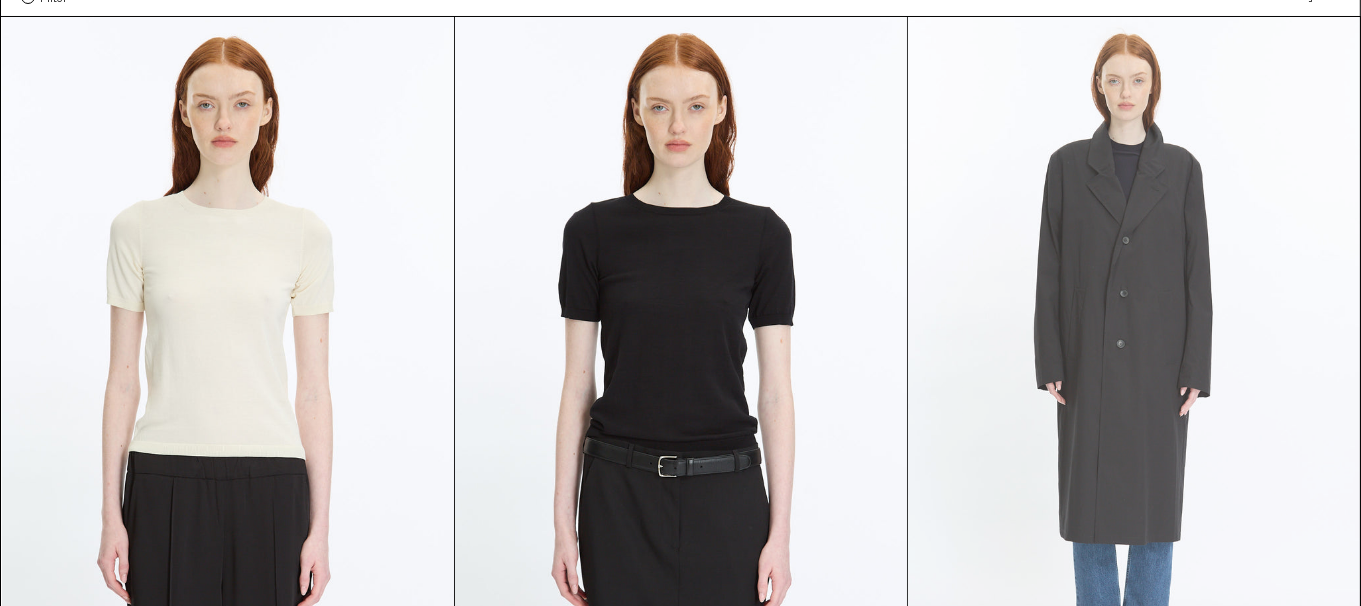 click at bounding box center [1134, 356] 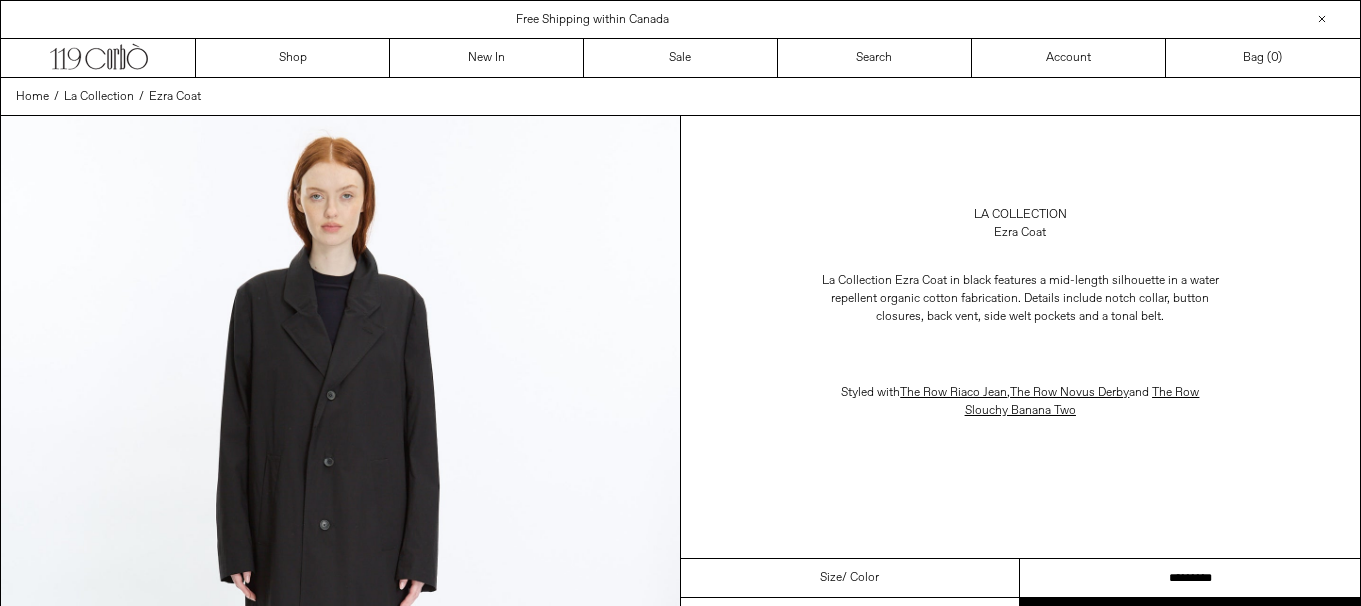 scroll, scrollTop: 0, scrollLeft: 0, axis: both 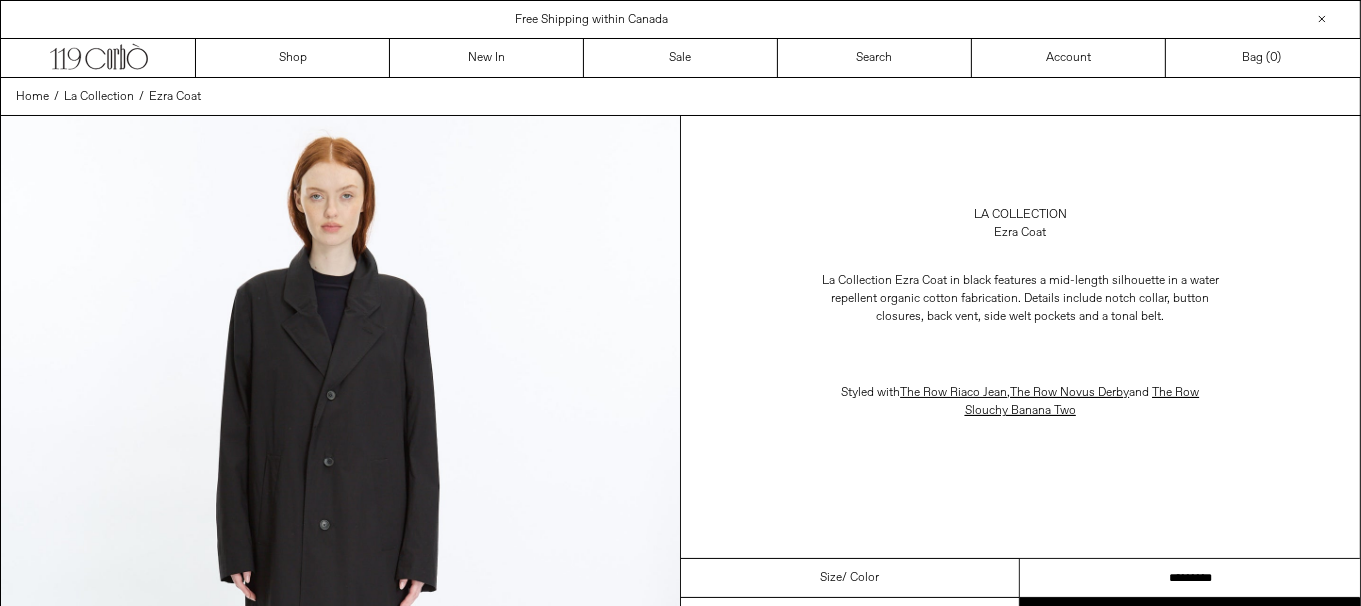 click on "**********" at bounding box center (1190, 578) 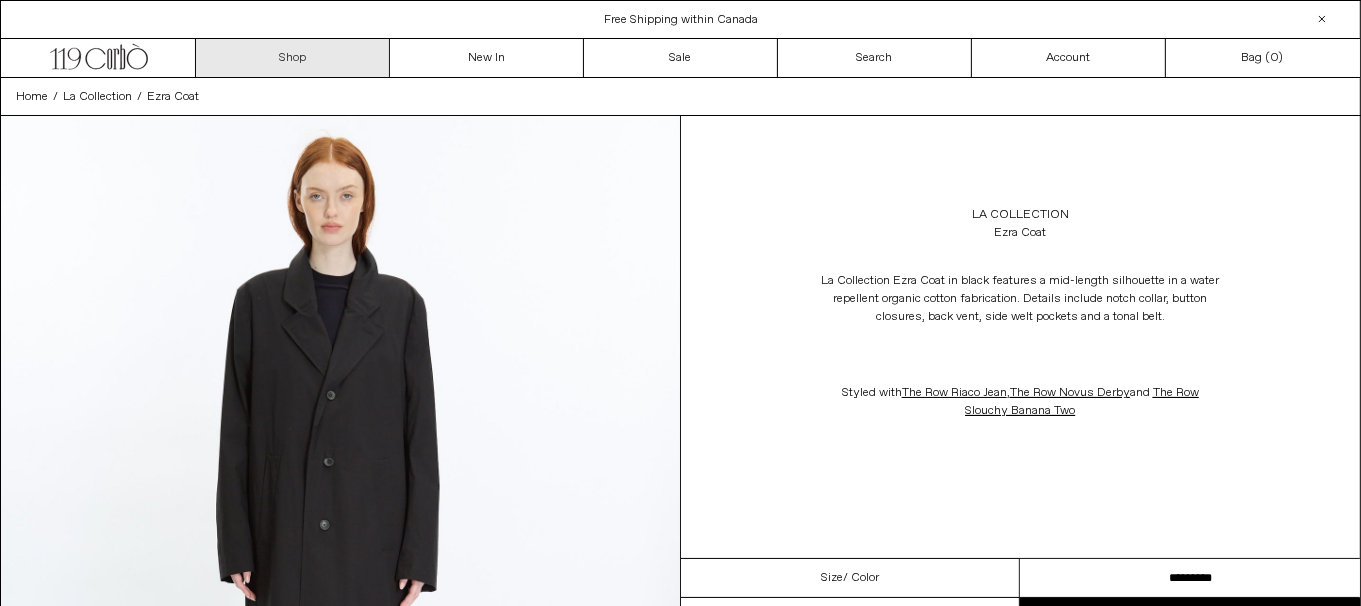 scroll, scrollTop: 0, scrollLeft: 0, axis: both 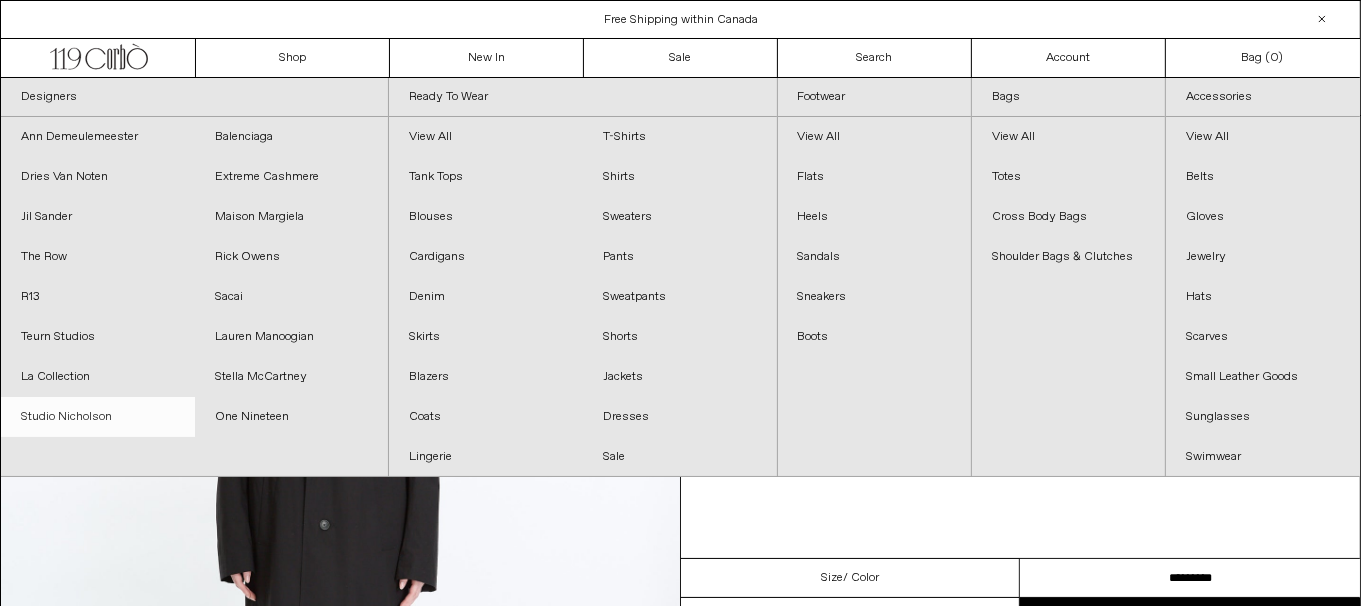 drag, startPoint x: 101, startPoint y: 417, endPoint x: 685, endPoint y: 379, distance: 585.235 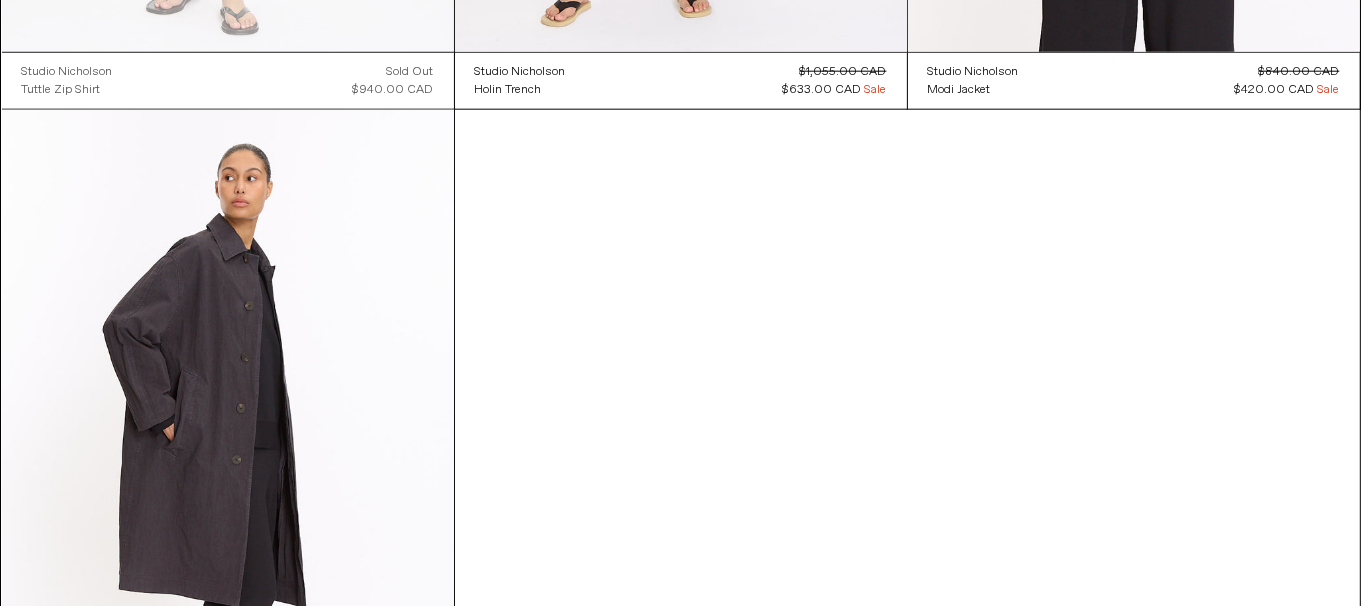 scroll, scrollTop: 2400, scrollLeft: 0, axis: vertical 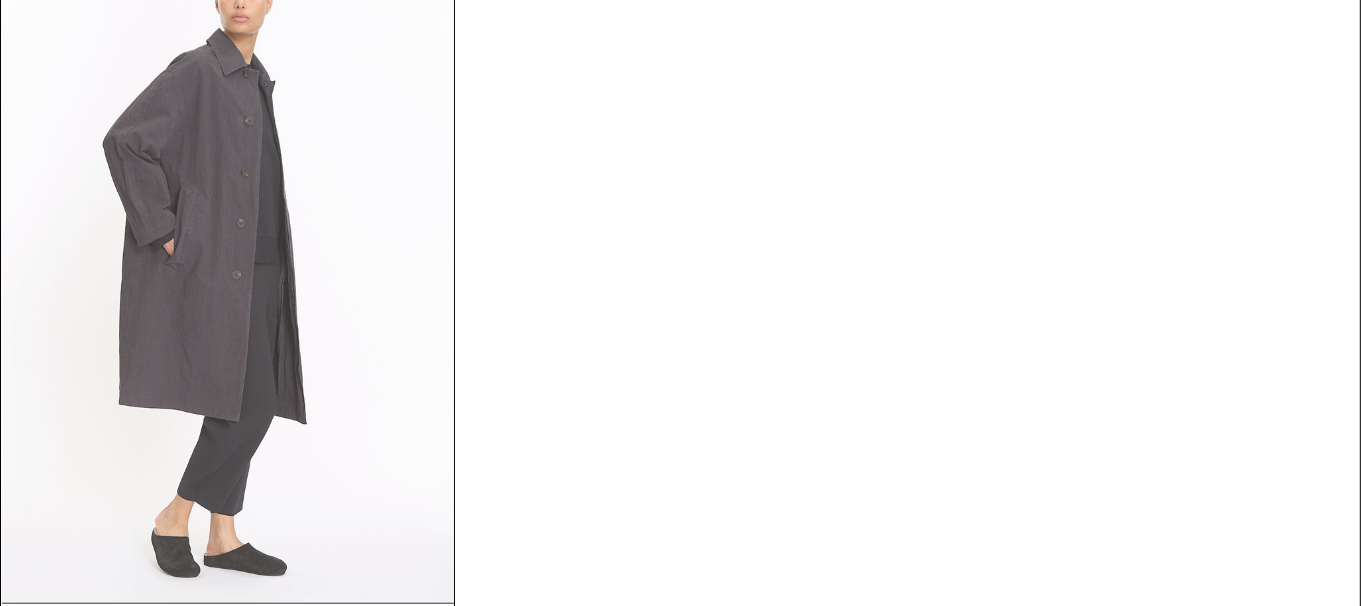 click at bounding box center [228, 264] 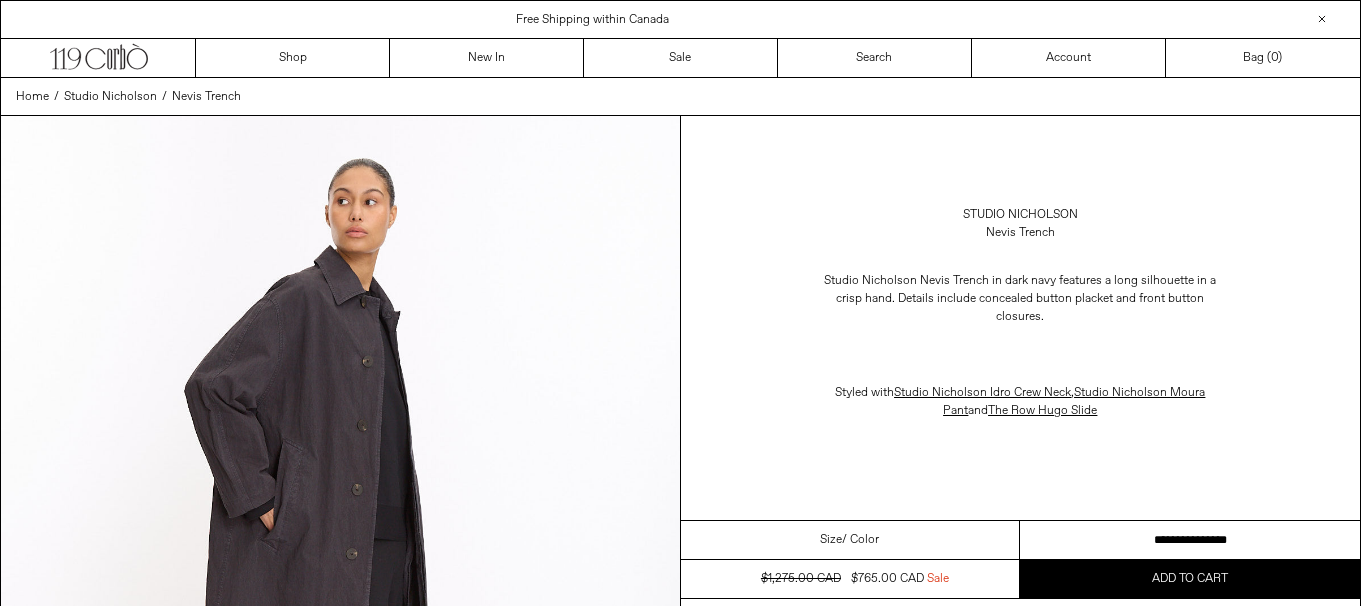 scroll, scrollTop: 0, scrollLeft: 0, axis: both 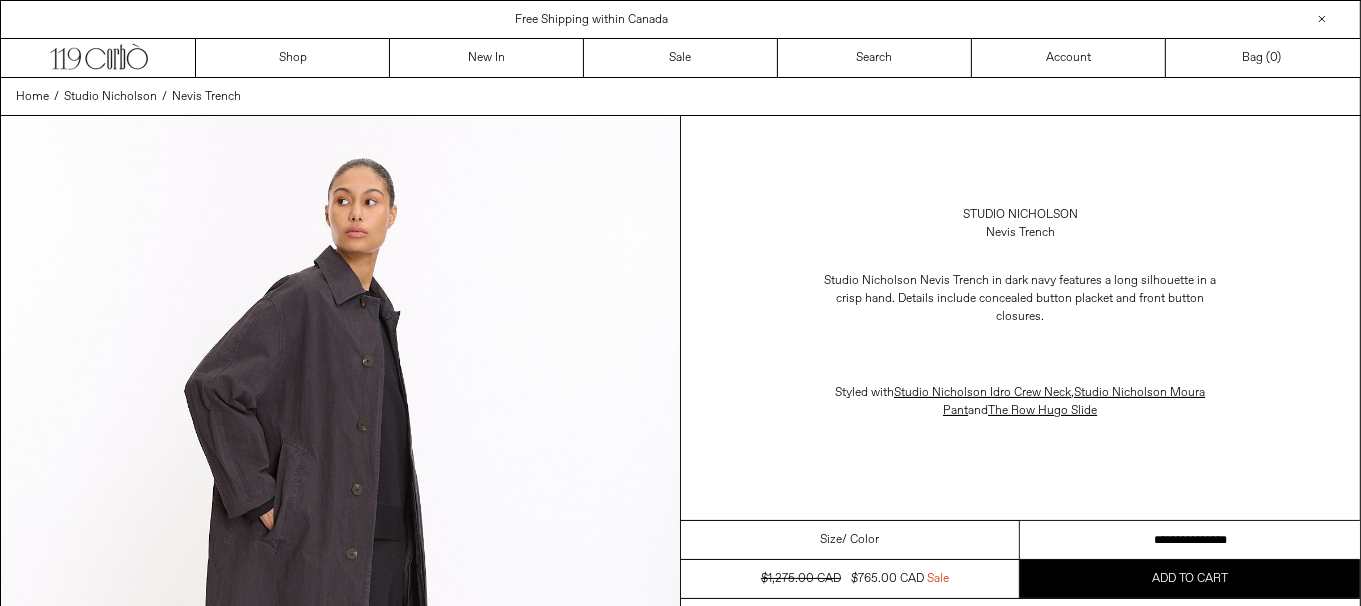 click on "**********" at bounding box center [1190, 540] 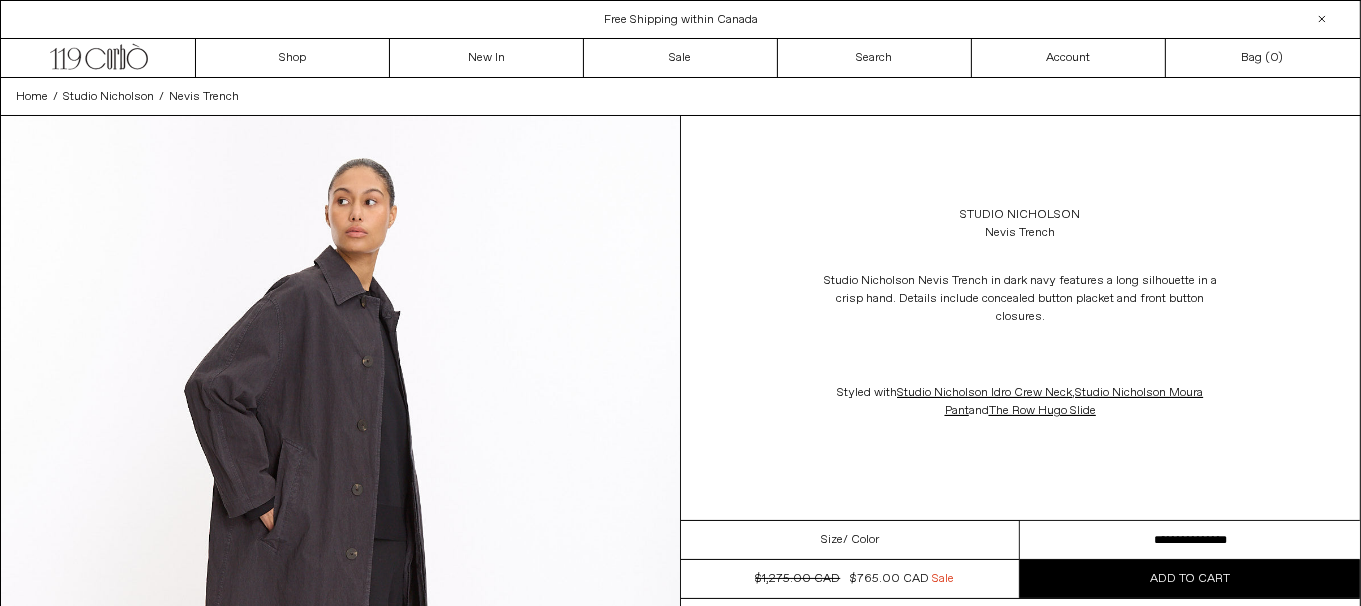 scroll, scrollTop: 0, scrollLeft: 0, axis: both 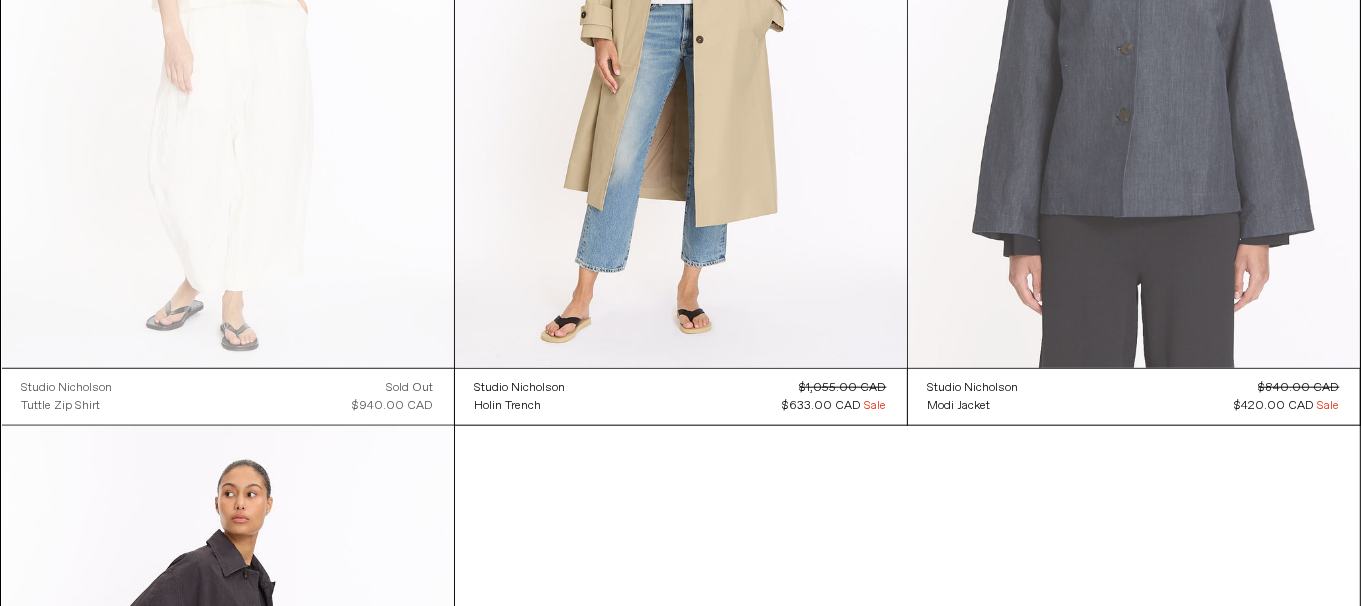 click on "Studio Nicholson
Moura Pant
Regular price
$342.50 CAD
Sold out
Regular price
$685.00 CAD
Sale price
$342.50 CAD
Sale
Unit price
/
per
Availability
$342.50 CAD
Studio Nicholson
Idro Crew Neck
Regular price
/" at bounding box center (680, -311) 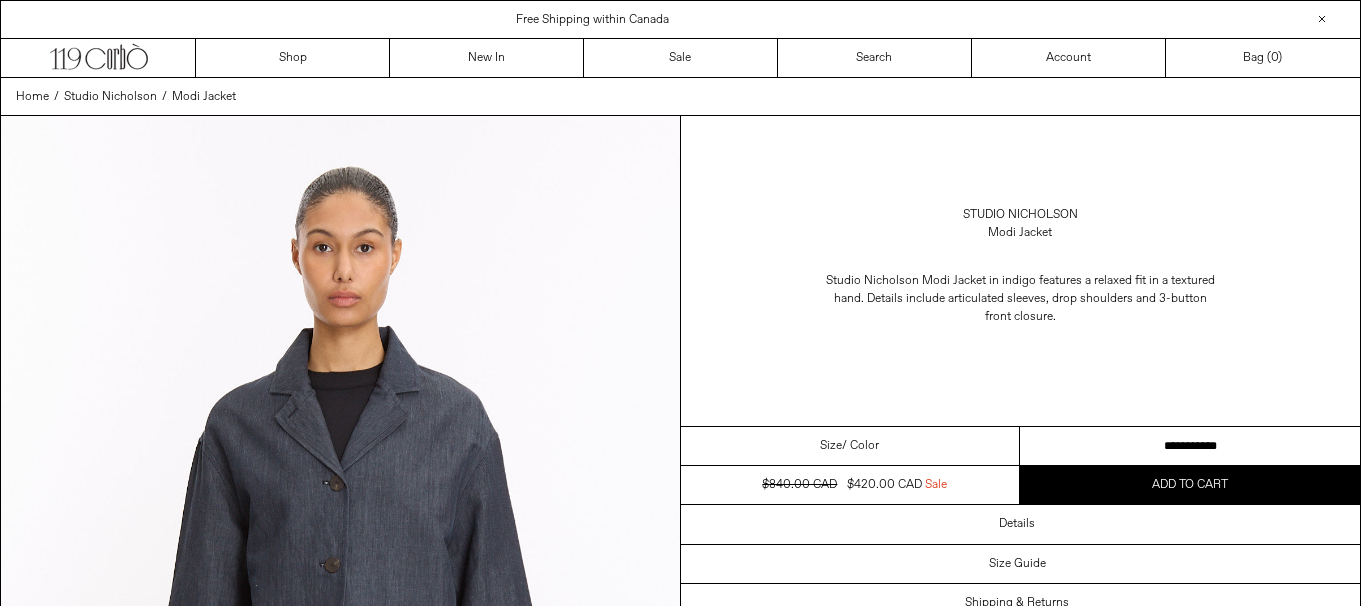 scroll, scrollTop: 0, scrollLeft: 0, axis: both 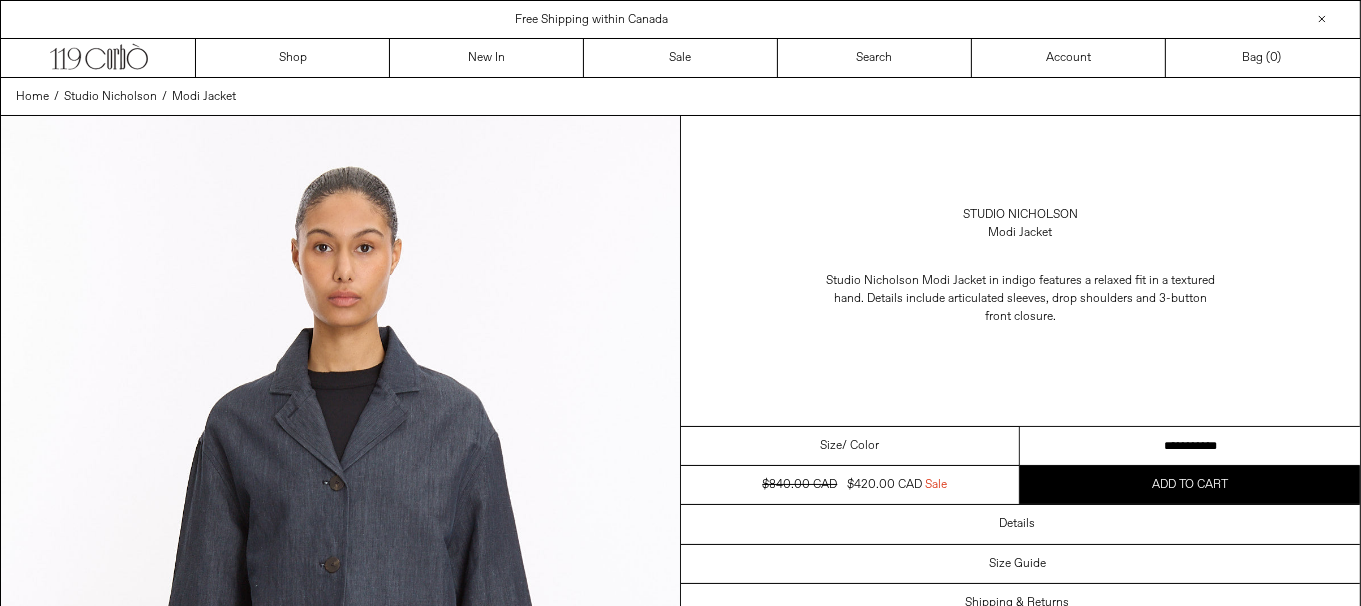 click on "**********" at bounding box center (1190, 446) 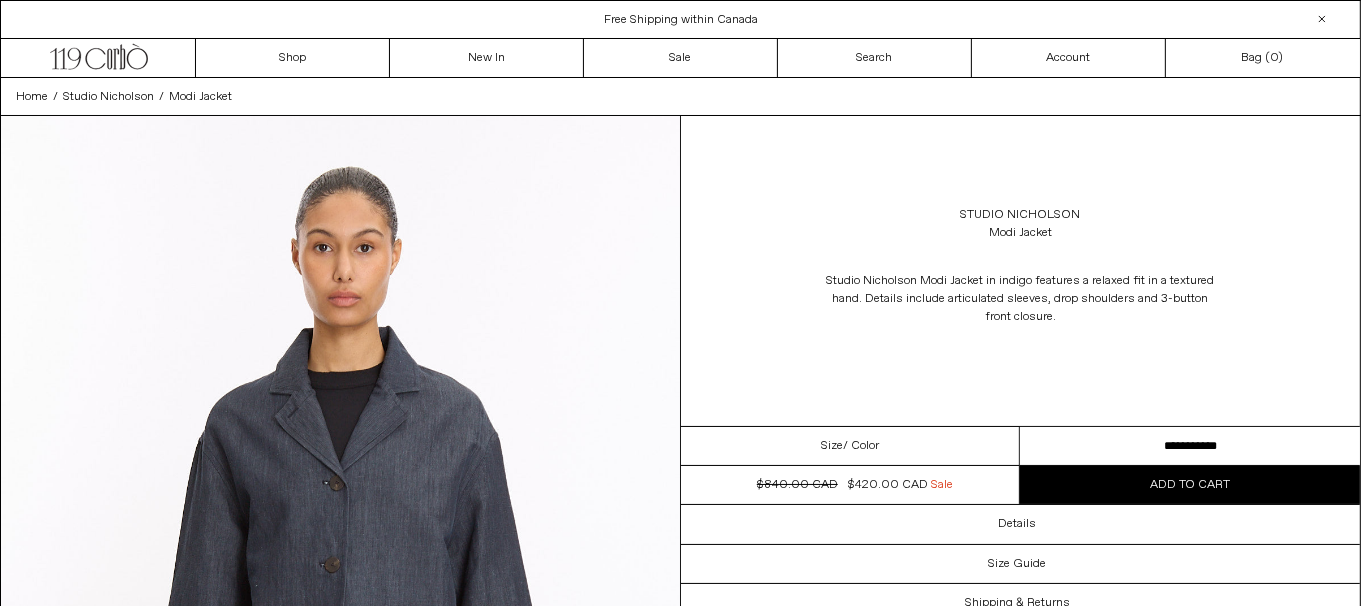 scroll, scrollTop: 0, scrollLeft: 0, axis: both 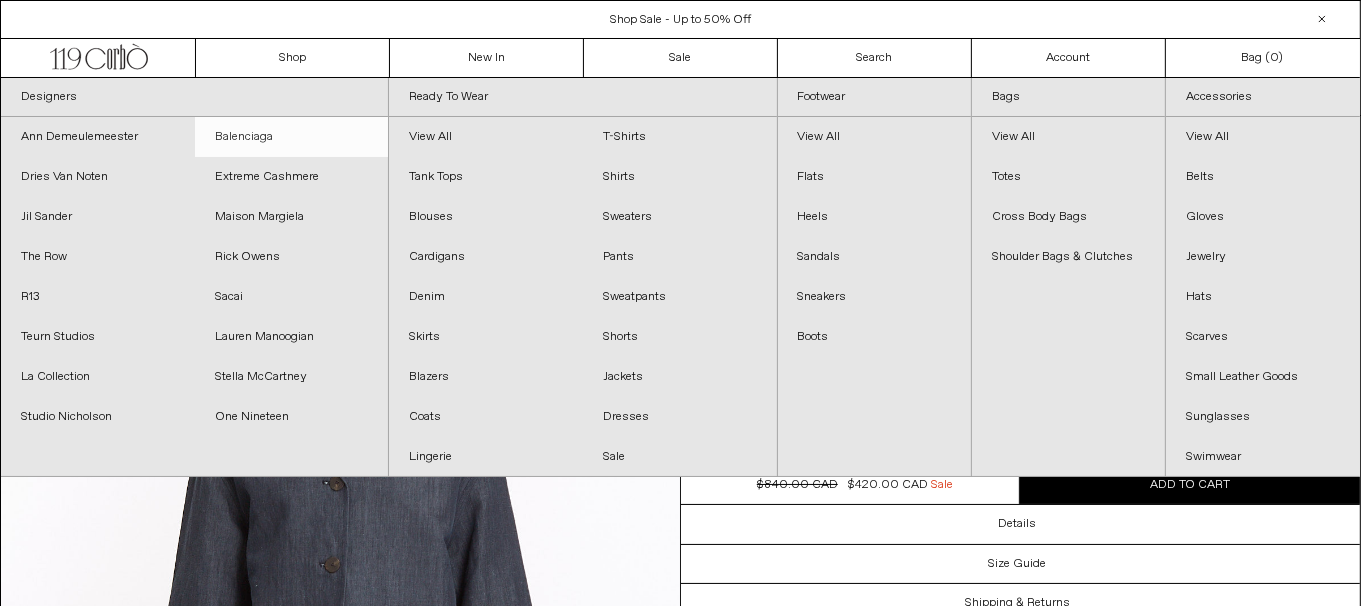 click on "Balenciaga" at bounding box center (292, 137) 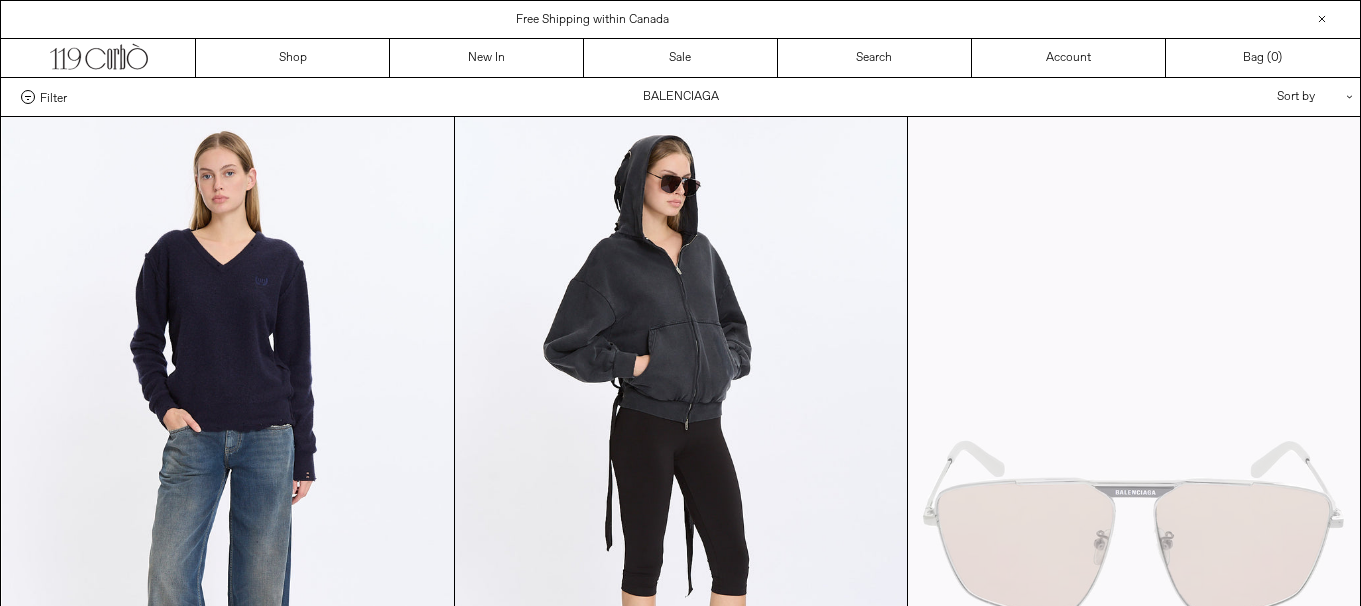 scroll, scrollTop: 0, scrollLeft: 0, axis: both 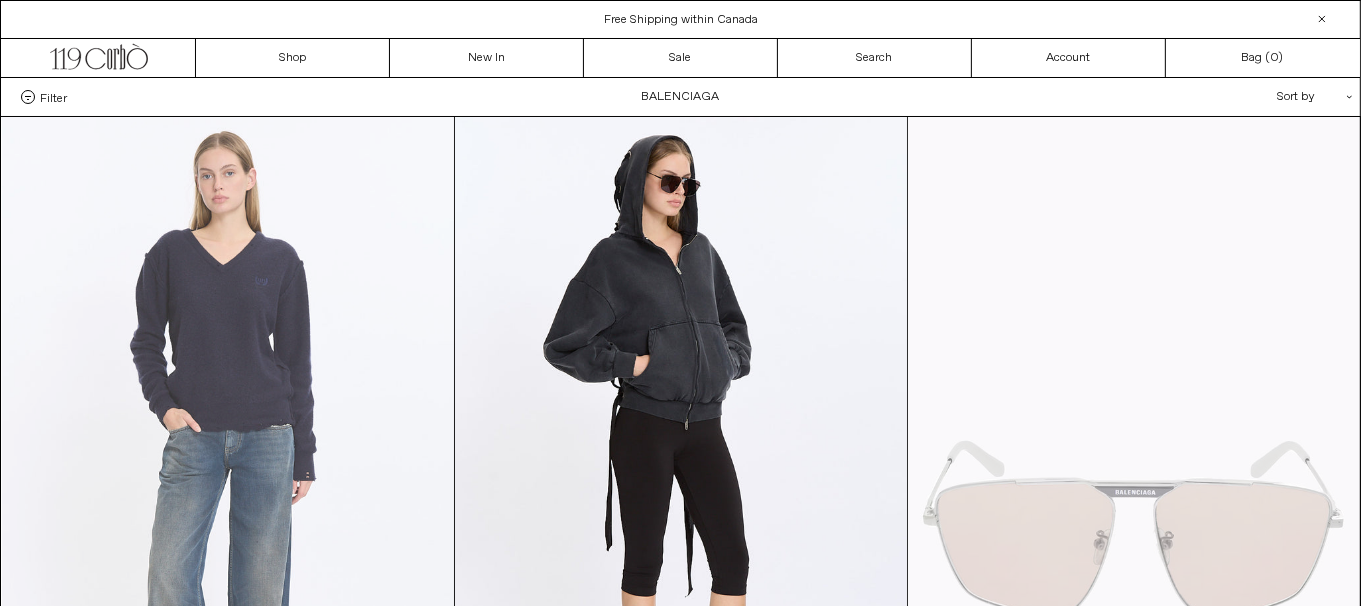 click at bounding box center (228, 456) 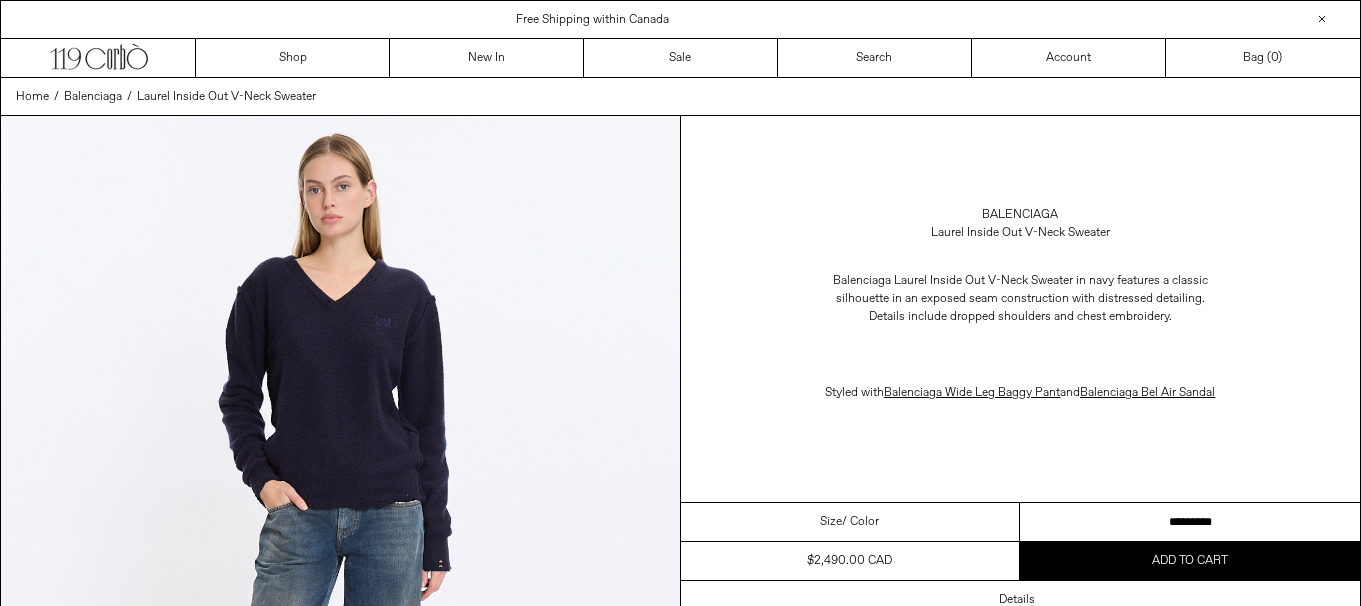 scroll, scrollTop: 0, scrollLeft: 0, axis: both 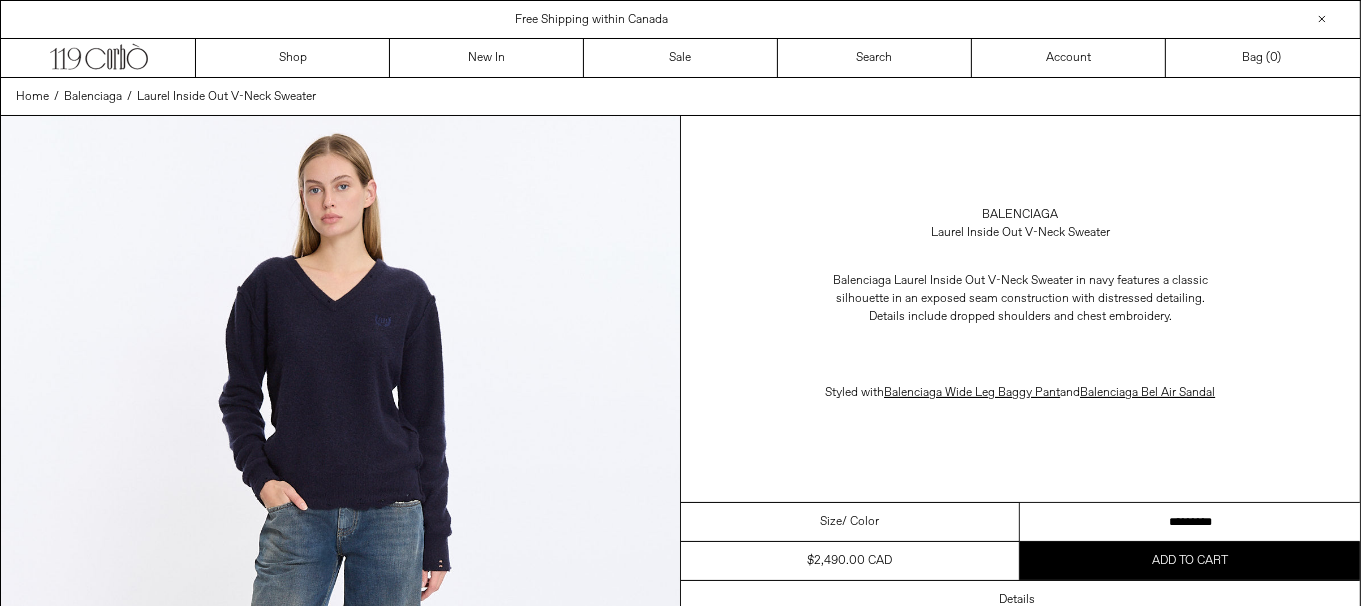 drag, startPoint x: 1194, startPoint y: 533, endPoint x: 1093, endPoint y: 278, distance: 274.2736 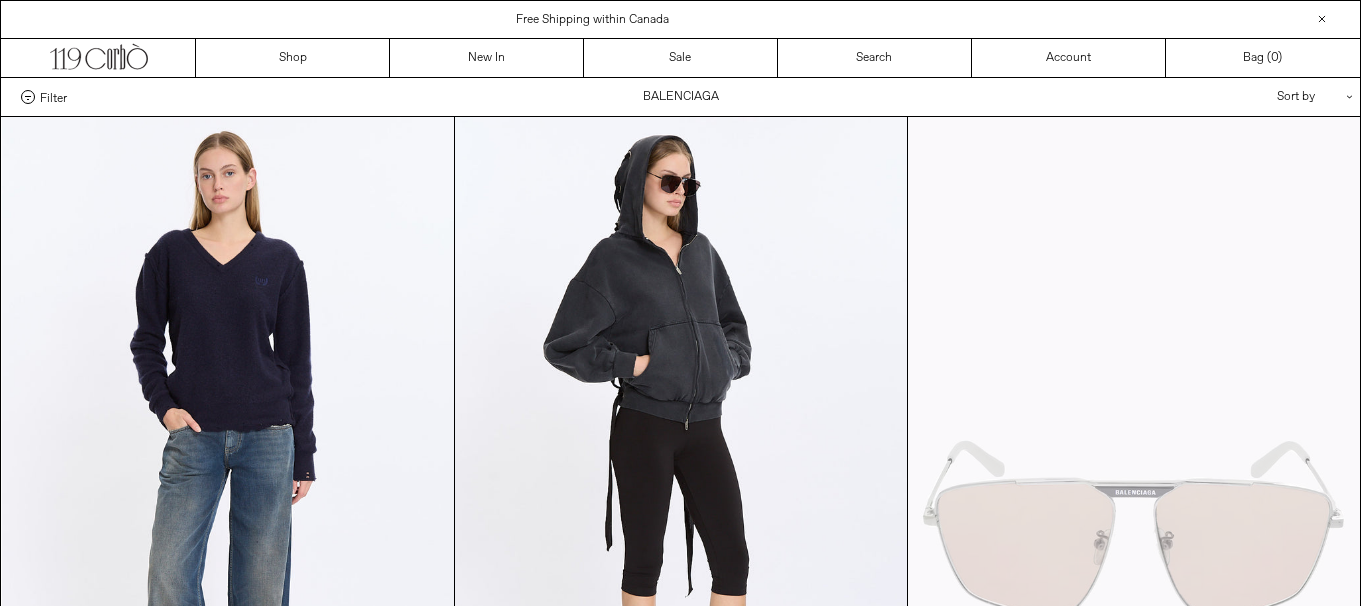scroll, scrollTop: 0, scrollLeft: 0, axis: both 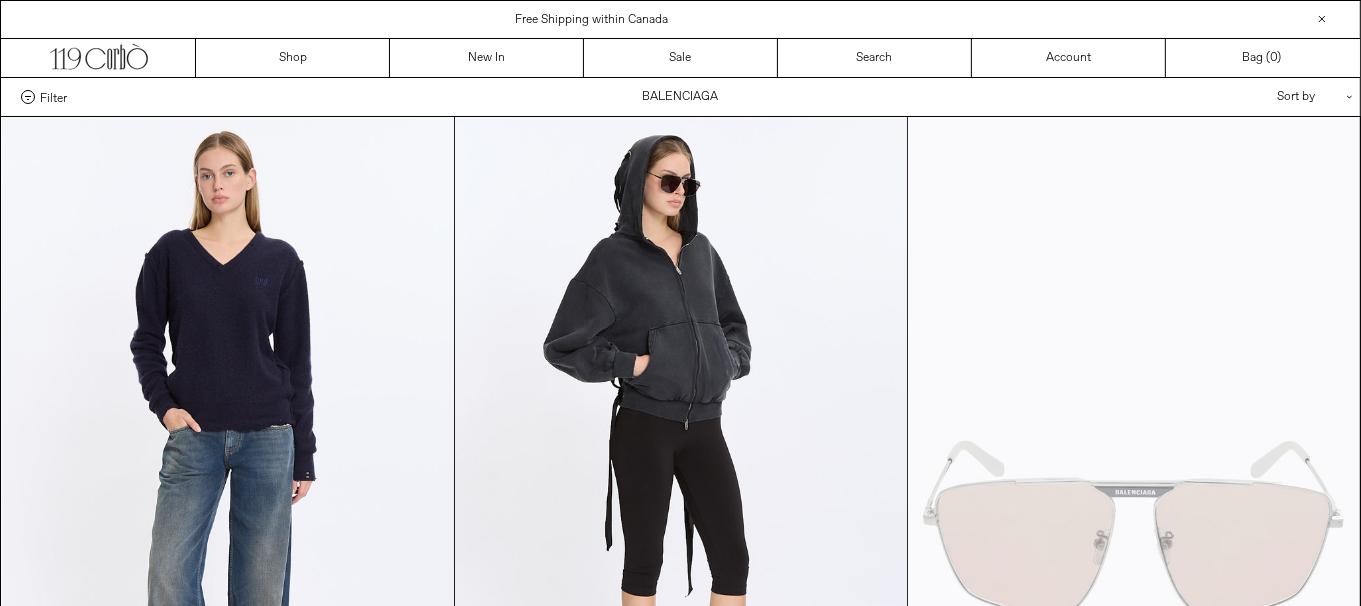 click at bounding box center [681, 456] 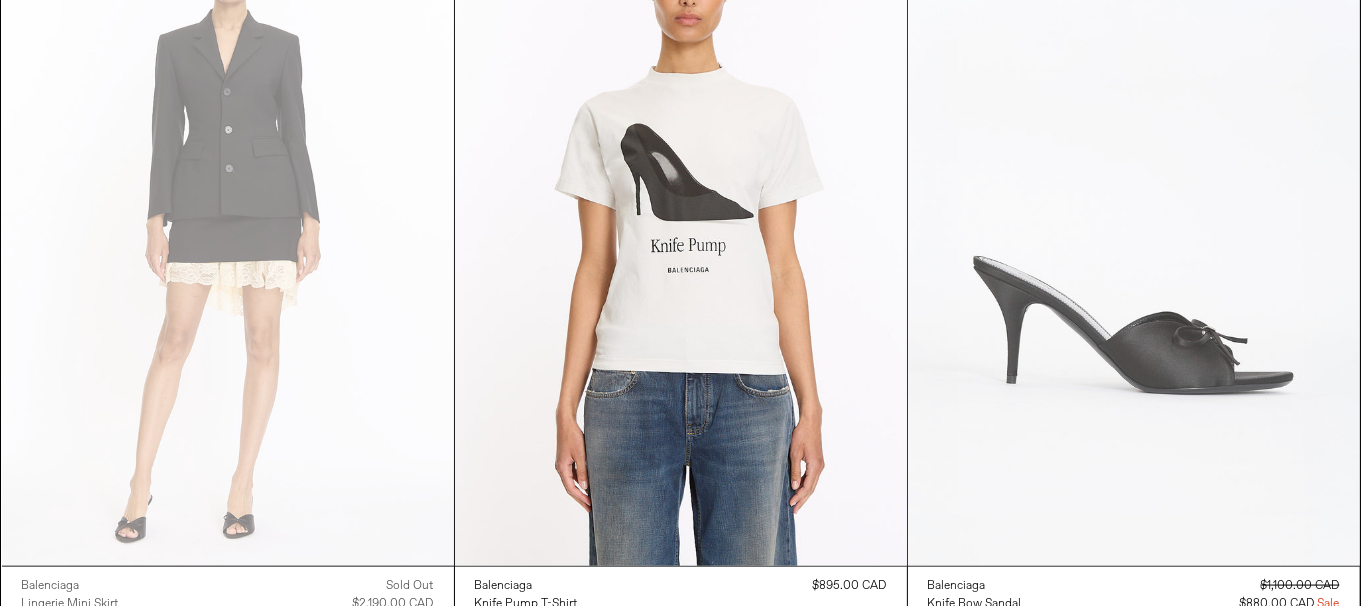 scroll, scrollTop: 2500, scrollLeft: 0, axis: vertical 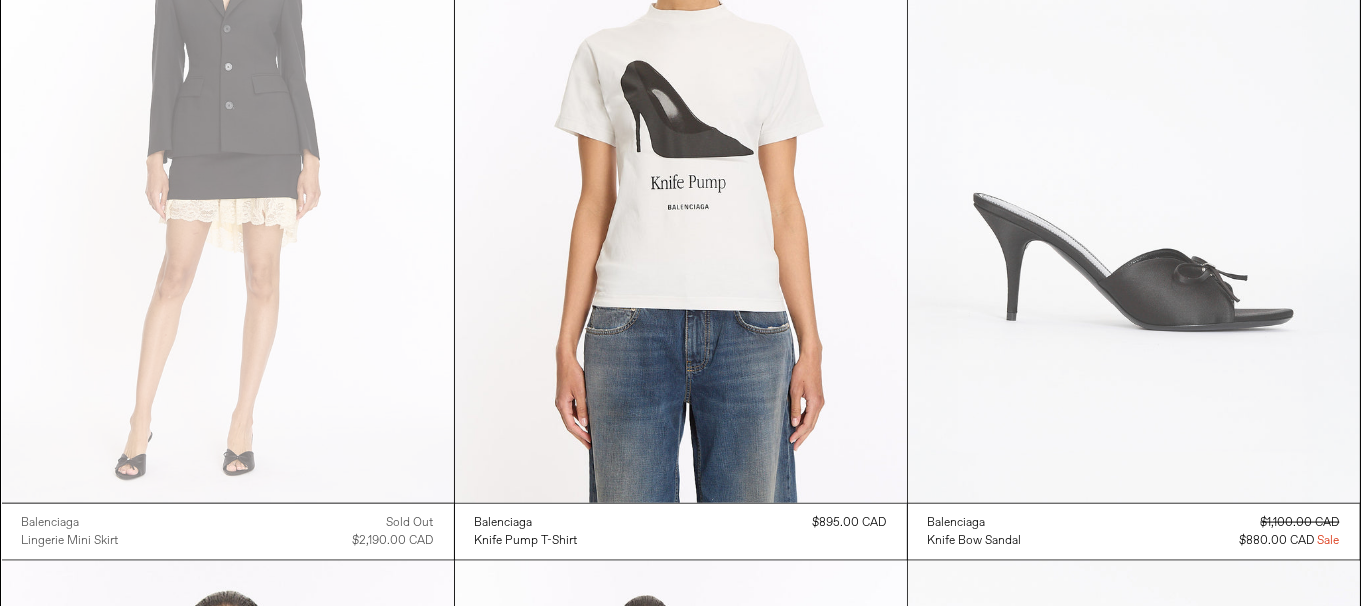 click at bounding box center (1134, 164) 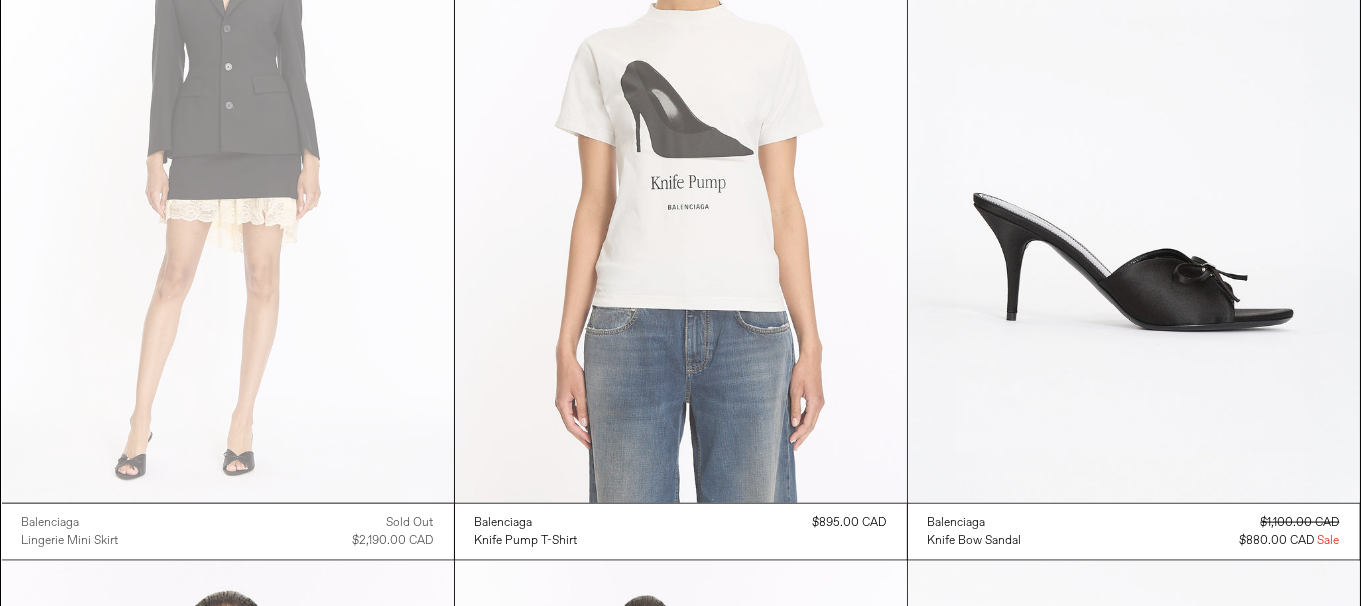 click at bounding box center [681, 164] 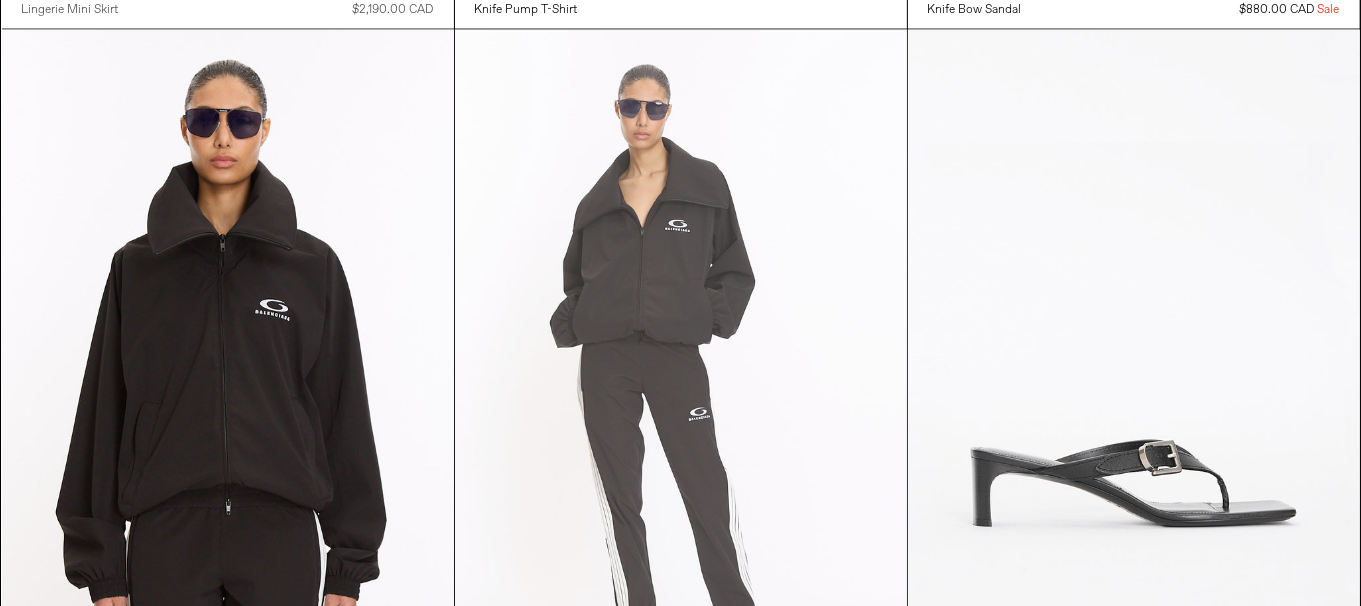scroll, scrollTop: 3200, scrollLeft: 0, axis: vertical 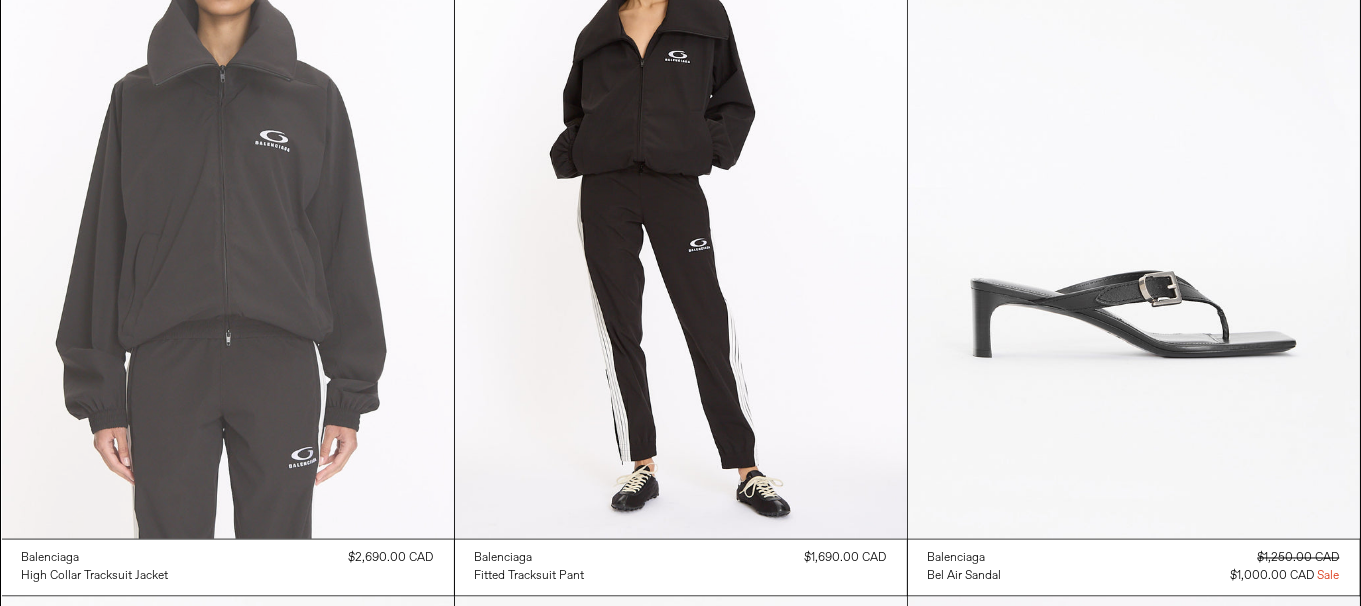 click at bounding box center (228, 200) 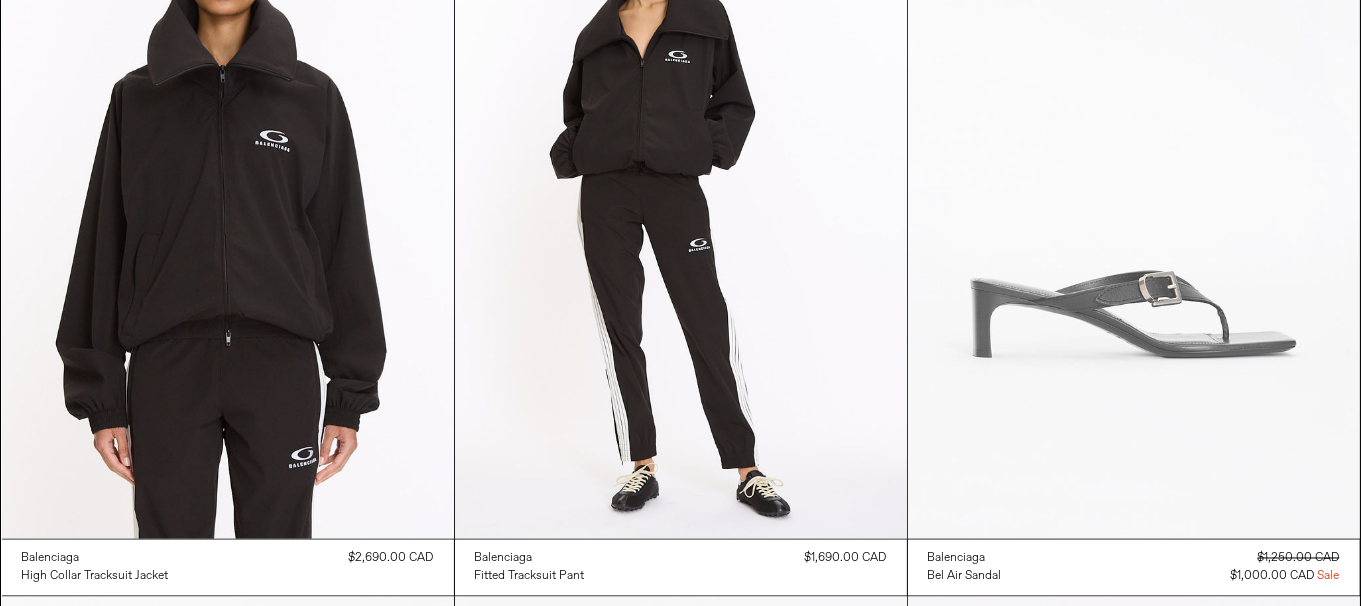 click at bounding box center [1134, 200] 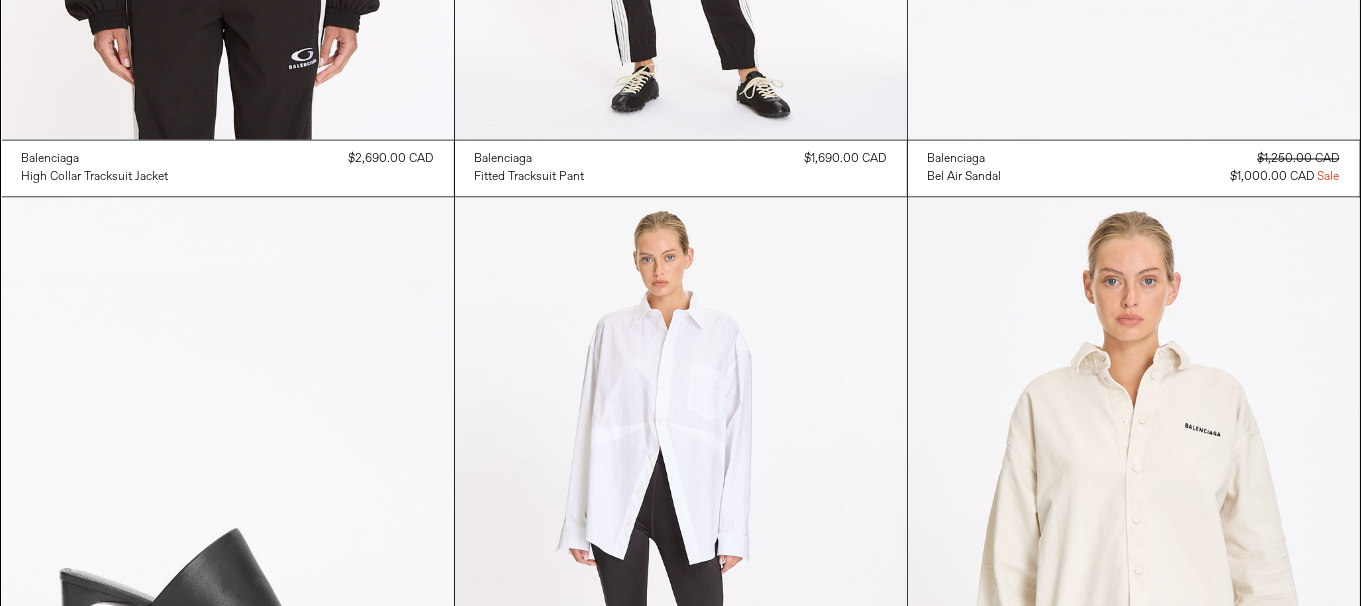 scroll, scrollTop: 3999, scrollLeft: 0, axis: vertical 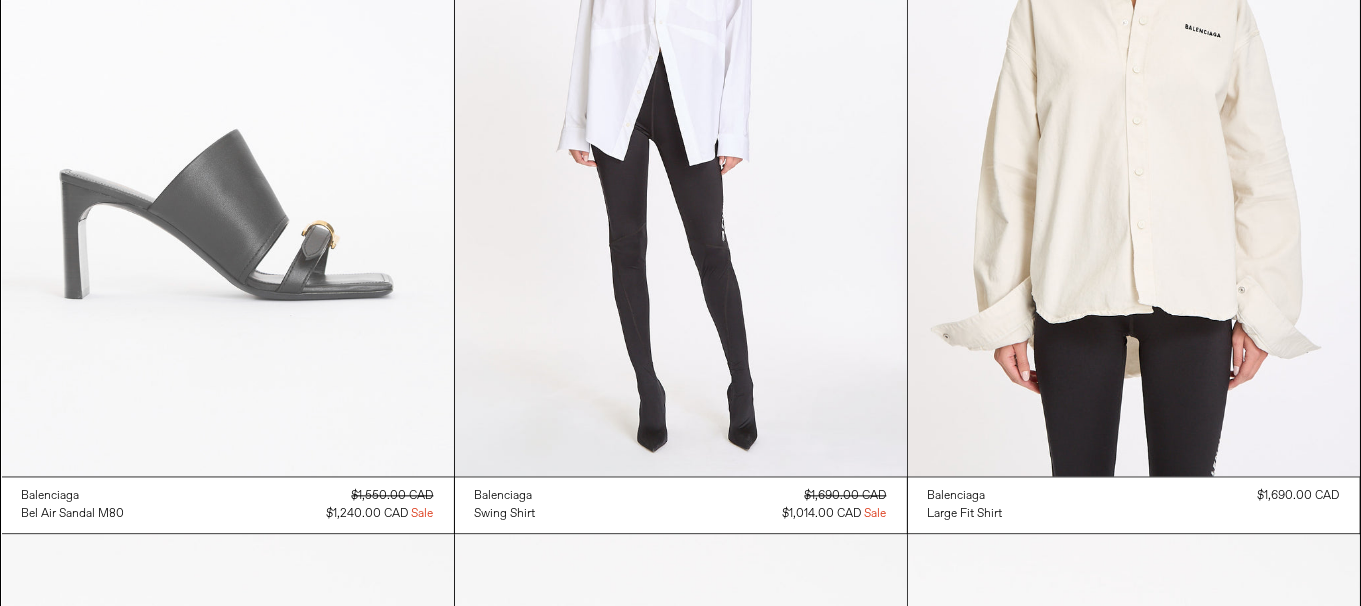 click at bounding box center [228, 137] 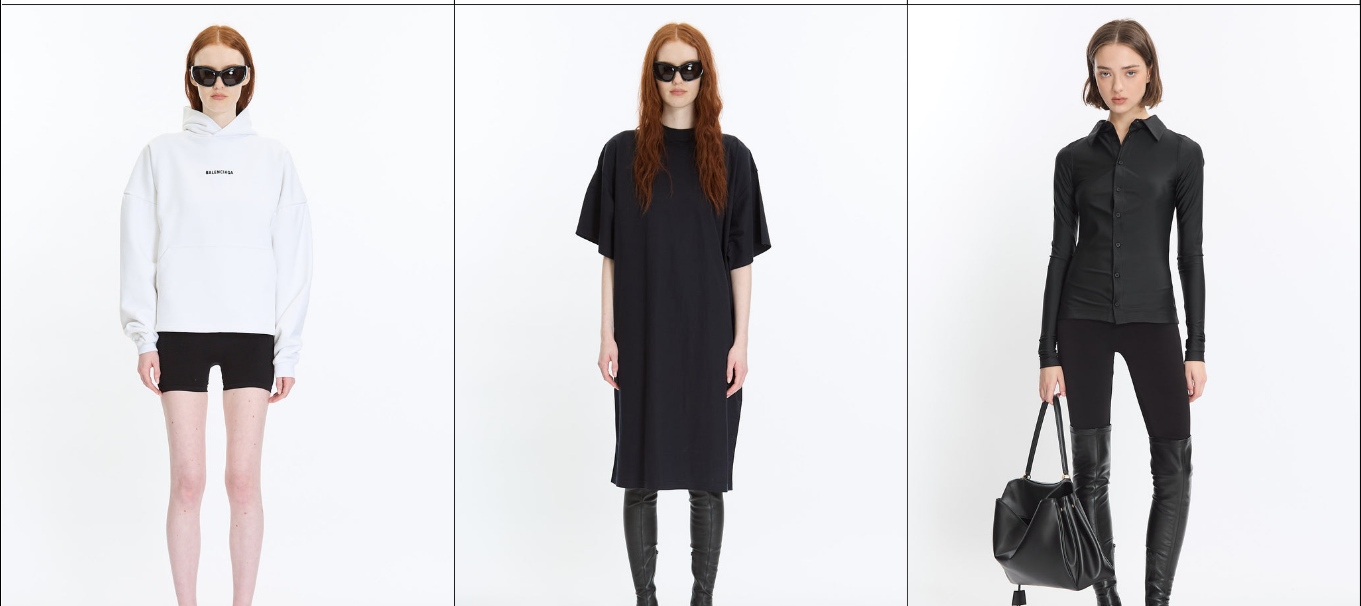 scroll, scrollTop: 6500, scrollLeft: 0, axis: vertical 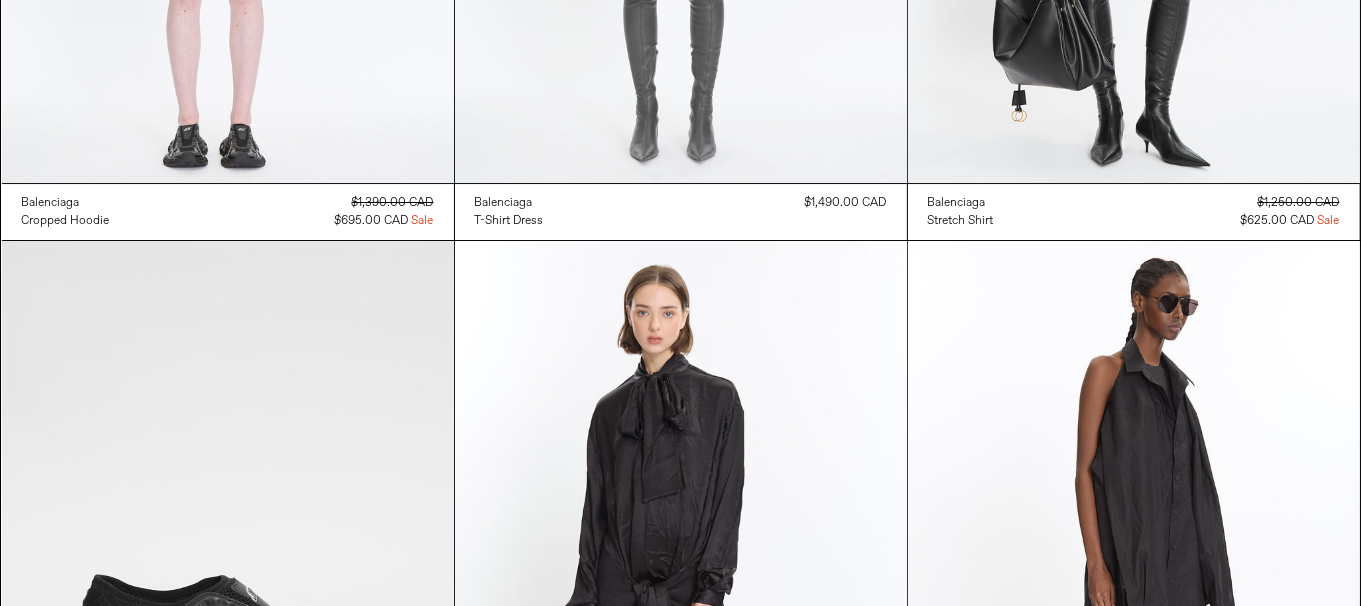 click at bounding box center [681, -156] 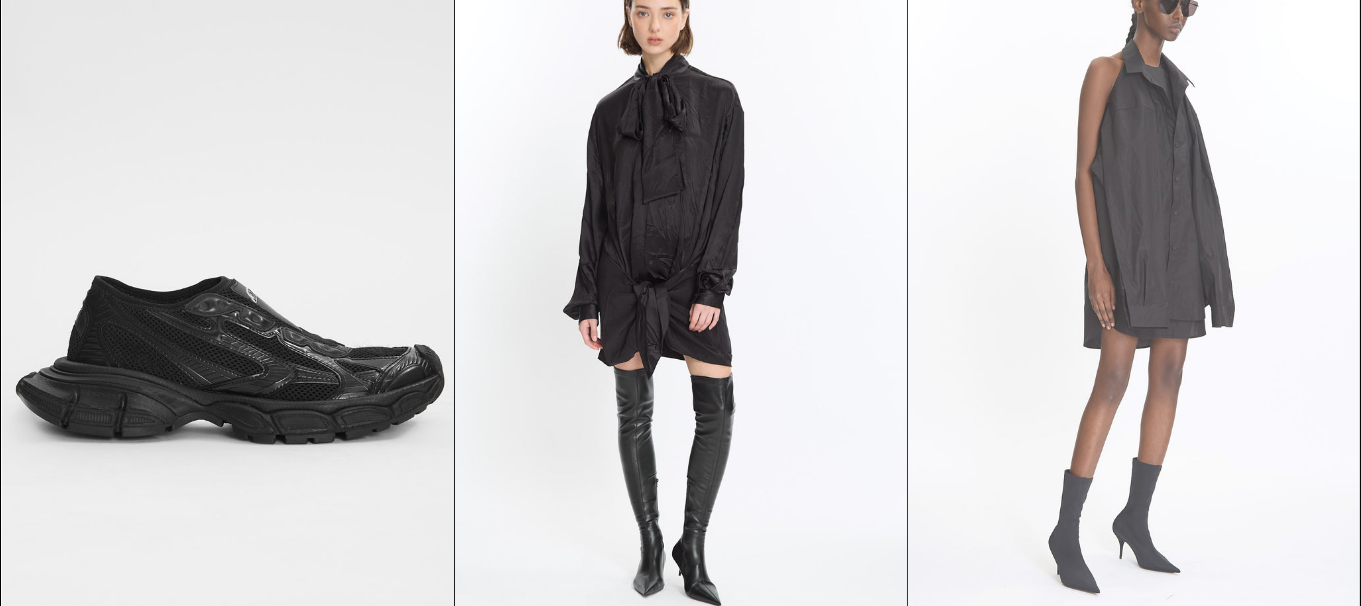 scroll, scrollTop: 6800, scrollLeft: 0, axis: vertical 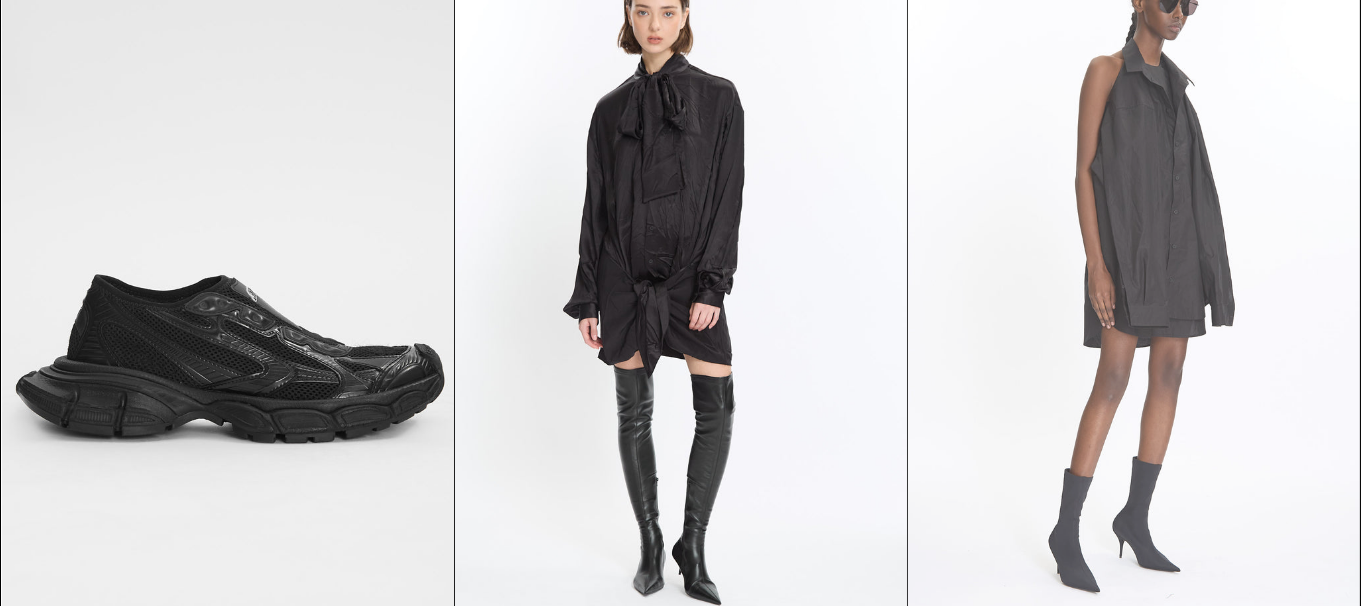 click at bounding box center [1134, 280] 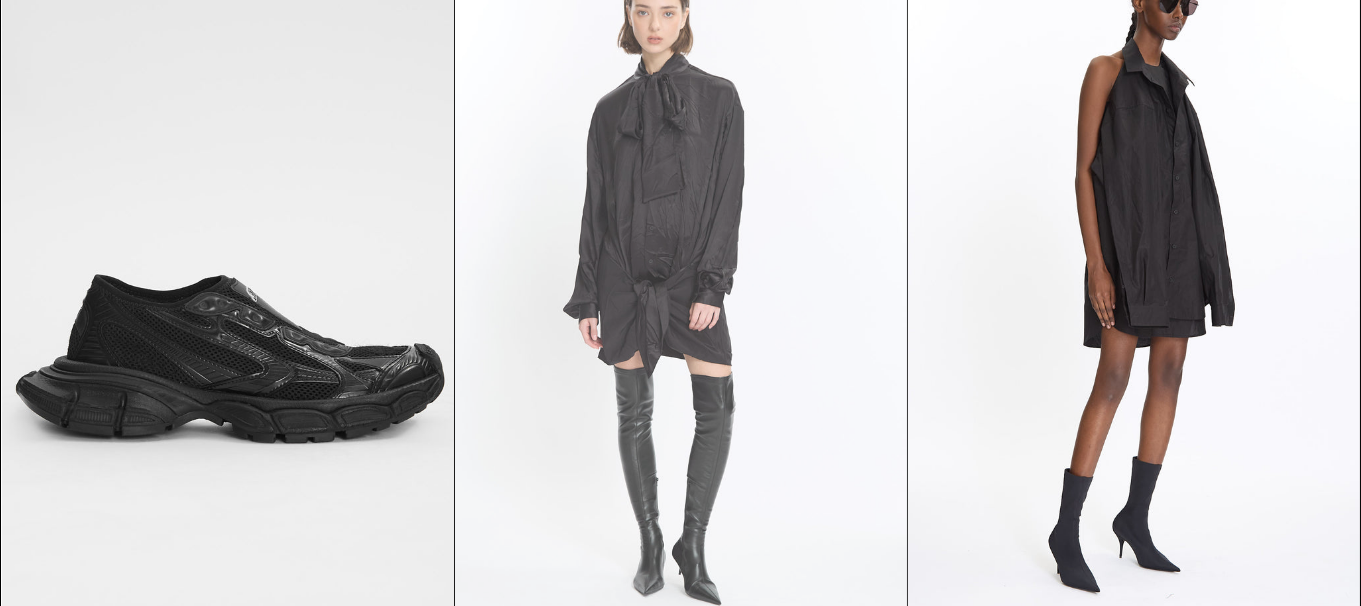 scroll, scrollTop: 6899, scrollLeft: 0, axis: vertical 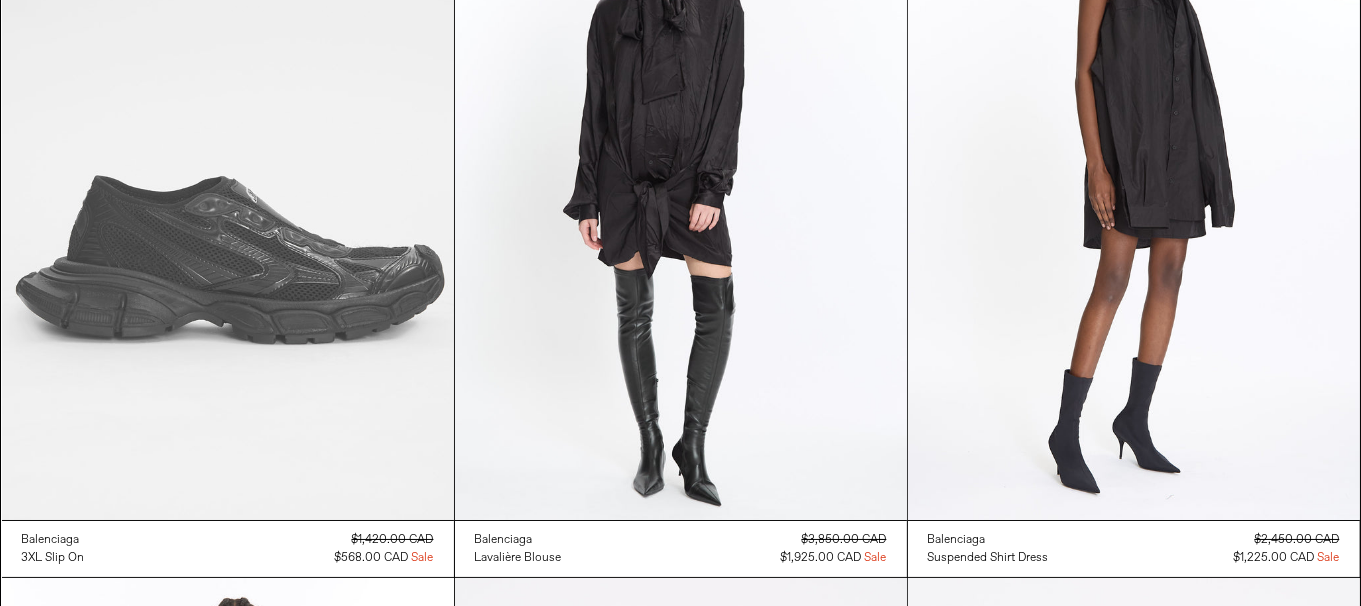 click at bounding box center [228, 181] 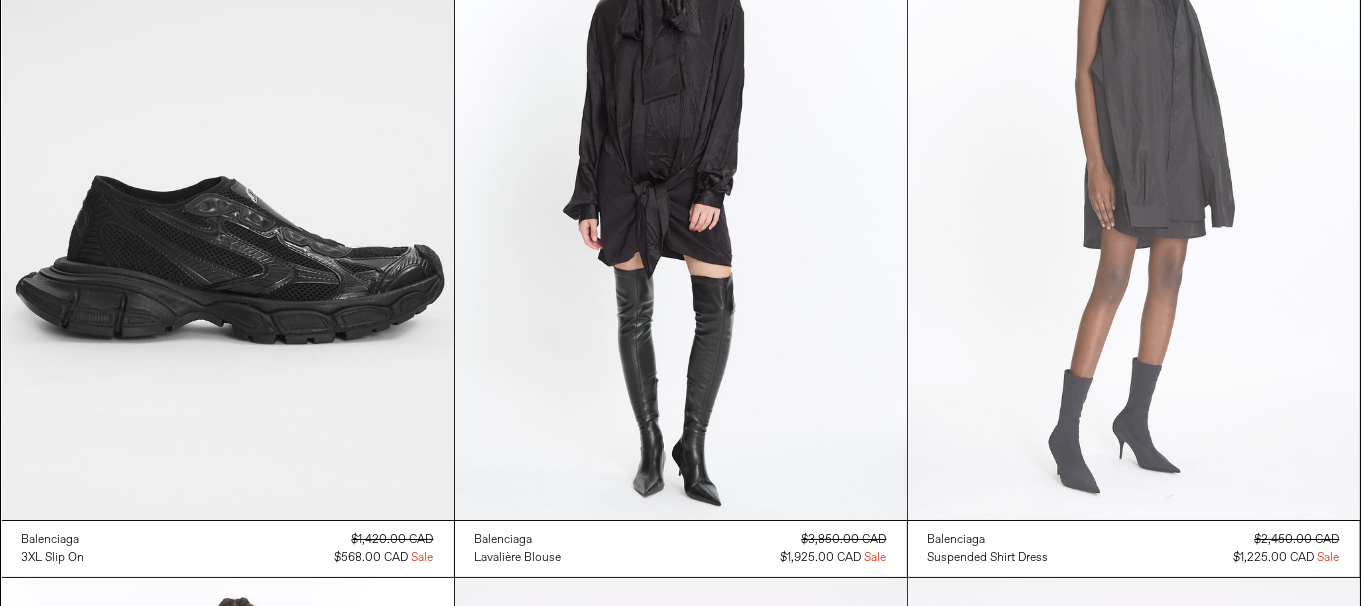 scroll, scrollTop: 7500, scrollLeft: 0, axis: vertical 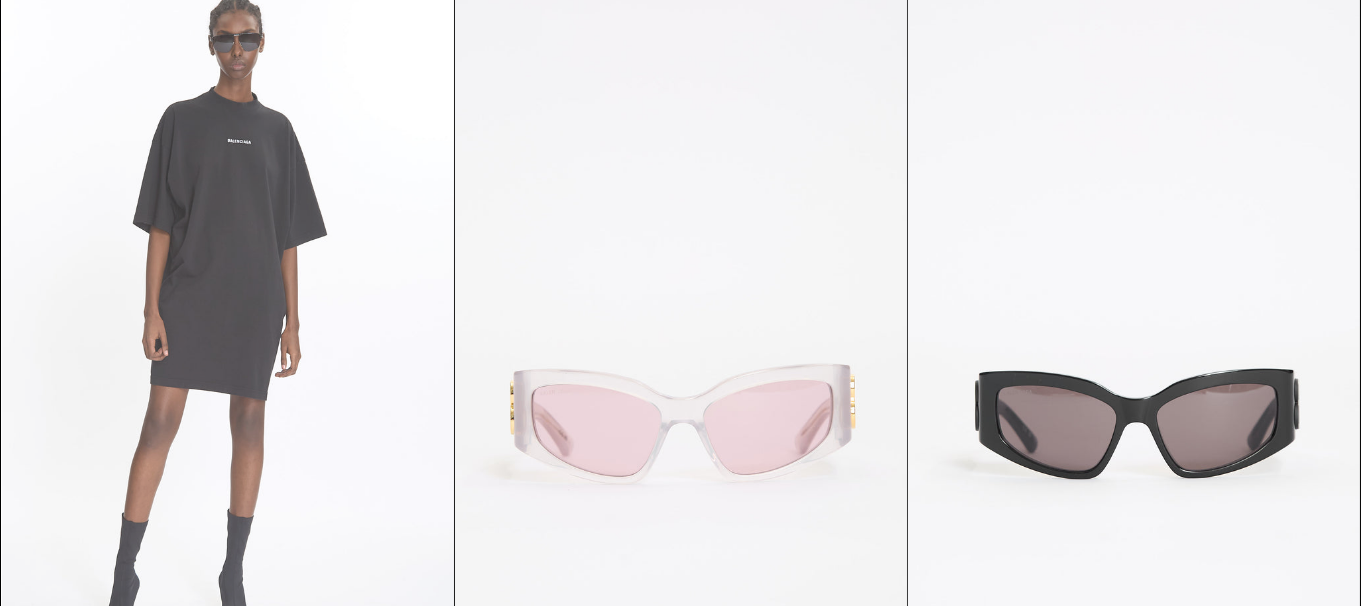 click at bounding box center (228, 316) 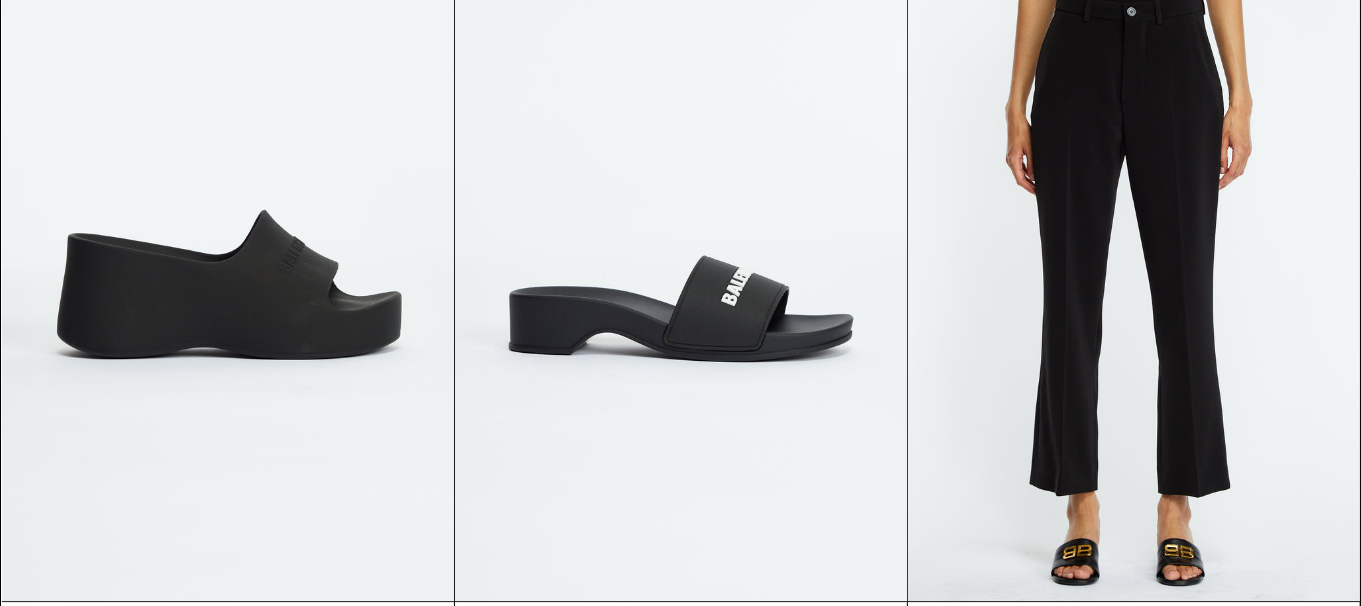 scroll, scrollTop: 13306, scrollLeft: 0, axis: vertical 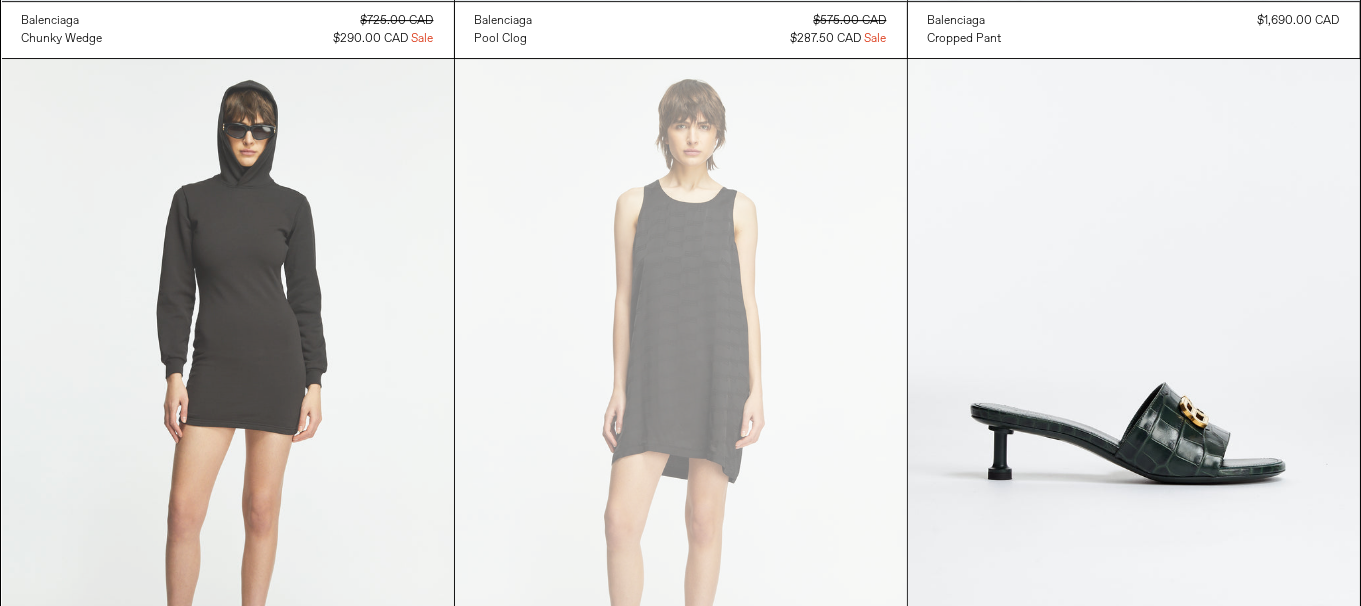 click at bounding box center [228, 398] 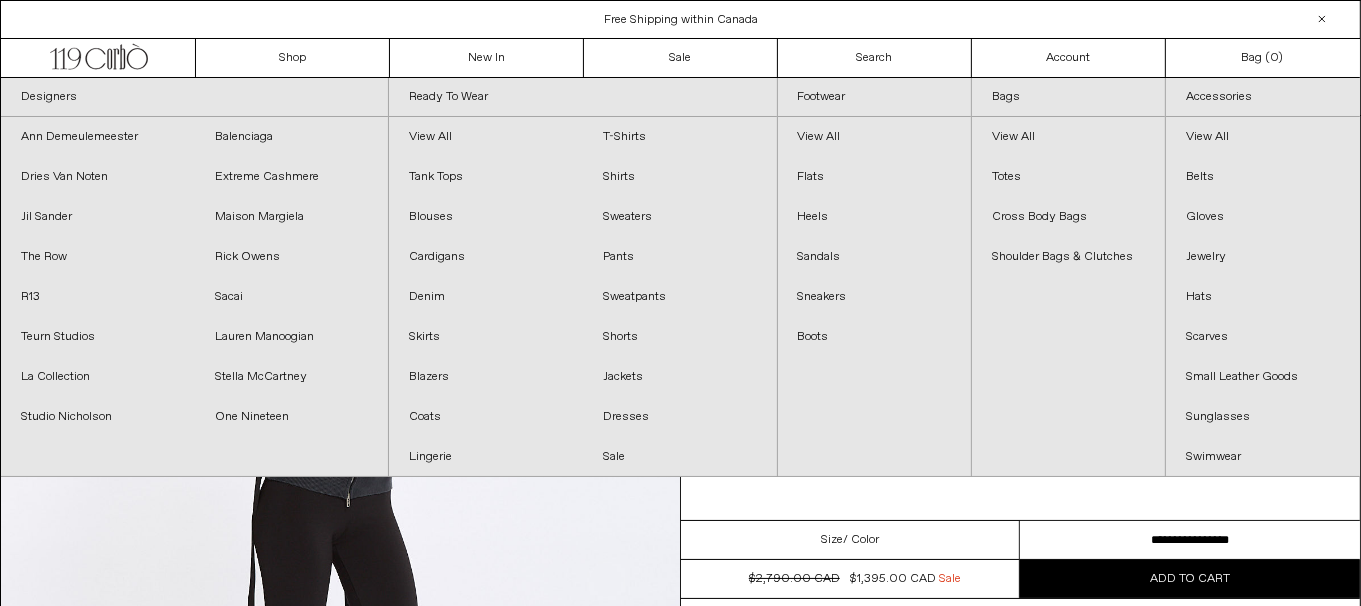 scroll, scrollTop: 0, scrollLeft: 0, axis: both 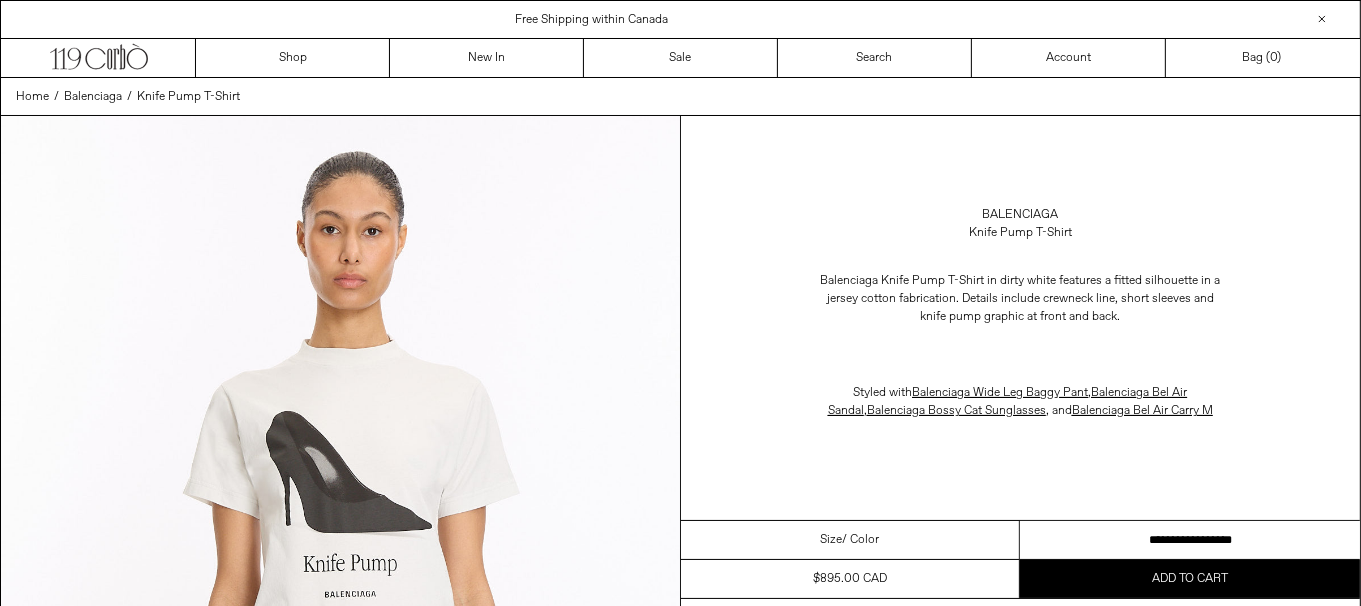 drag, startPoint x: 0, startPoint y: 0, endPoint x: 1192, endPoint y: 526, distance: 1302.8967 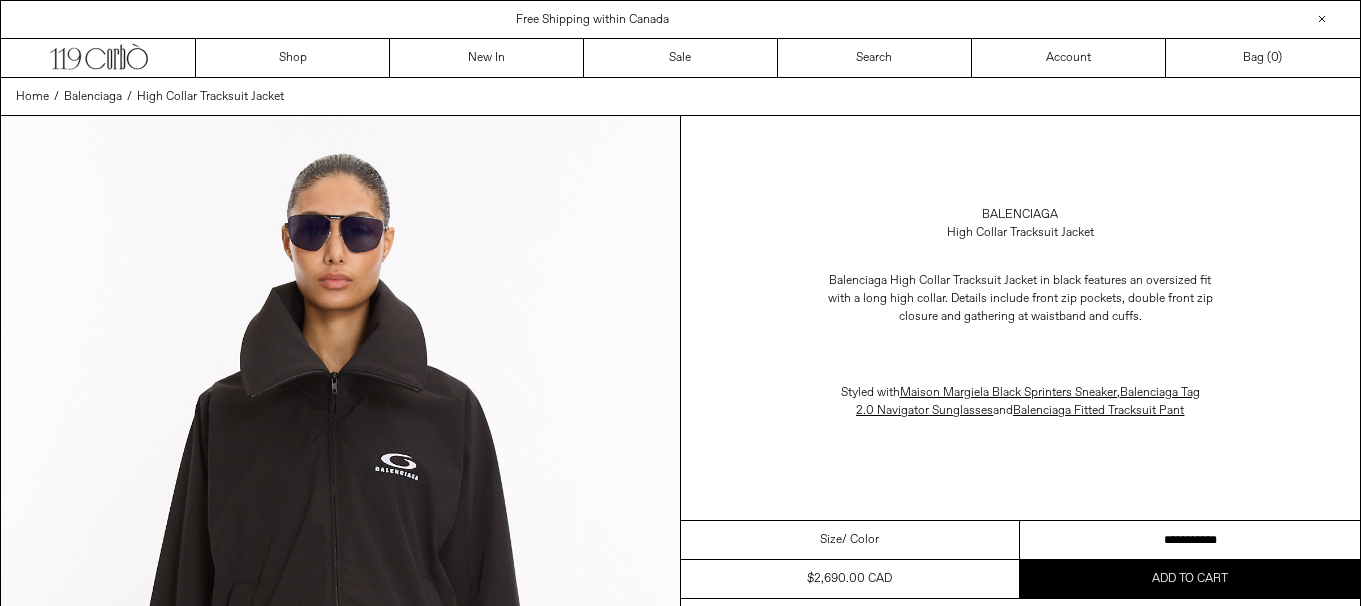 scroll, scrollTop: 0, scrollLeft: 0, axis: both 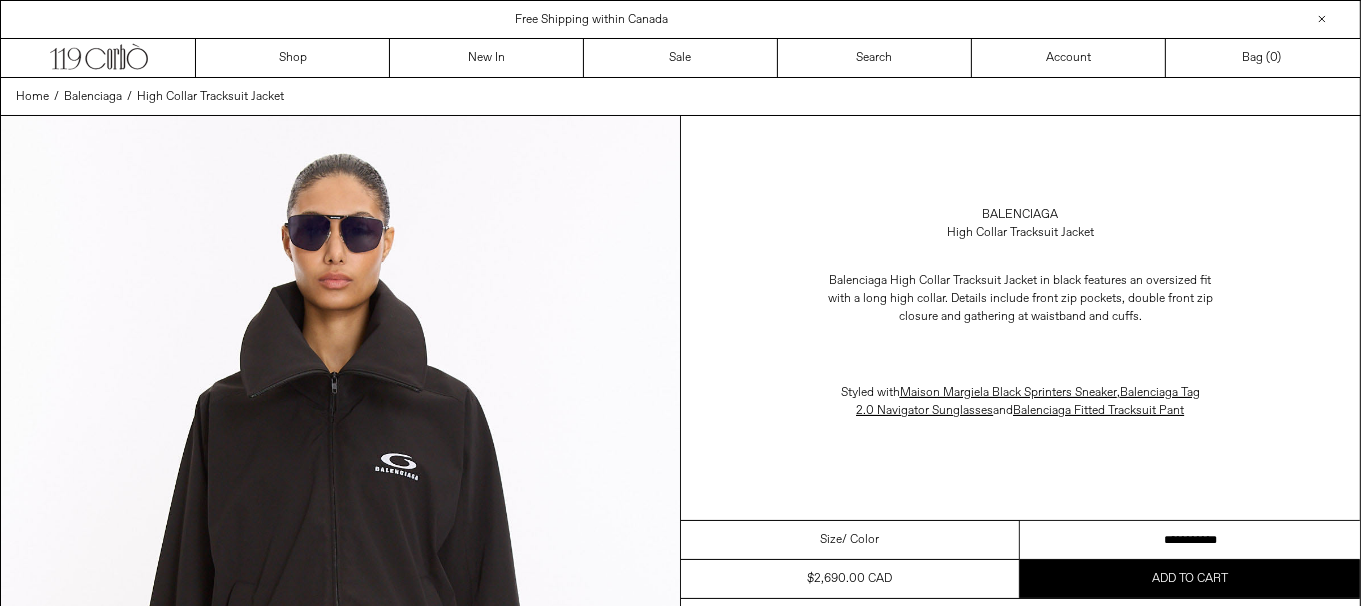 drag, startPoint x: 1211, startPoint y: 539, endPoint x: 1258, endPoint y: 538, distance: 47.010635 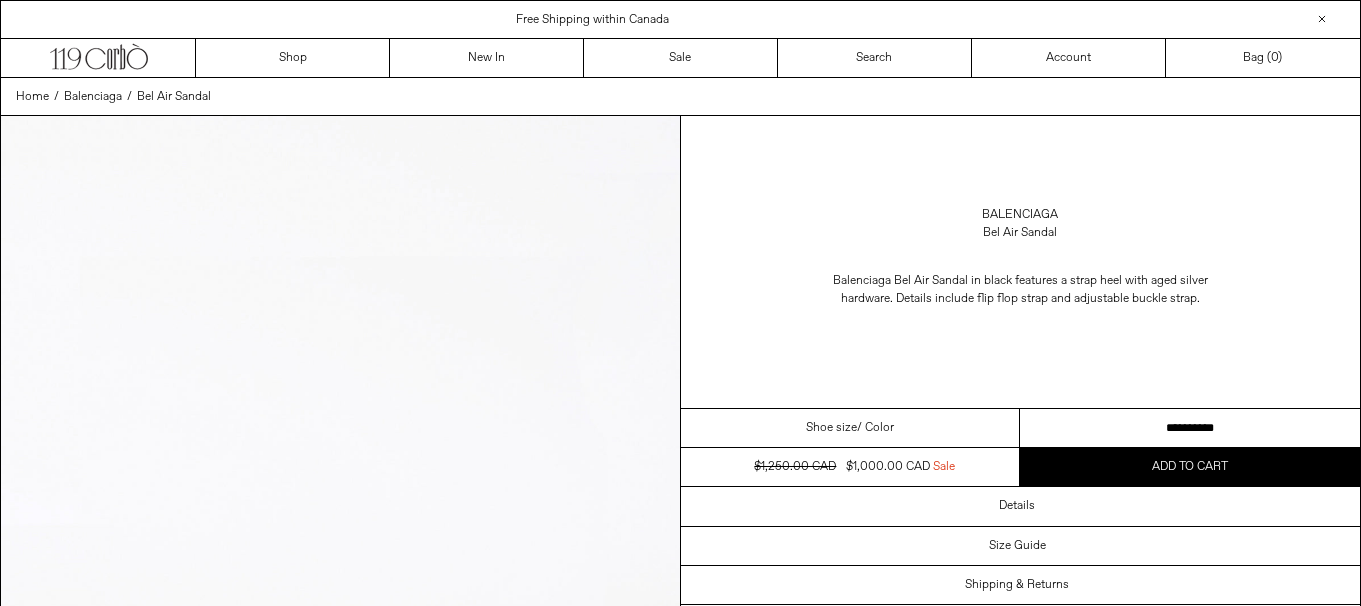 scroll, scrollTop: 0, scrollLeft: 0, axis: both 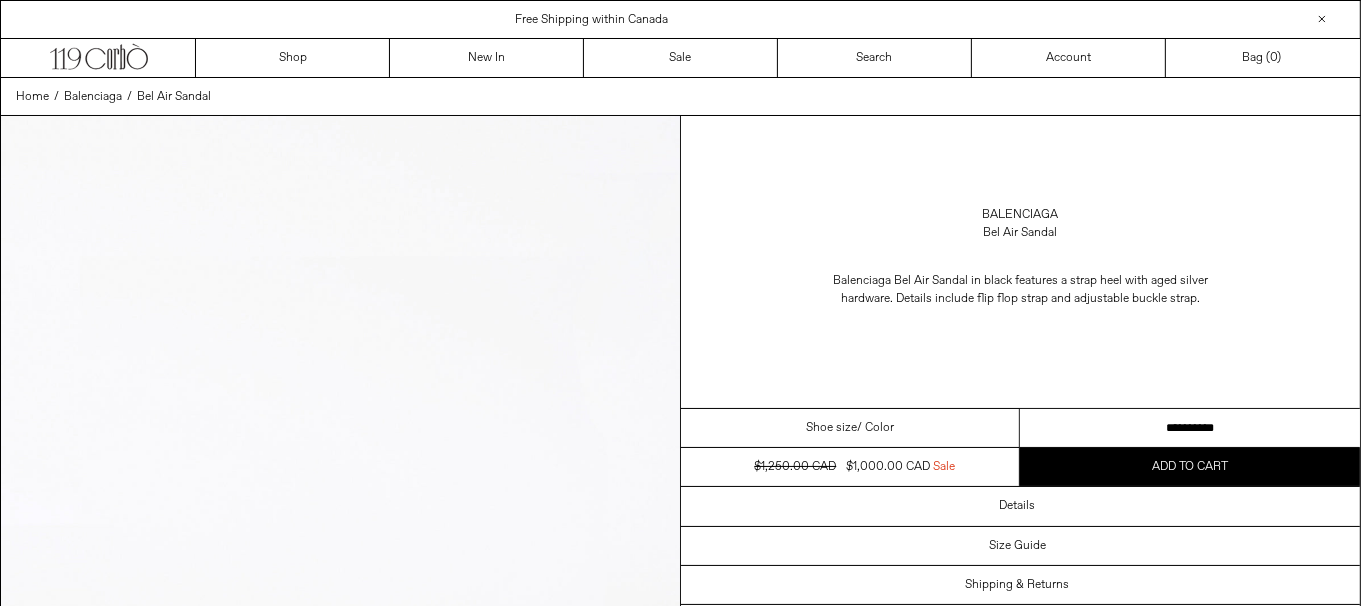 click on "**********" at bounding box center (1190, 428) 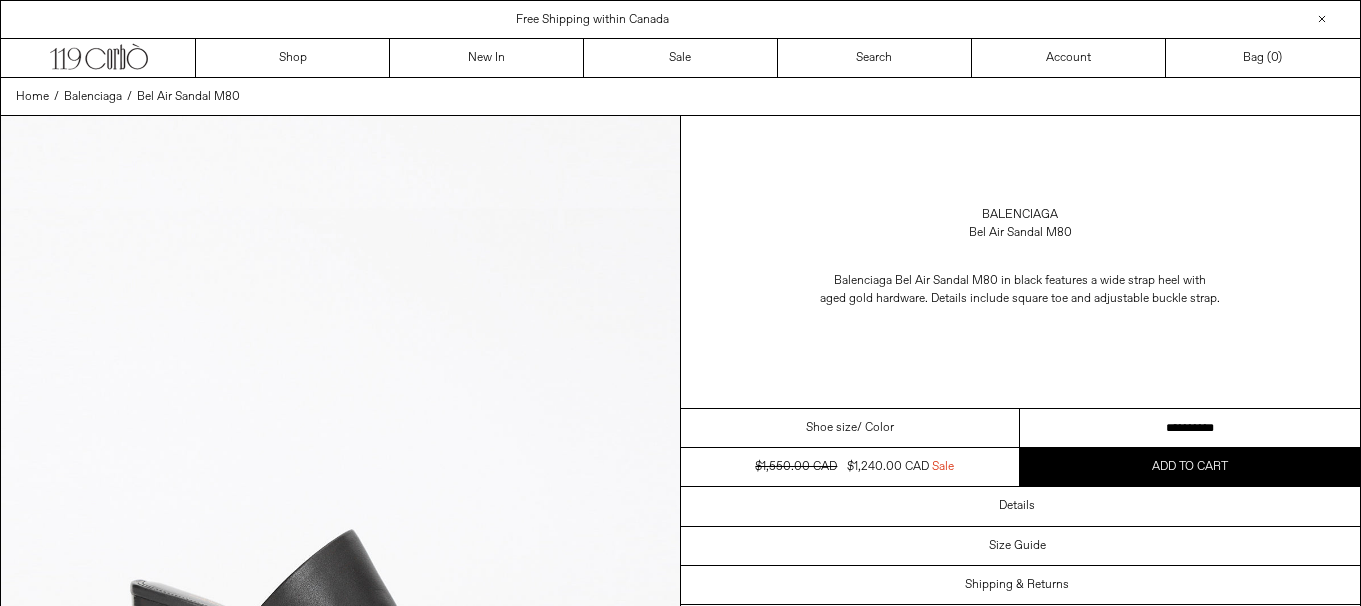 scroll, scrollTop: 0, scrollLeft: 0, axis: both 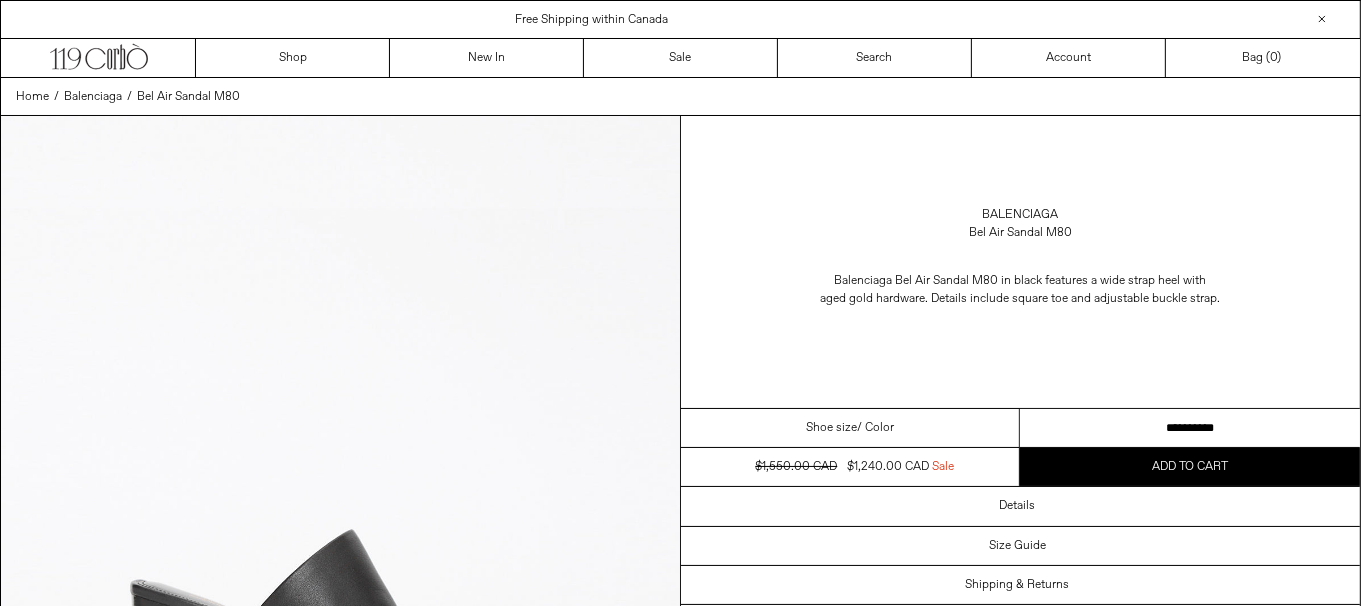 click on "**********" at bounding box center (1190, 428) 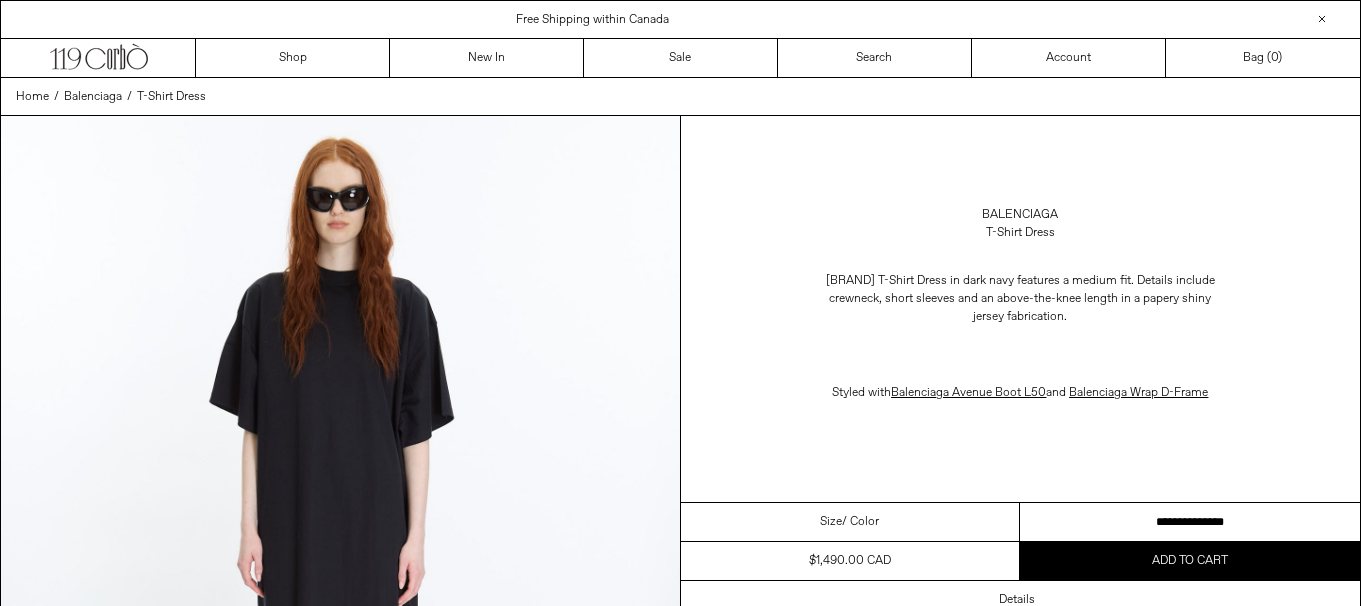 click on "**********" at bounding box center (1190, 522) 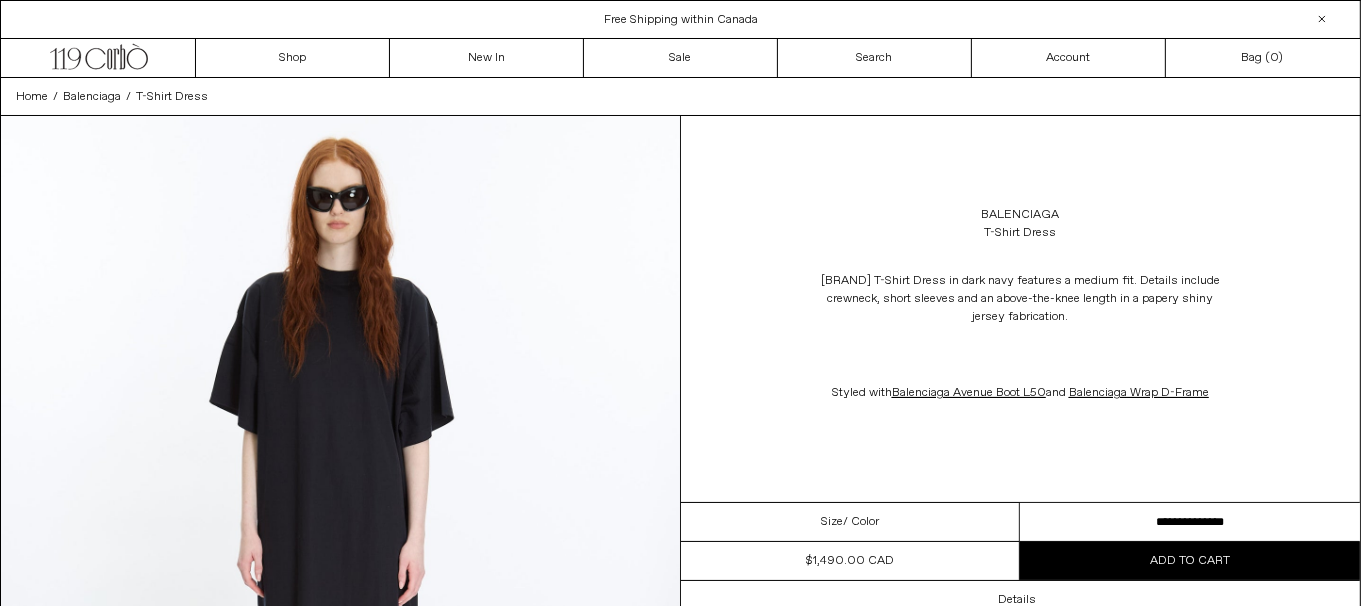 scroll, scrollTop: 0, scrollLeft: 0, axis: both 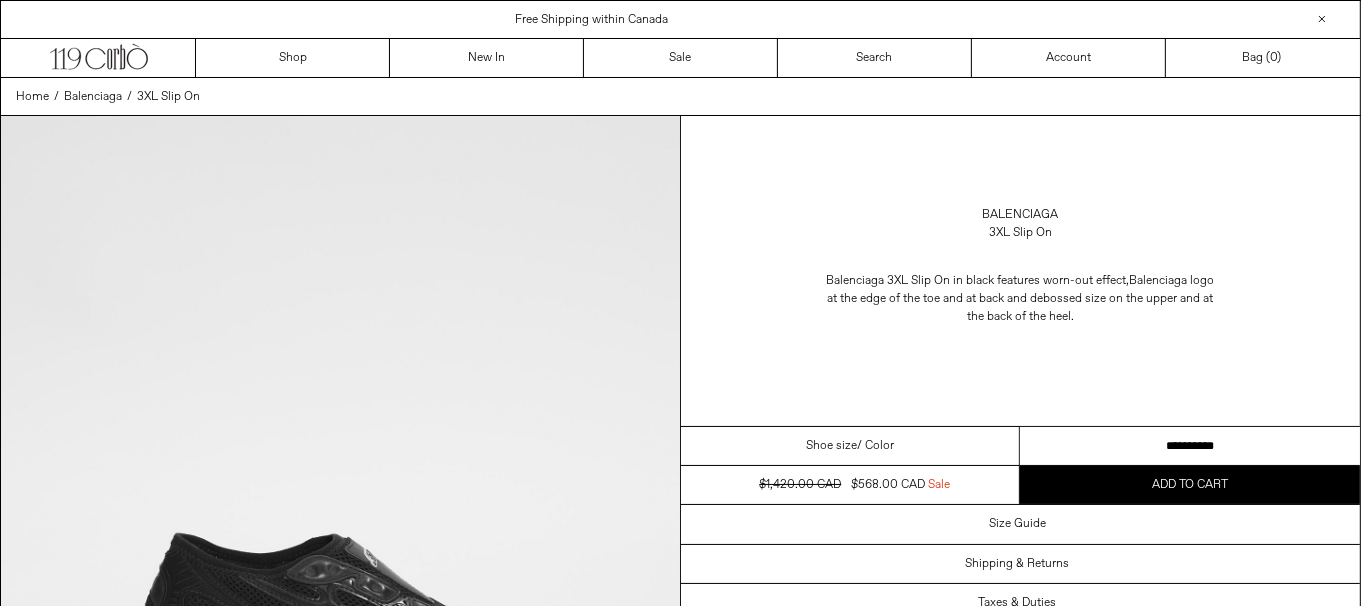 drag, startPoint x: 1169, startPoint y: 435, endPoint x: 1374, endPoint y: 419, distance: 205.62344 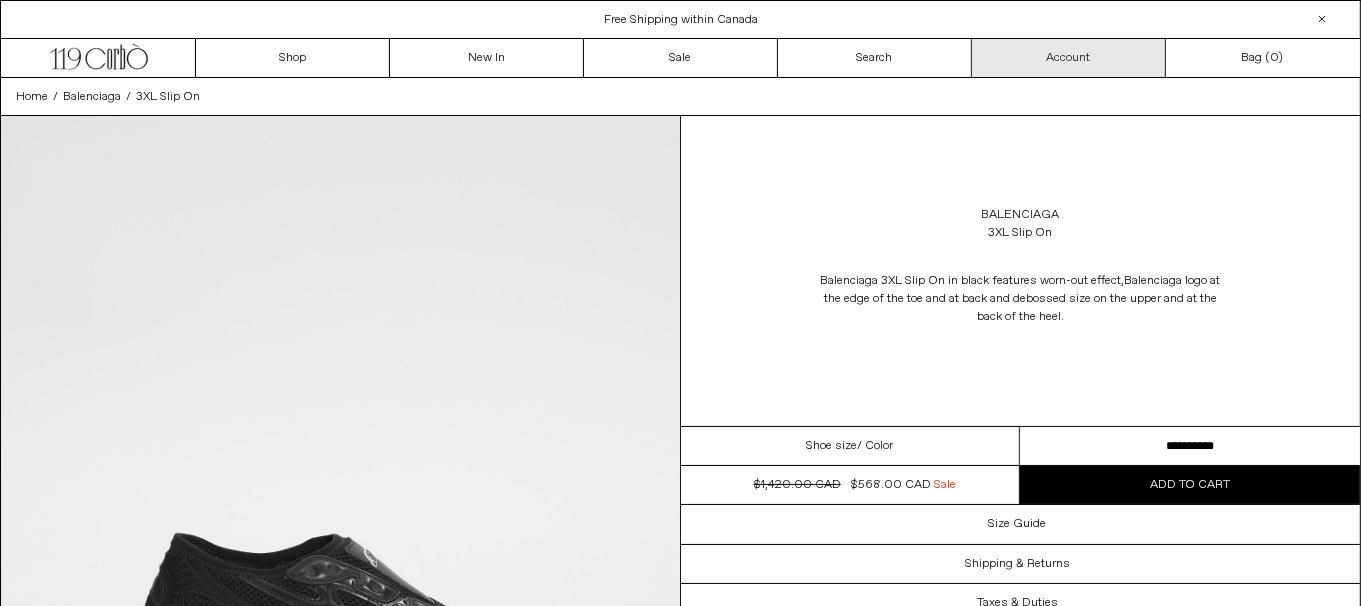 scroll, scrollTop: 0, scrollLeft: 0, axis: both 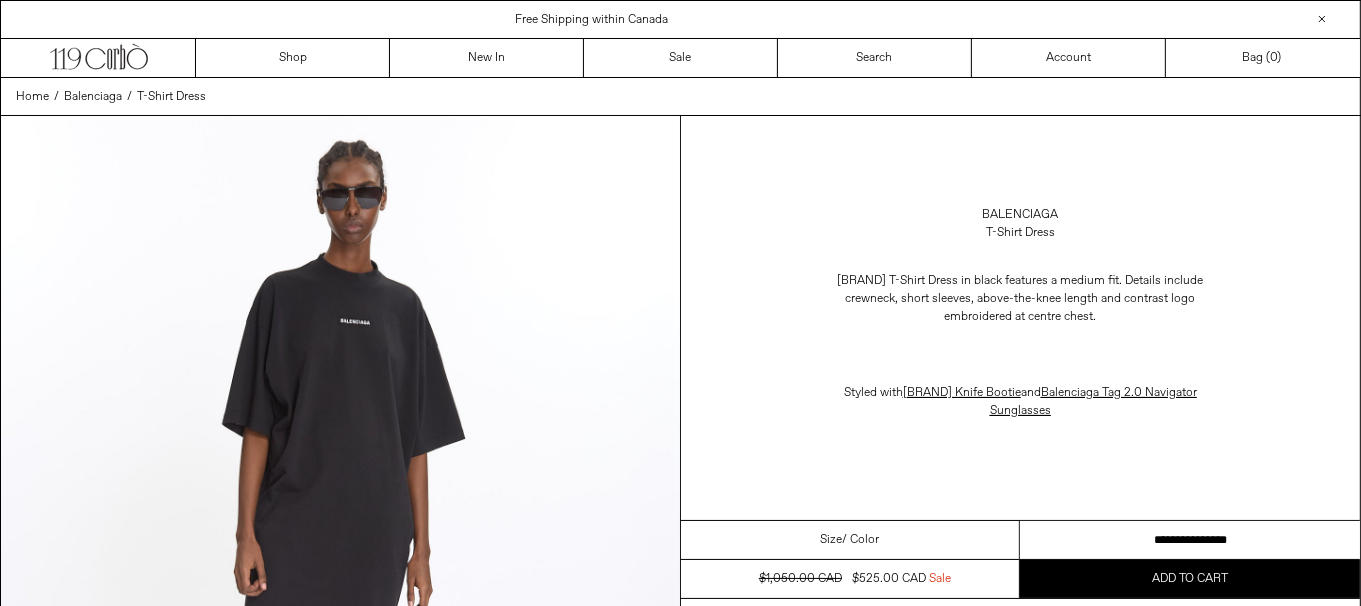 drag, startPoint x: 0, startPoint y: 0, endPoint x: 1071, endPoint y: 540, distance: 1199.4336 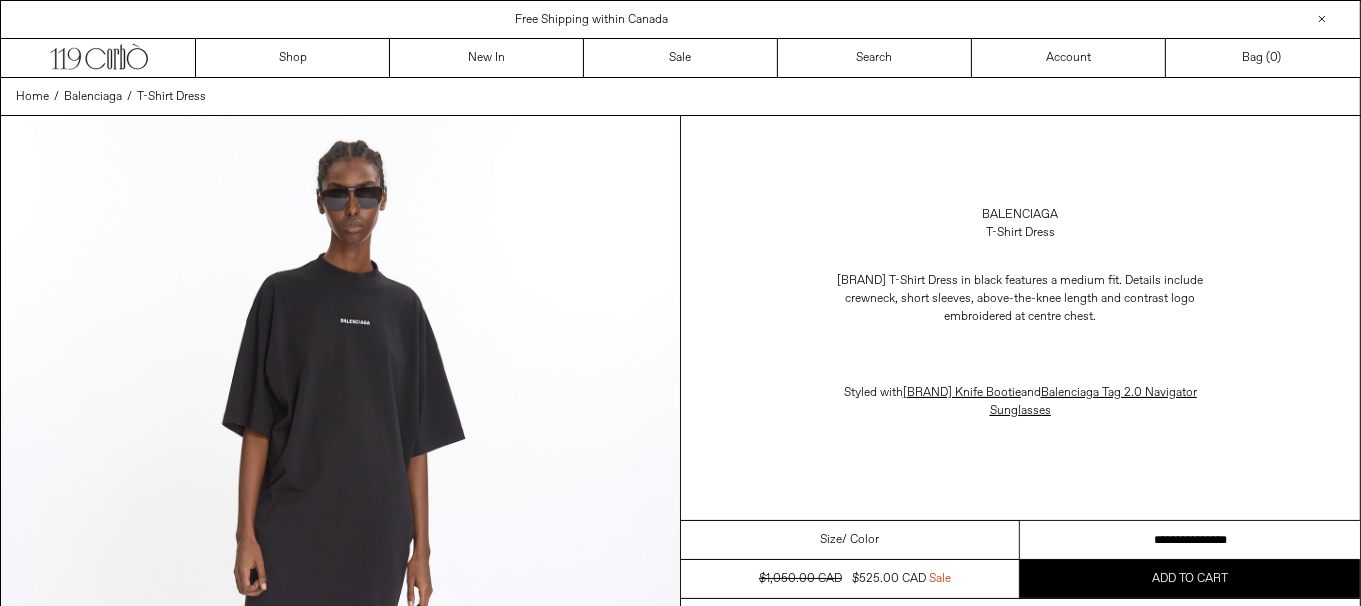 click on "**********" at bounding box center (1190, 540) 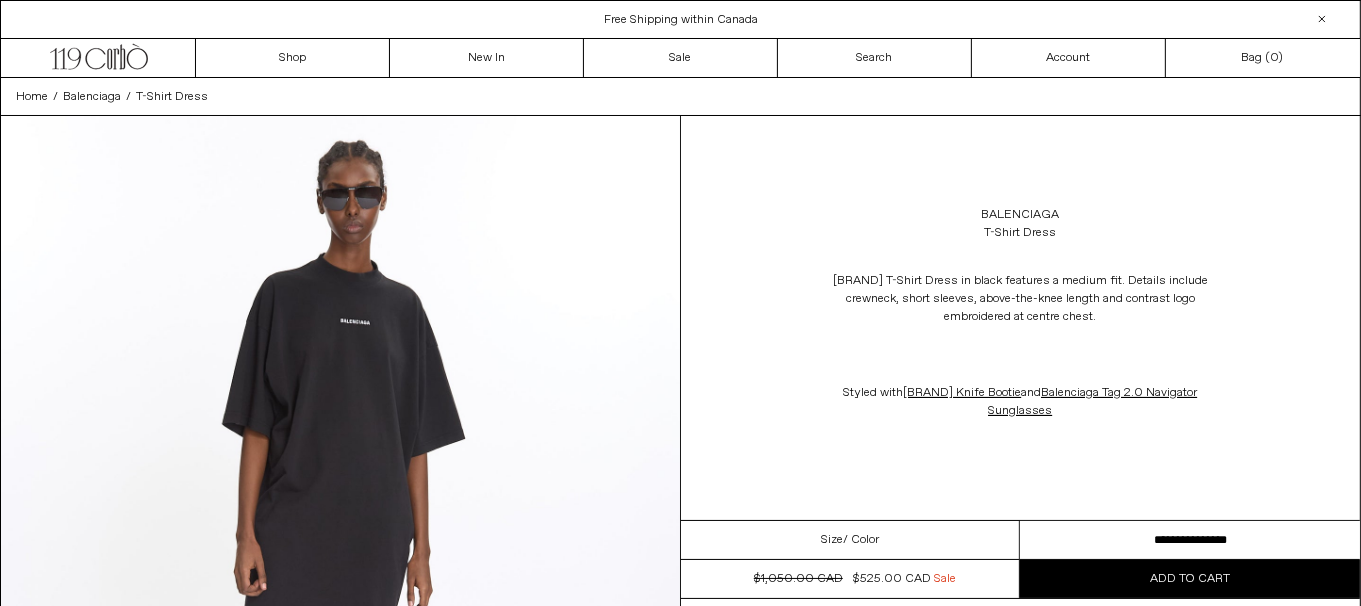 scroll, scrollTop: 0, scrollLeft: 0, axis: both 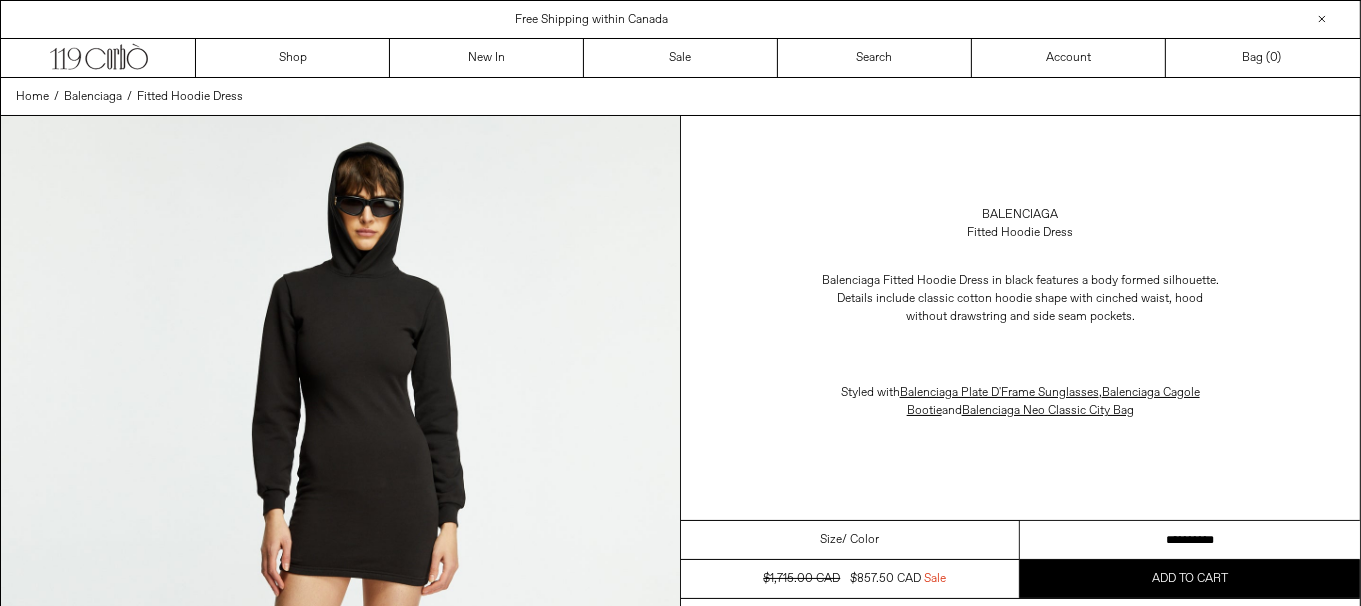 click on "**********" at bounding box center [1190, 540] 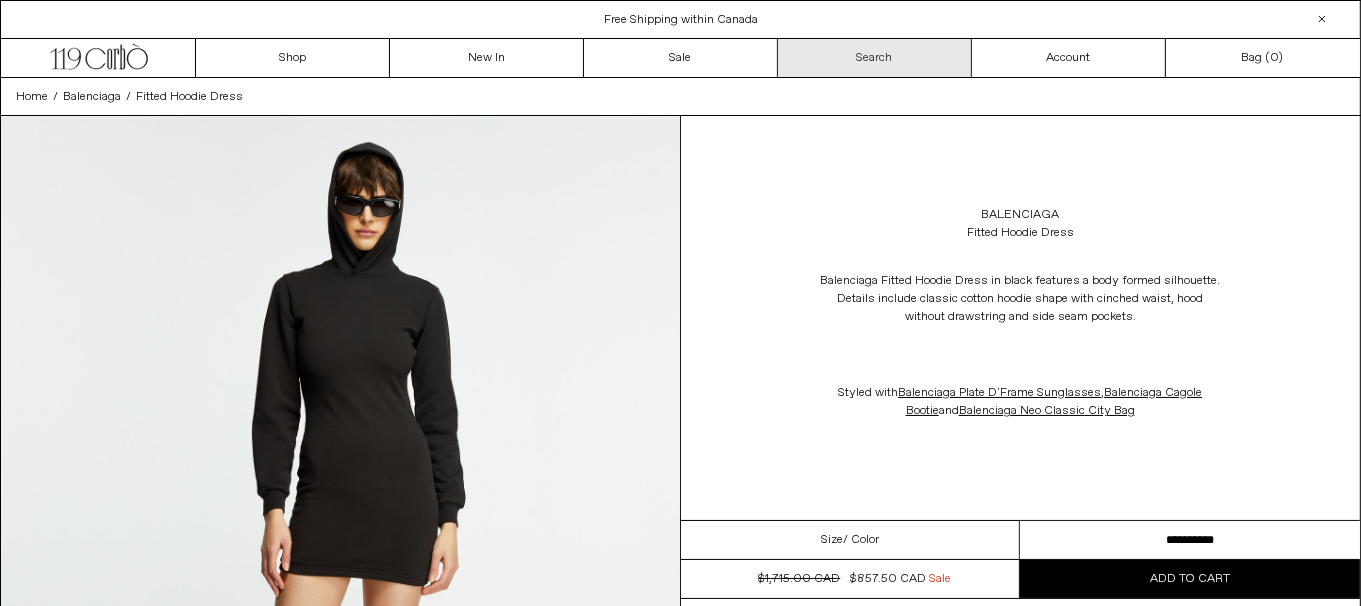 scroll, scrollTop: 0, scrollLeft: 0, axis: both 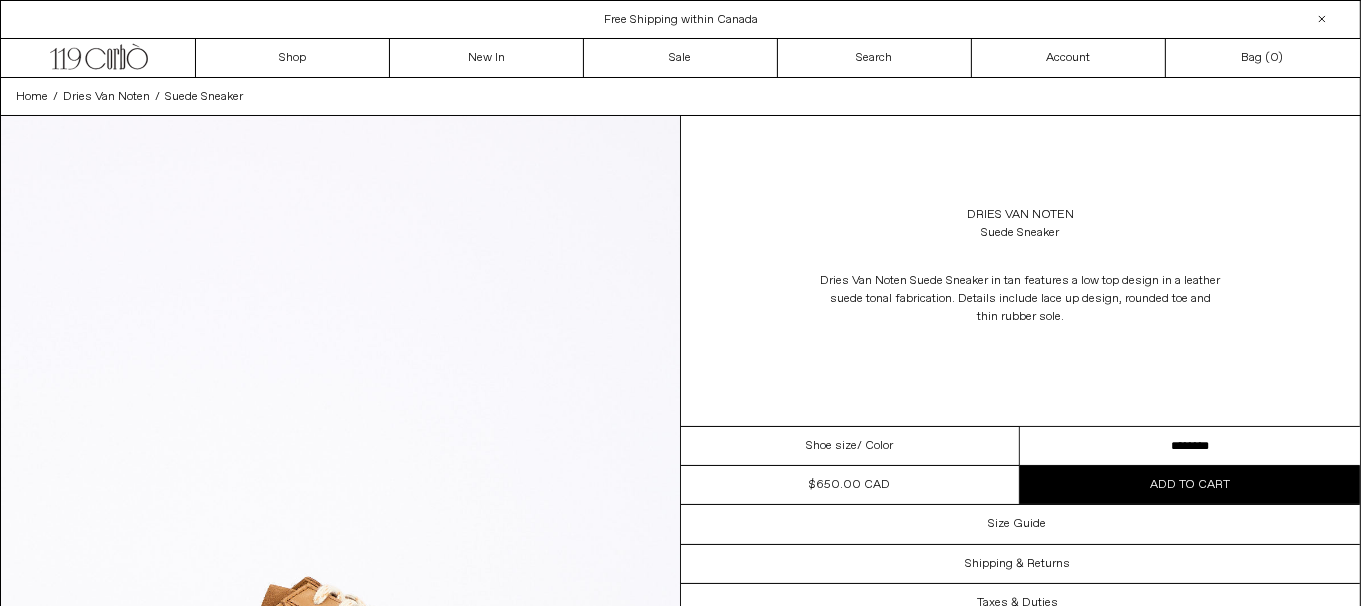 click on "**********" at bounding box center (1190, 446) 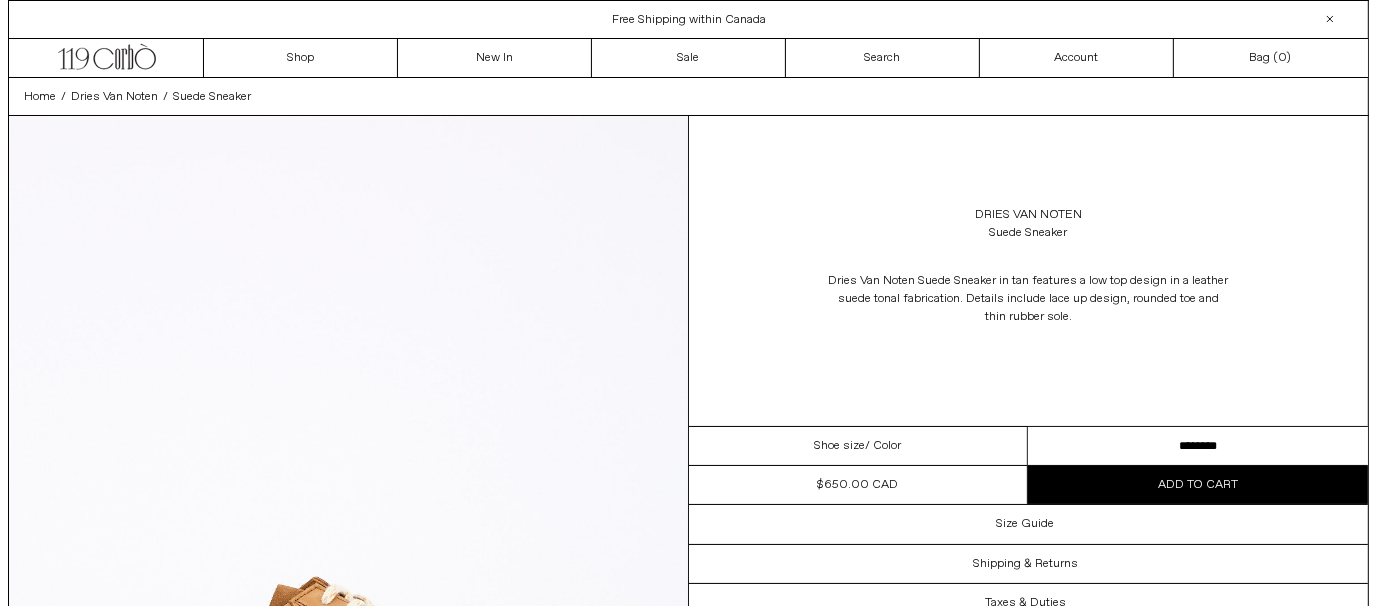 scroll, scrollTop: 0, scrollLeft: 0, axis: both 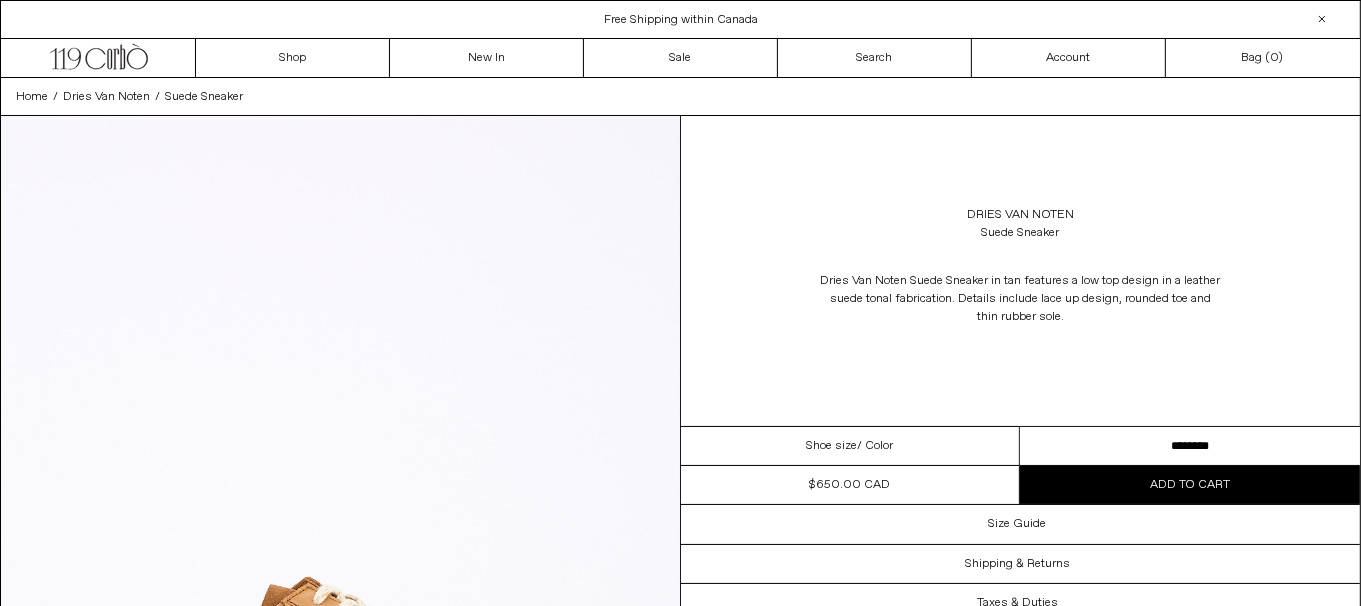 click at bounding box center [340, 540] 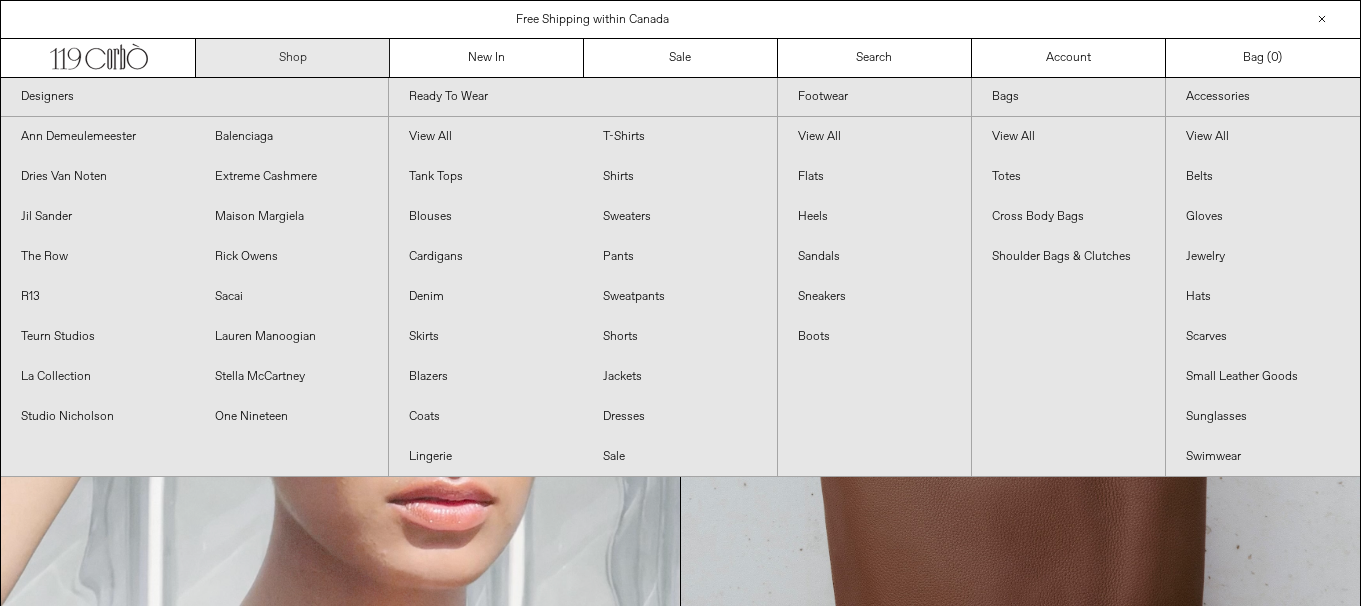 scroll, scrollTop: 0, scrollLeft: 0, axis: both 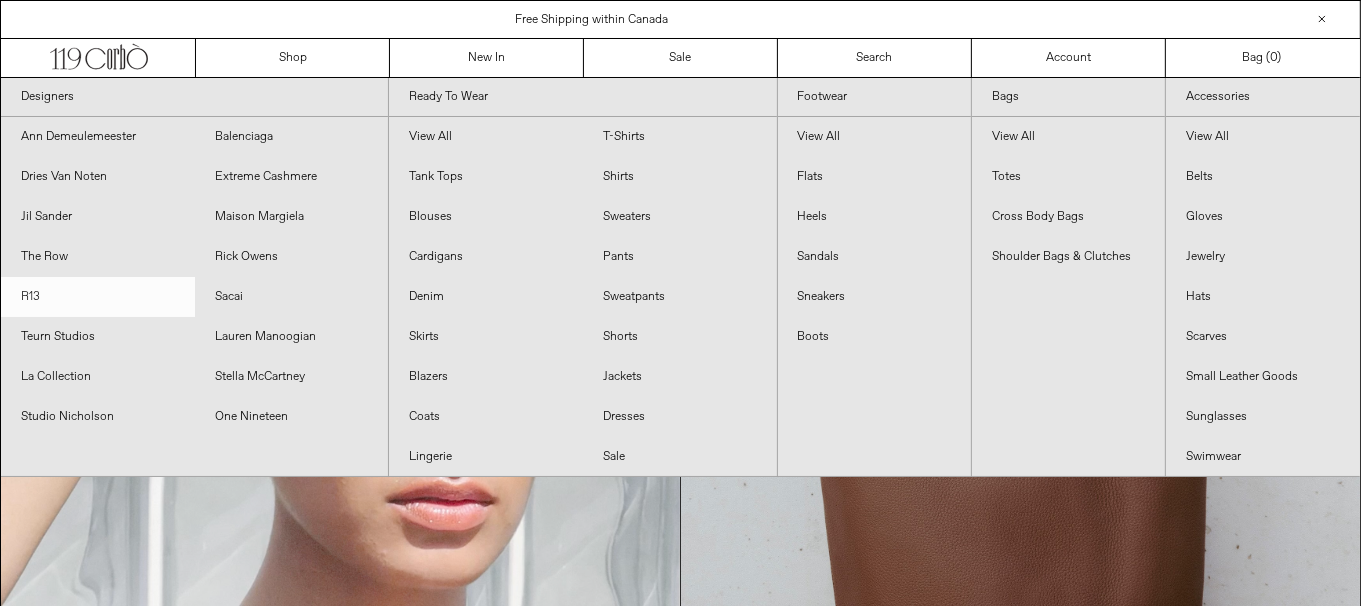 click on "R13" at bounding box center [98, 297] 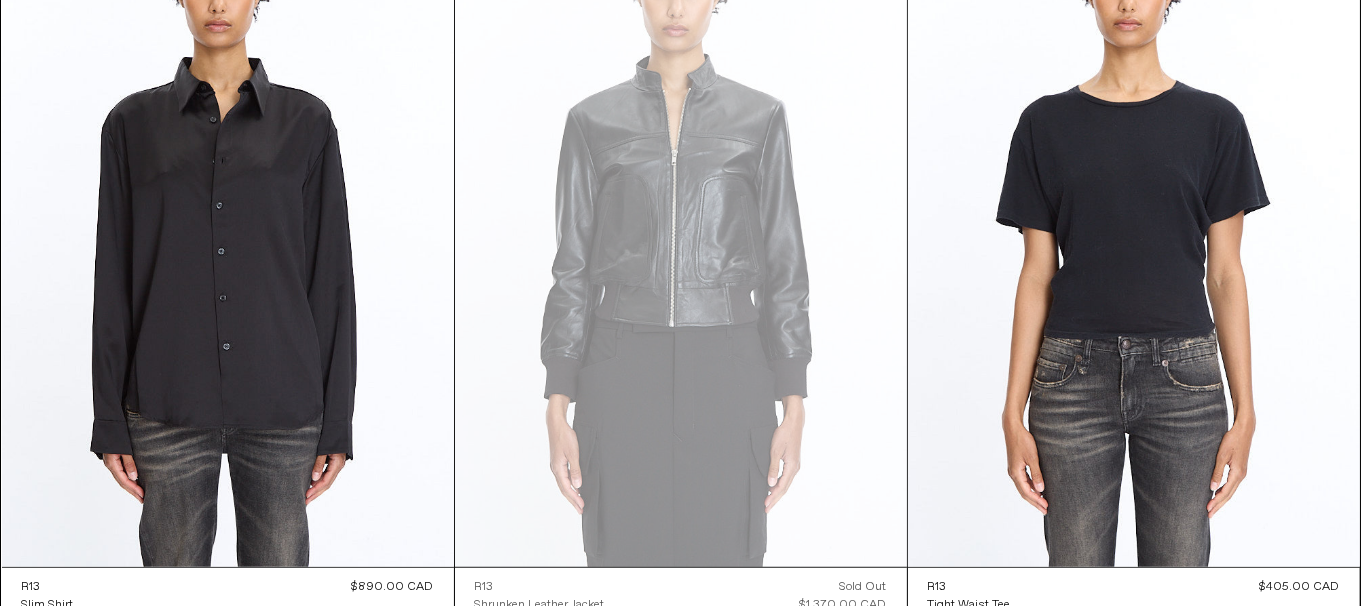 scroll, scrollTop: 0, scrollLeft: 0, axis: both 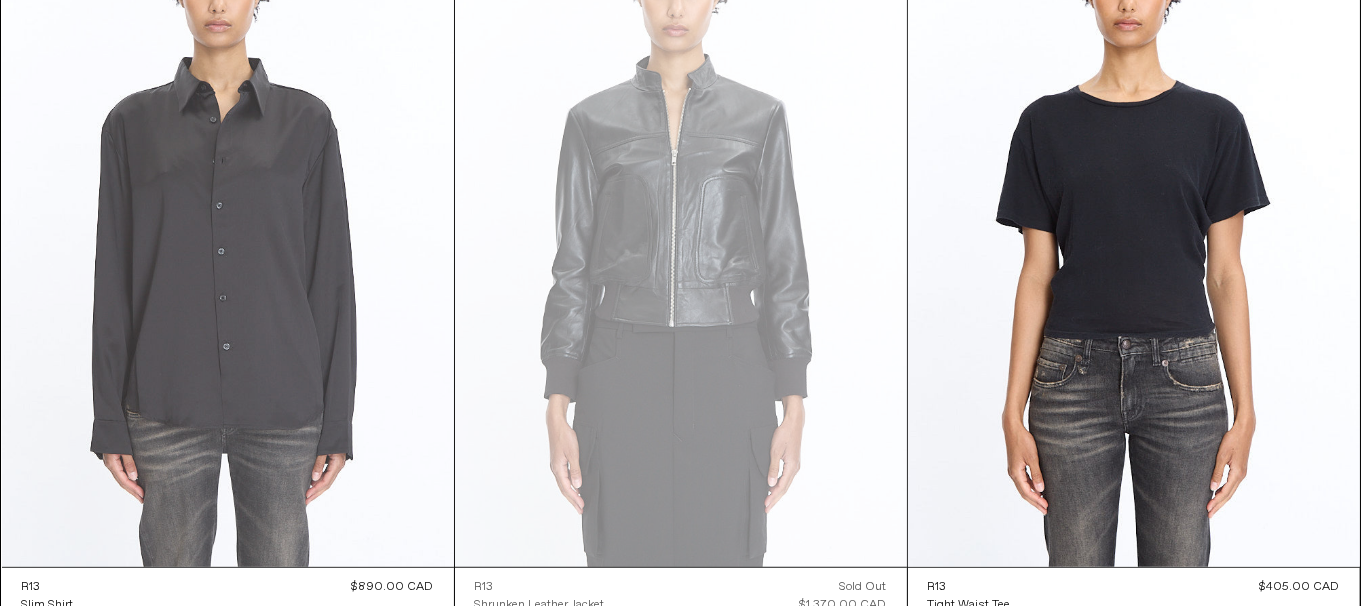 click at bounding box center (228, 228) 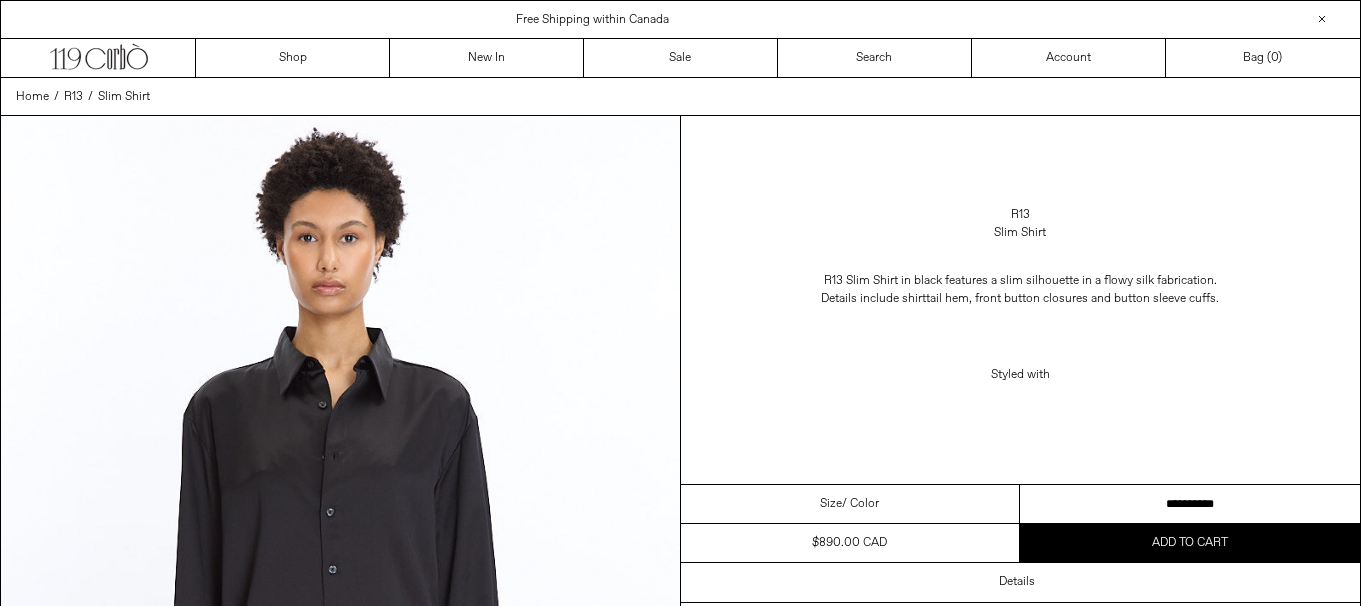 scroll, scrollTop: 0, scrollLeft: 0, axis: both 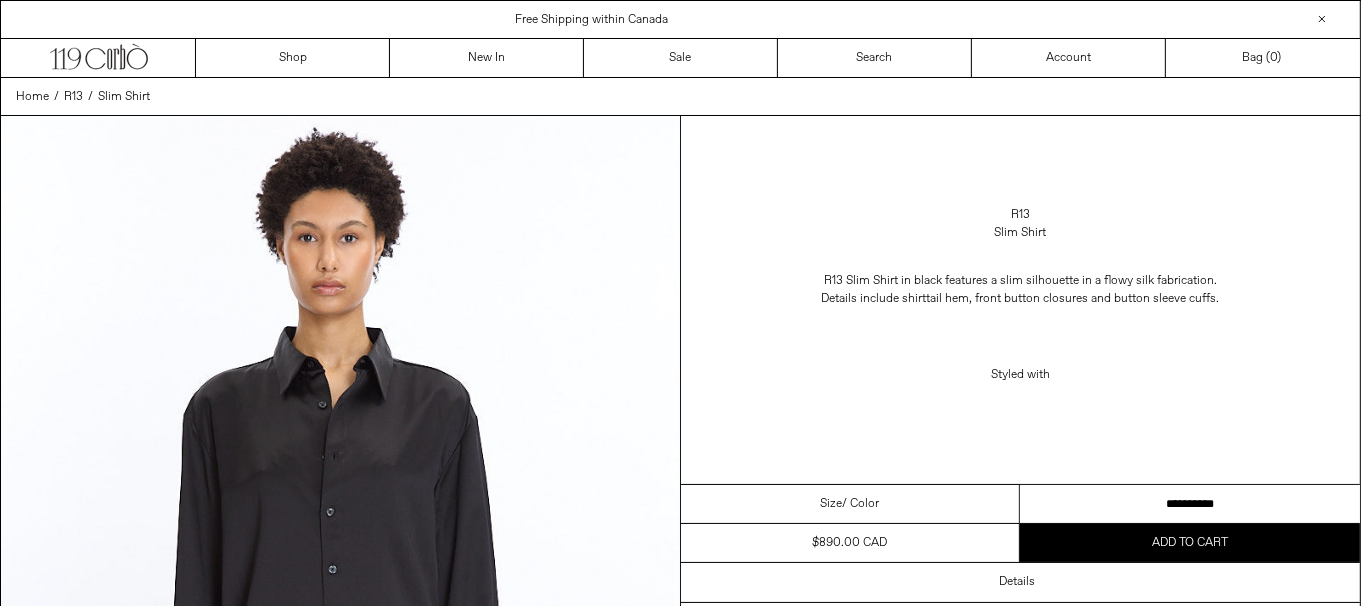 drag, startPoint x: 0, startPoint y: 0, endPoint x: 1374, endPoint y: 467, distance: 1451.1943 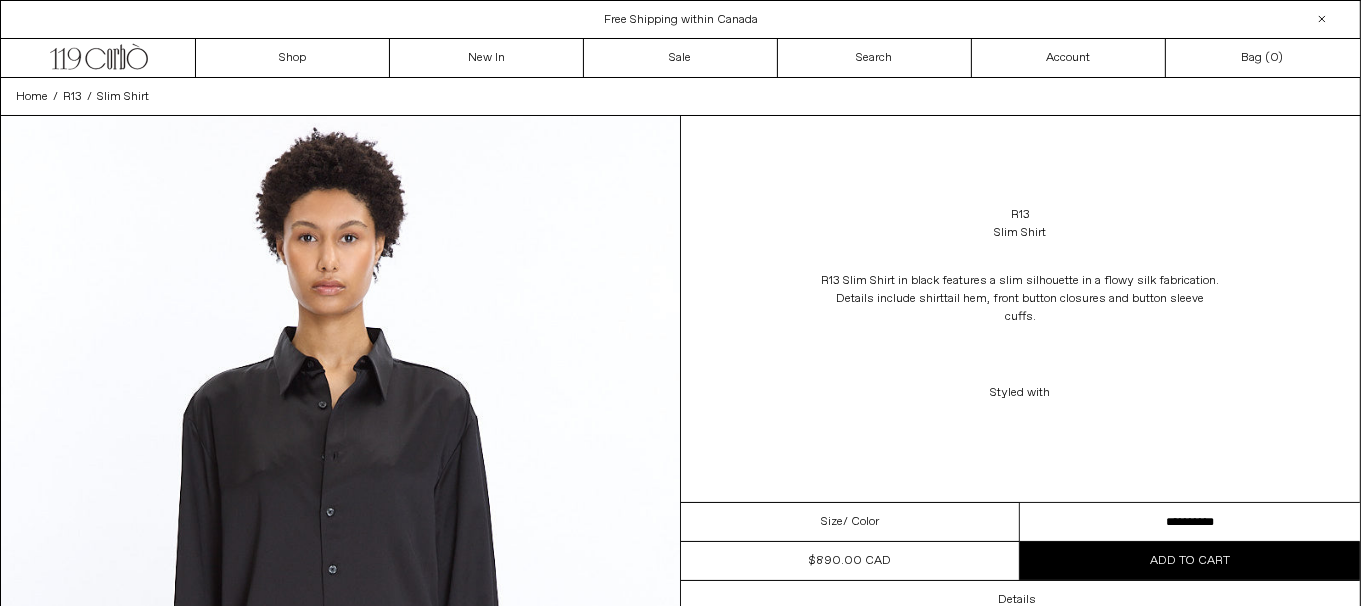 scroll, scrollTop: 0, scrollLeft: 0, axis: both 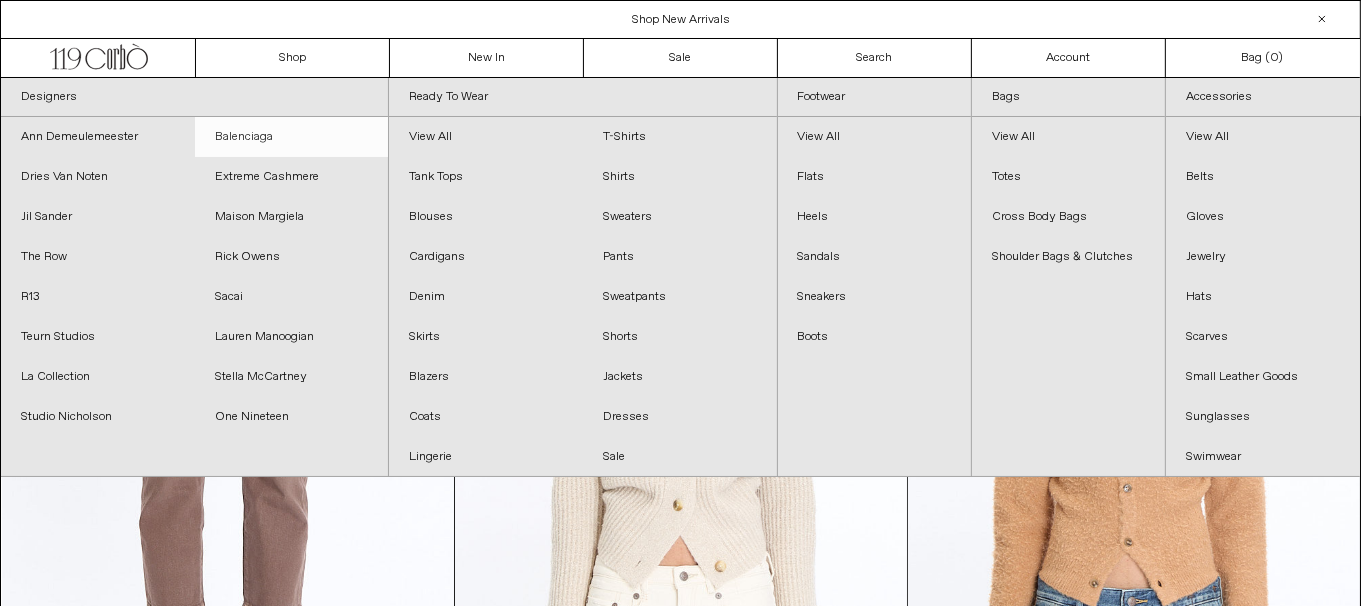 click on "Balenciaga" at bounding box center (292, 137) 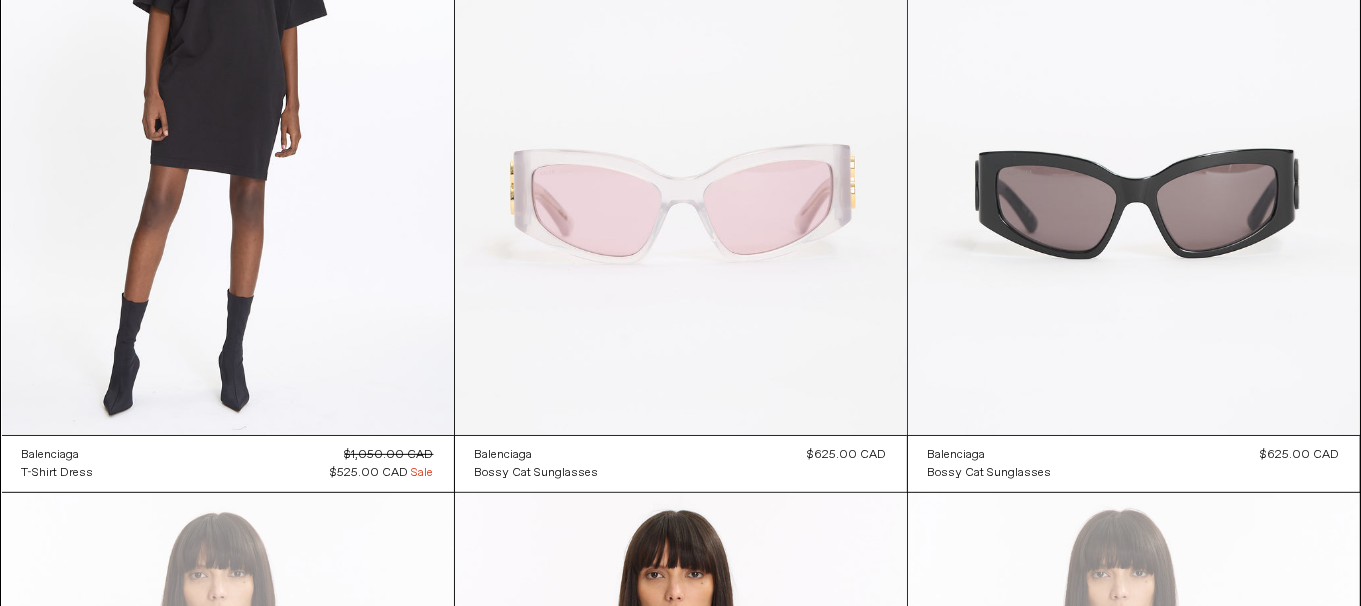 scroll, scrollTop: 7831, scrollLeft: 0, axis: vertical 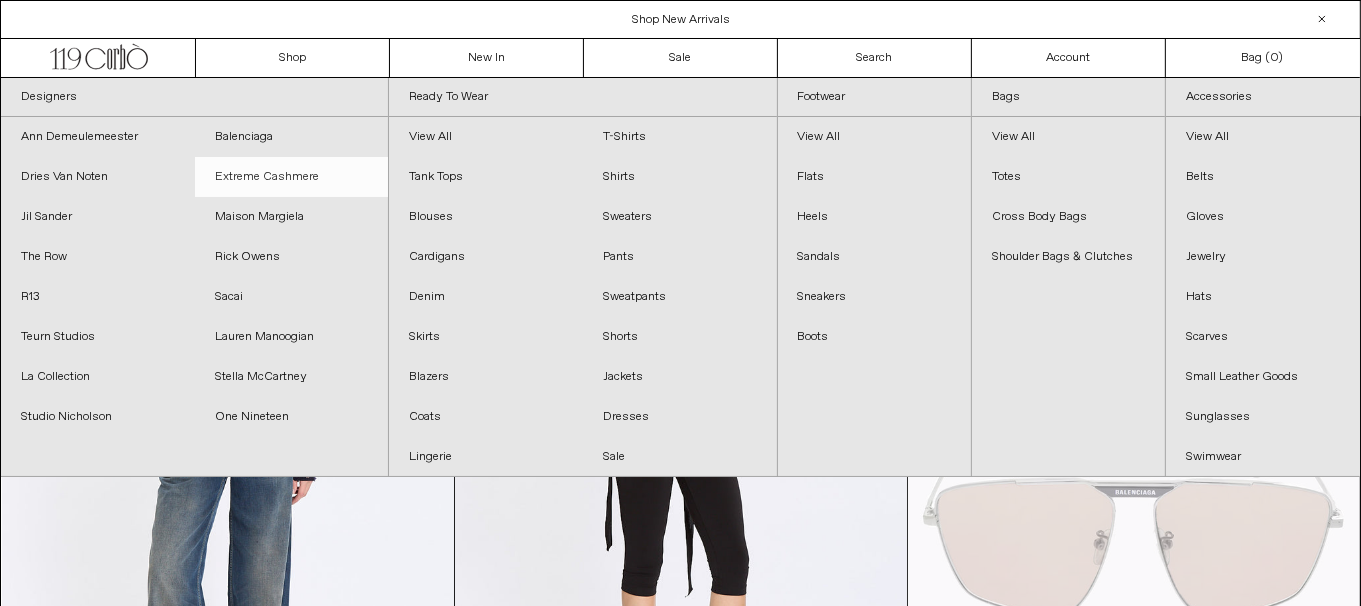 click on "Extreme Cashmere" at bounding box center (292, 177) 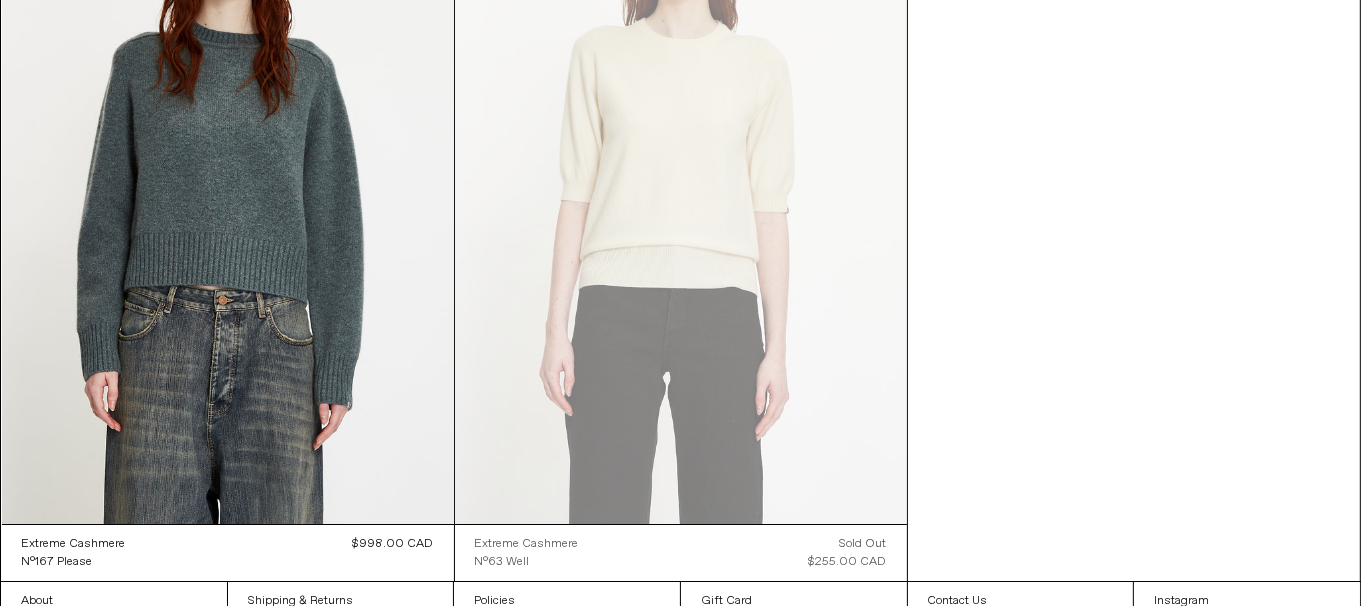 scroll, scrollTop: 13592, scrollLeft: 0, axis: vertical 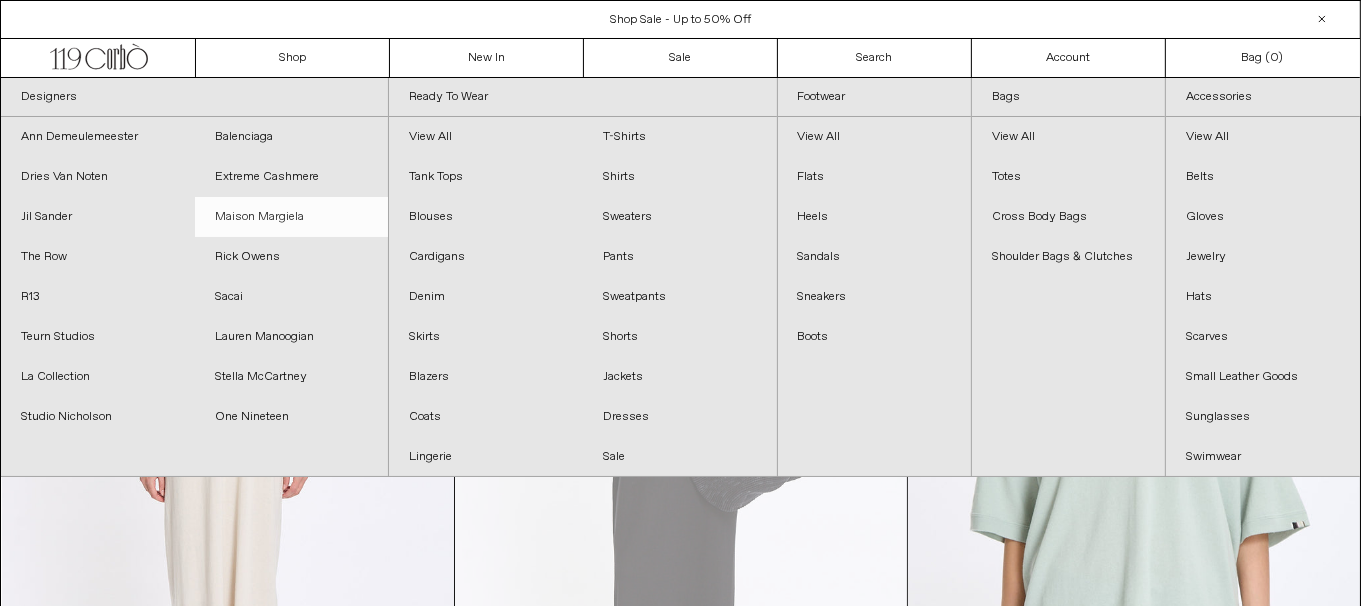 click on "Maison Margiela" at bounding box center [292, 217] 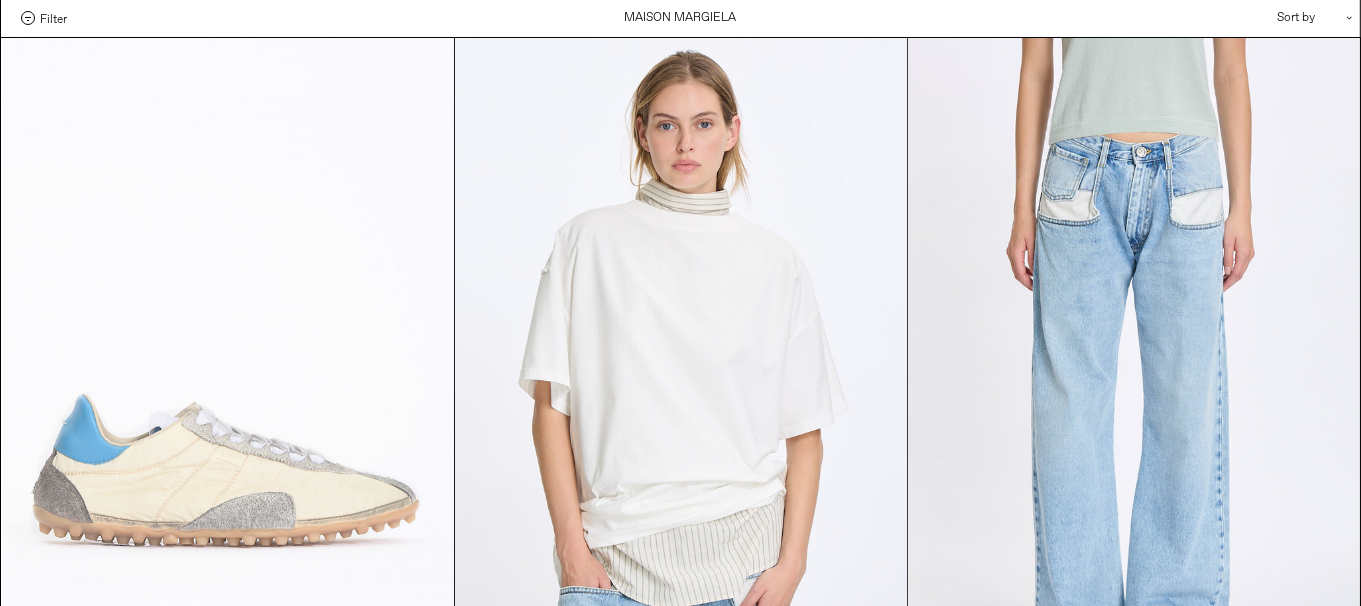 scroll, scrollTop: 100, scrollLeft: 0, axis: vertical 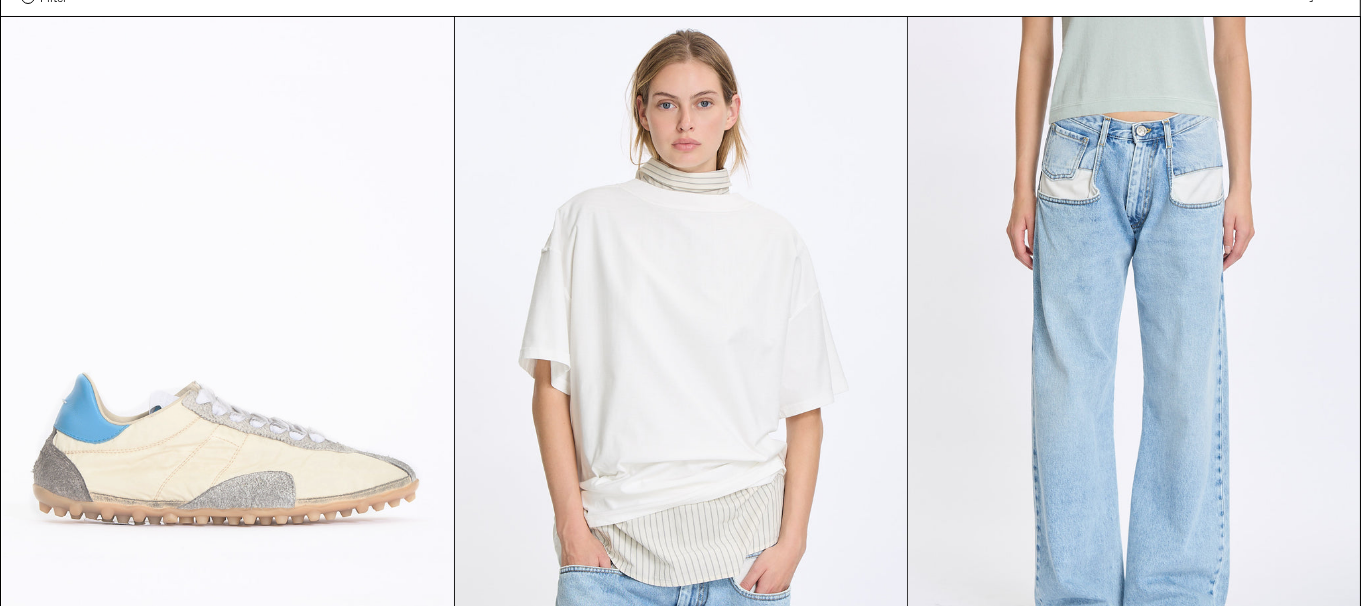 click at bounding box center (228, 356) 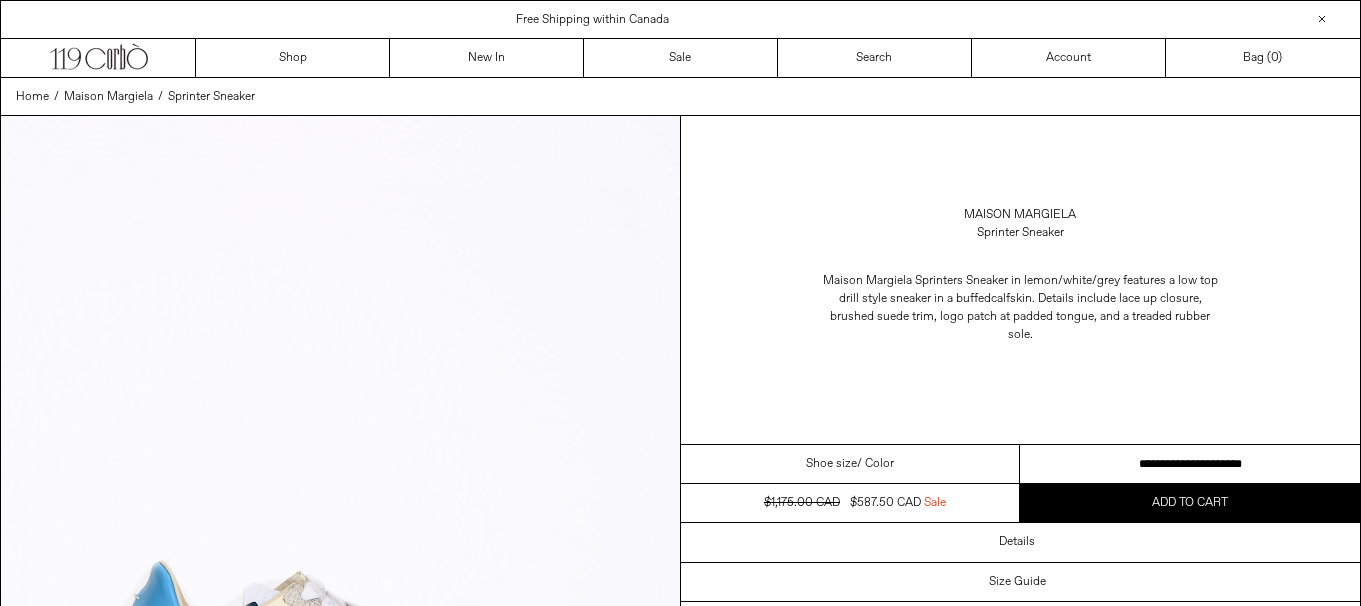 scroll, scrollTop: 0, scrollLeft: 0, axis: both 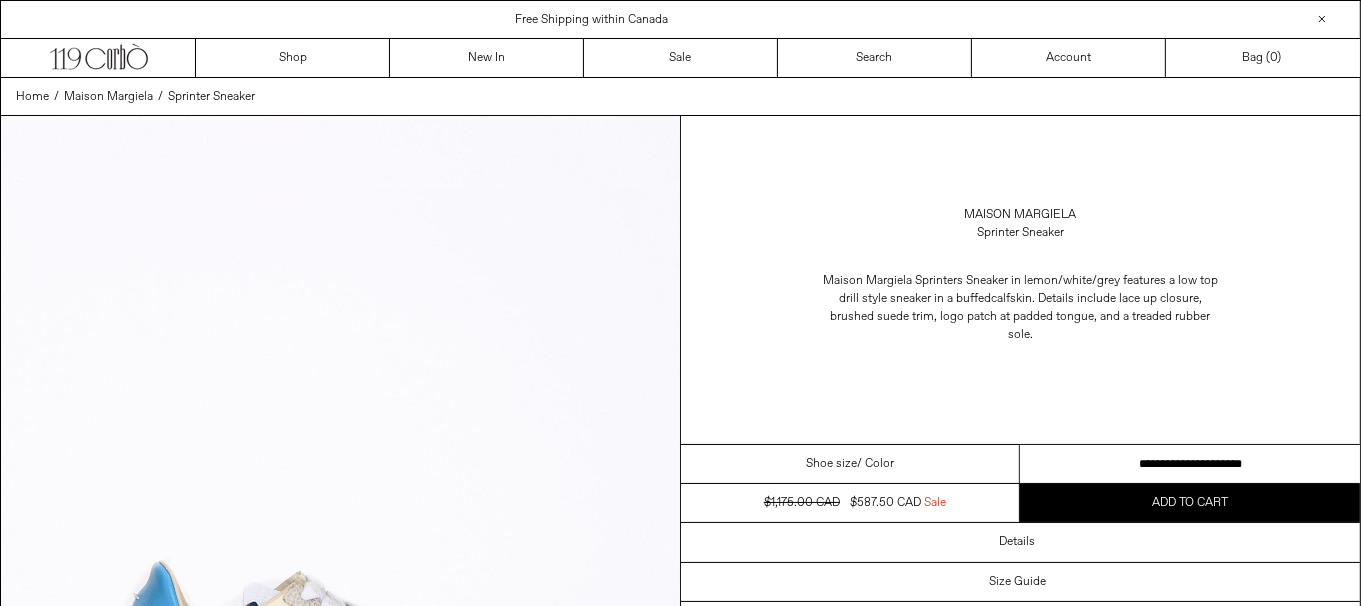click on "**********" at bounding box center [1190, 464] 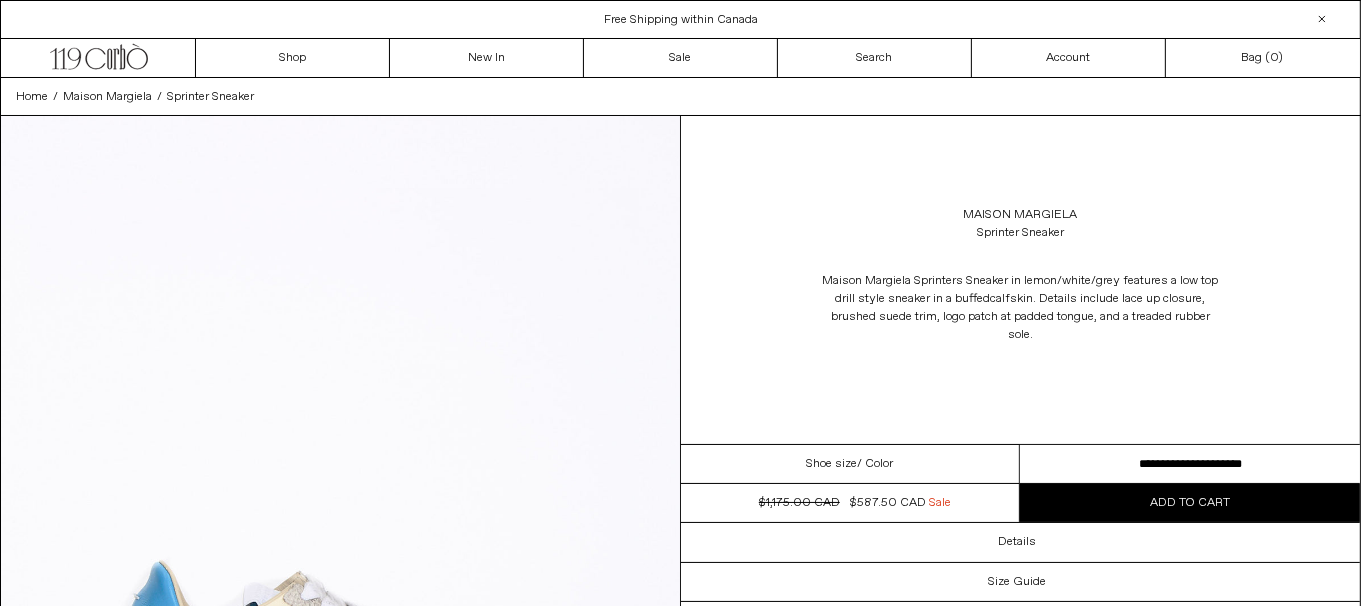 scroll, scrollTop: 0, scrollLeft: 0, axis: both 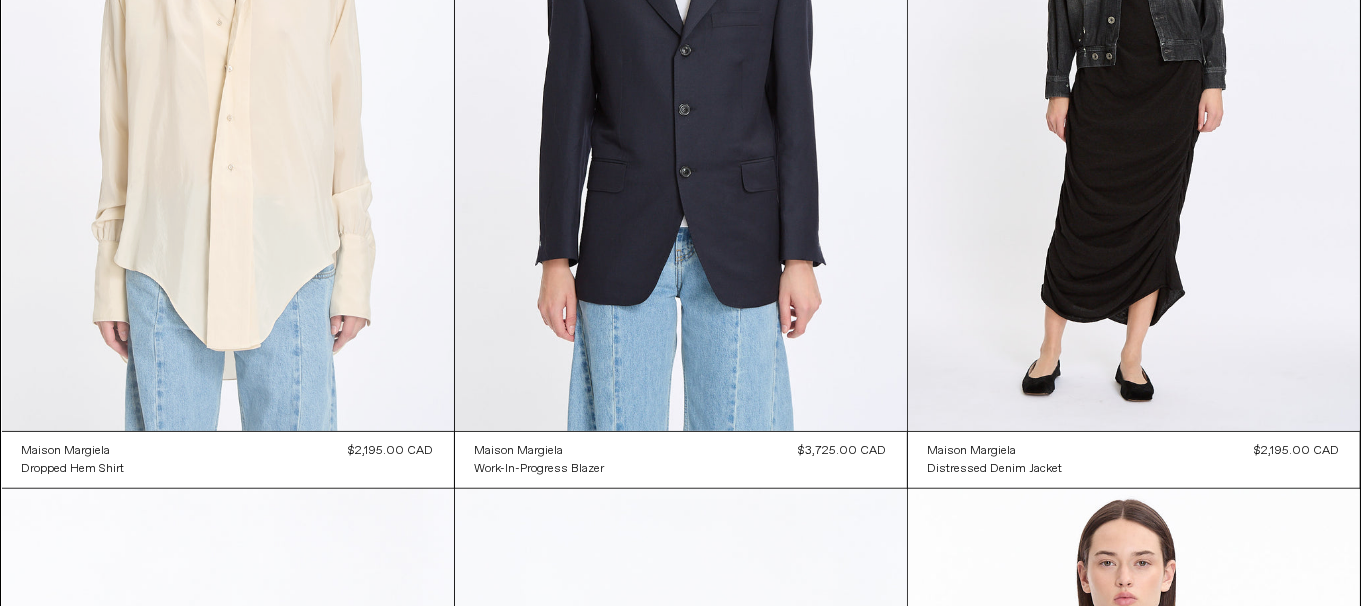 click at bounding box center [228, 92] 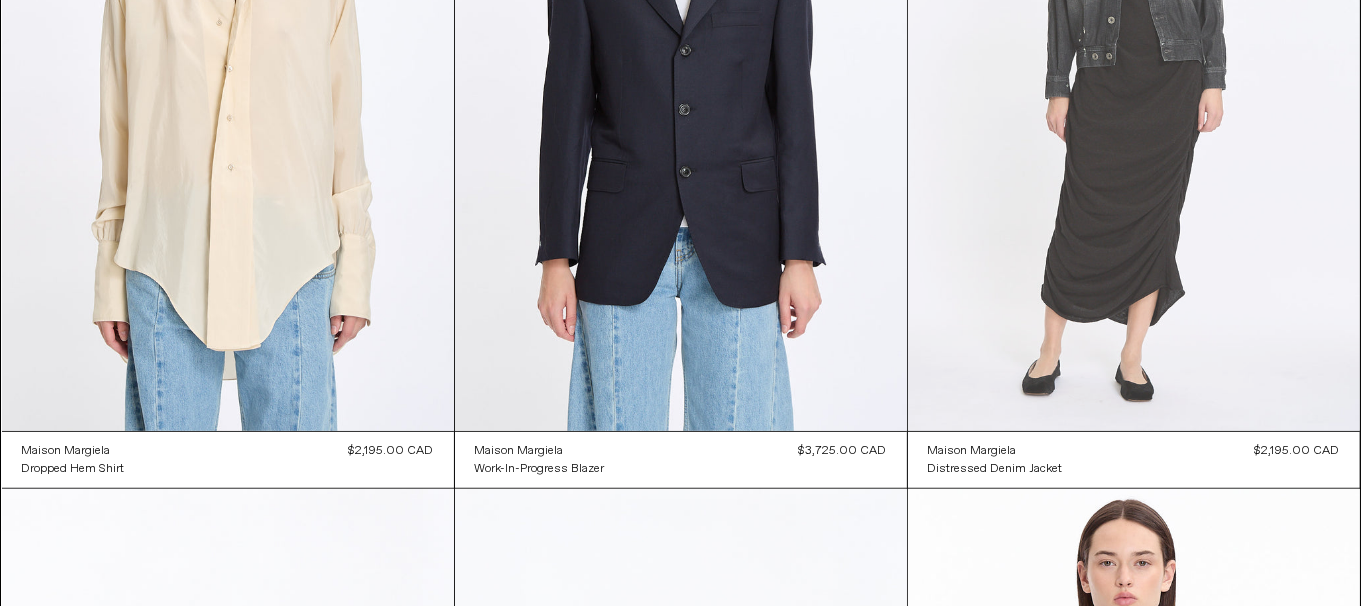 scroll, scrollTop: 1600, scrollLeft: 0, axis: vertical 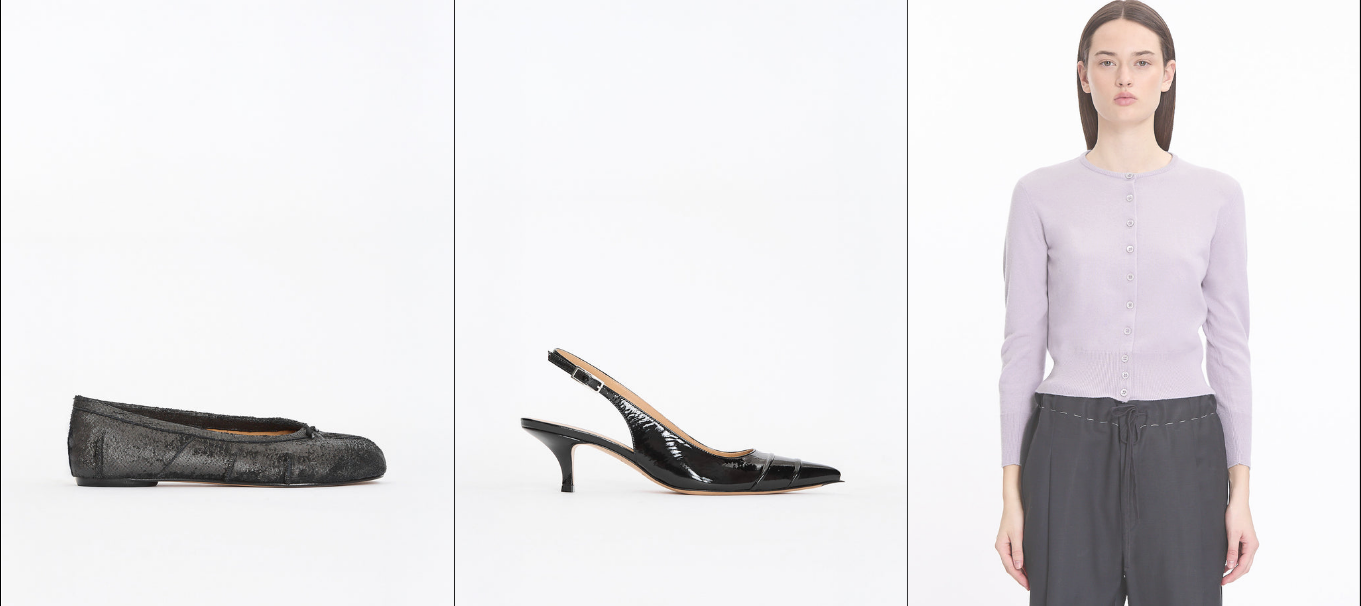 click at bounding box center [1134, 328] 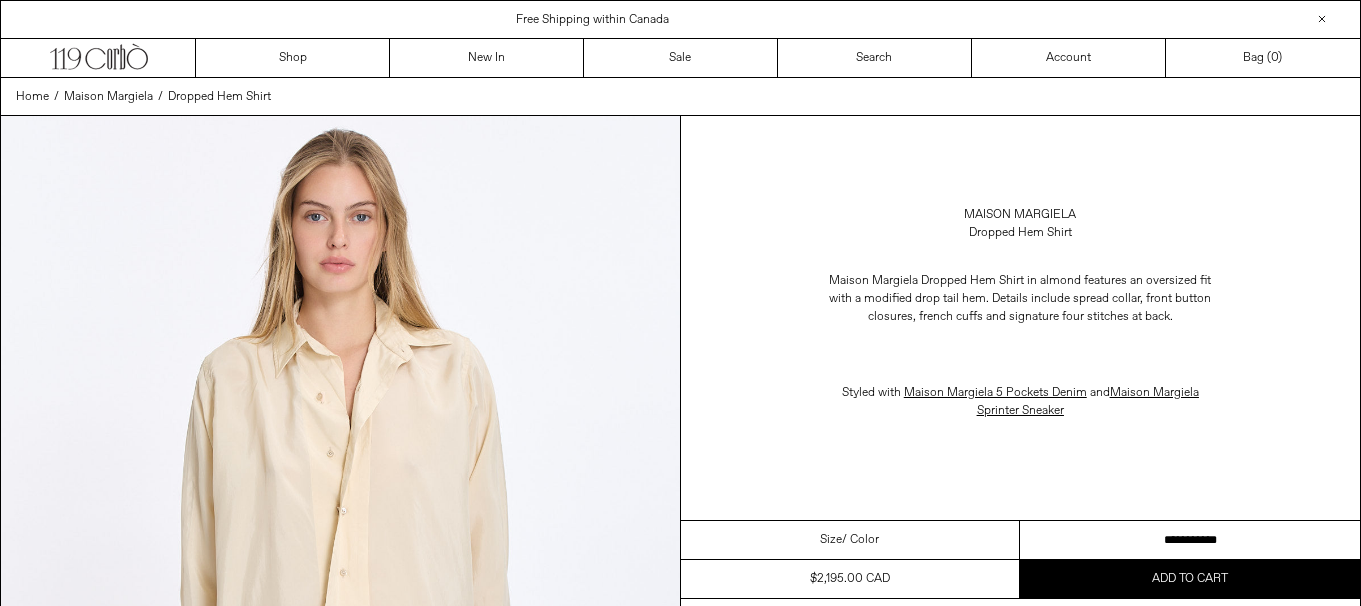 scroll, scrollTop: 0, scrollLeft: 0, axis: both 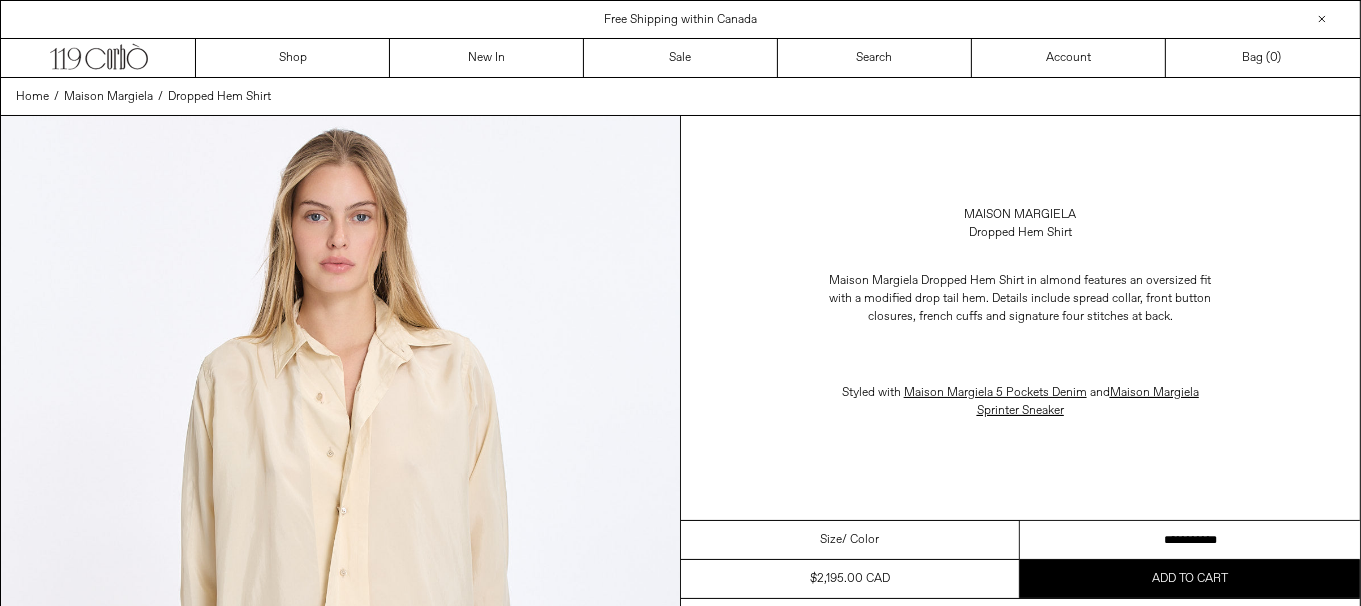 click on "**********" at bounding box center [1190, 540] 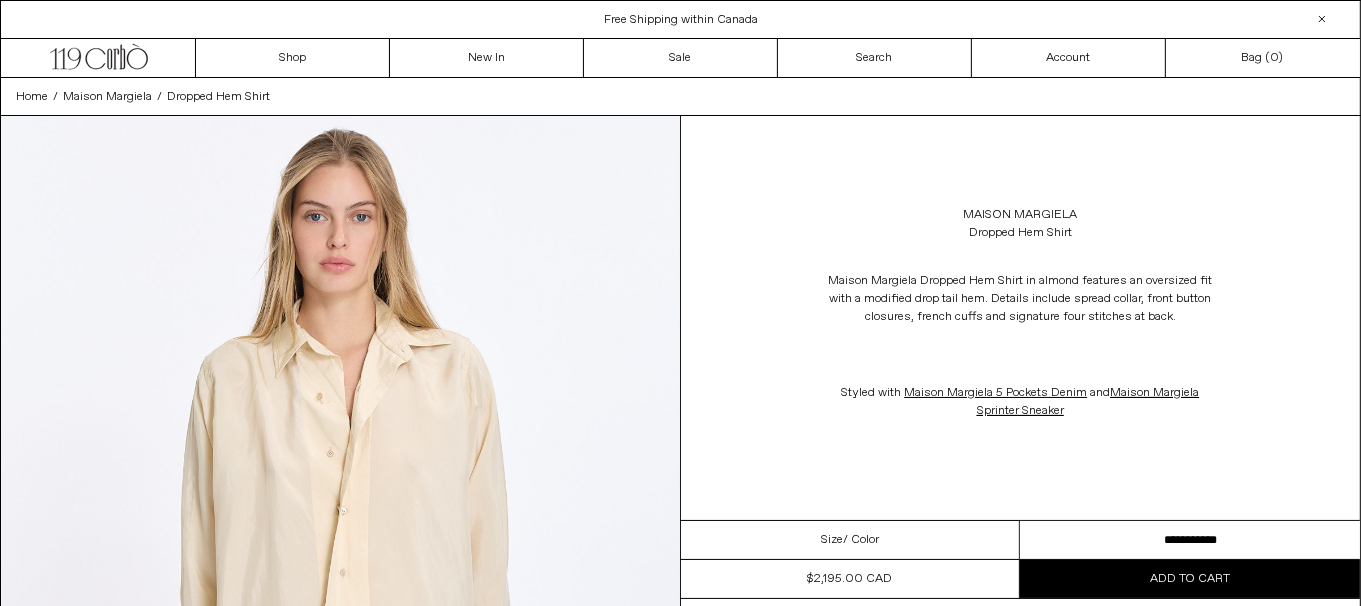 scroll, scrollTop: 0, scrollLeft: 0, axis: both 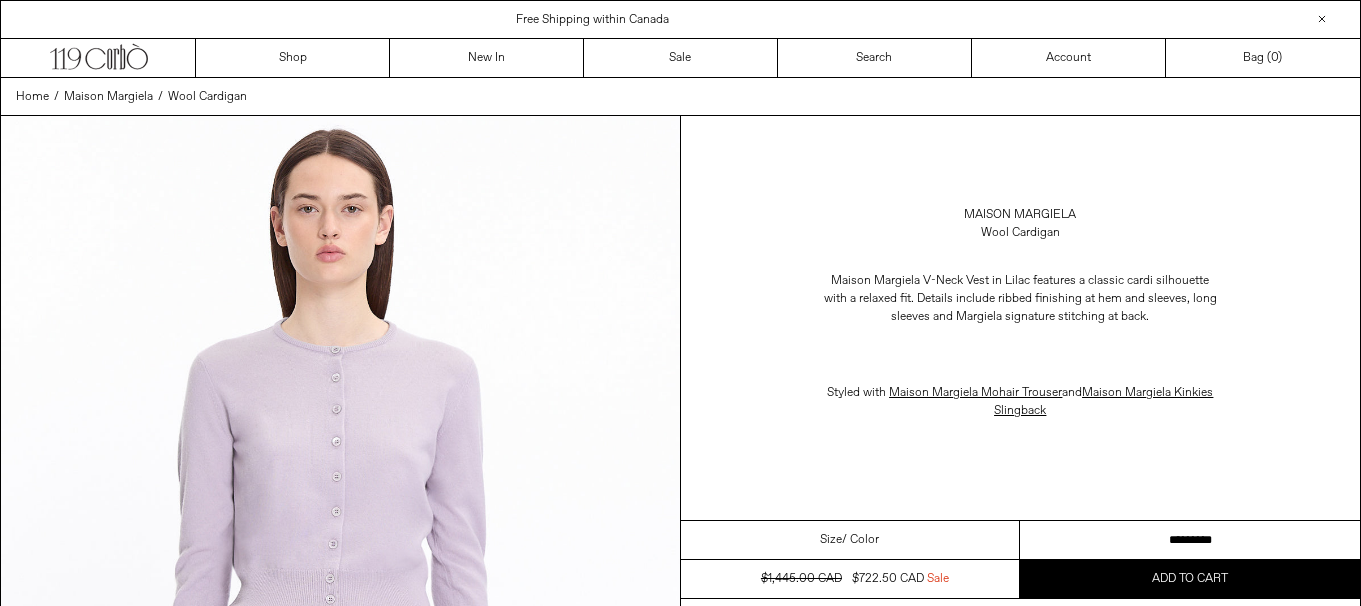 click on "**********" at bounding box center (1190, 540) 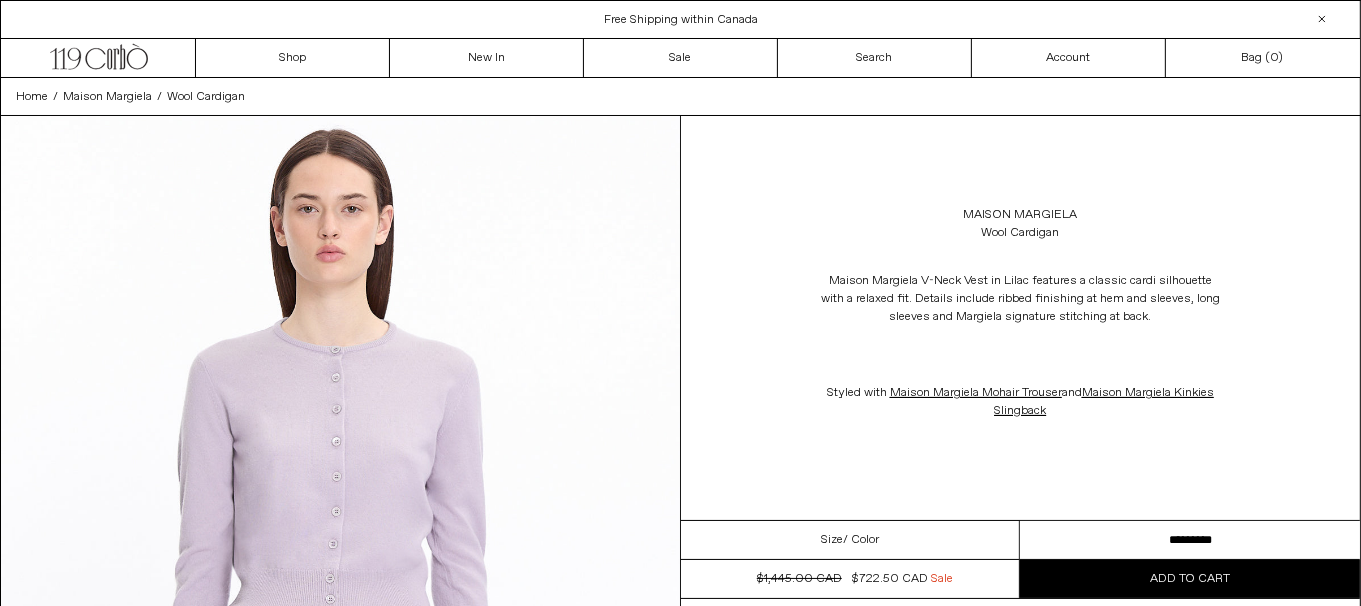 scroll, scrollTop: 0, scrollLeft: 0, axis: both 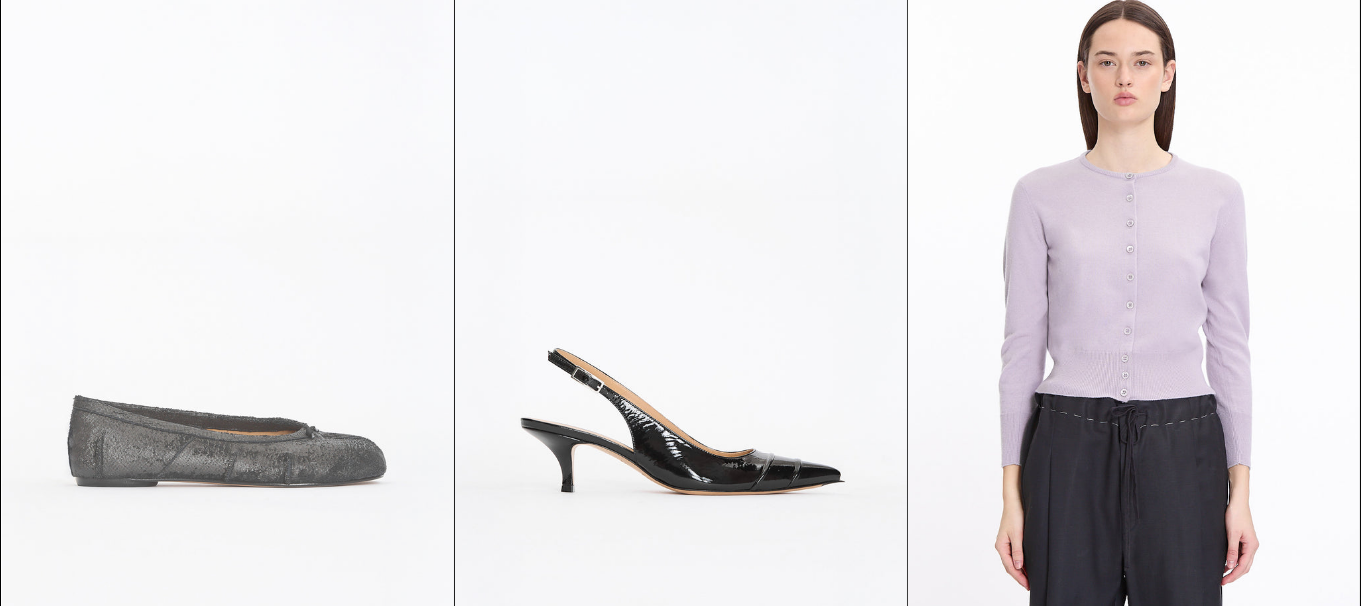 click at bounding box center [228, 328] 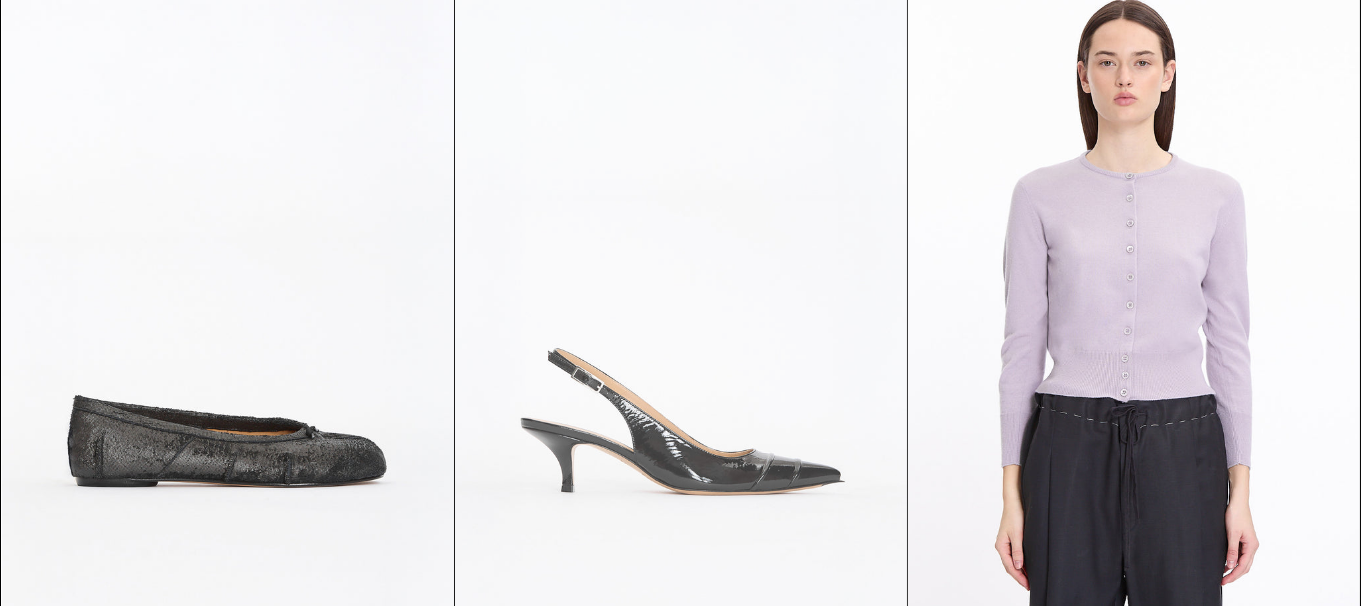 click at bounding box center (681, 328) 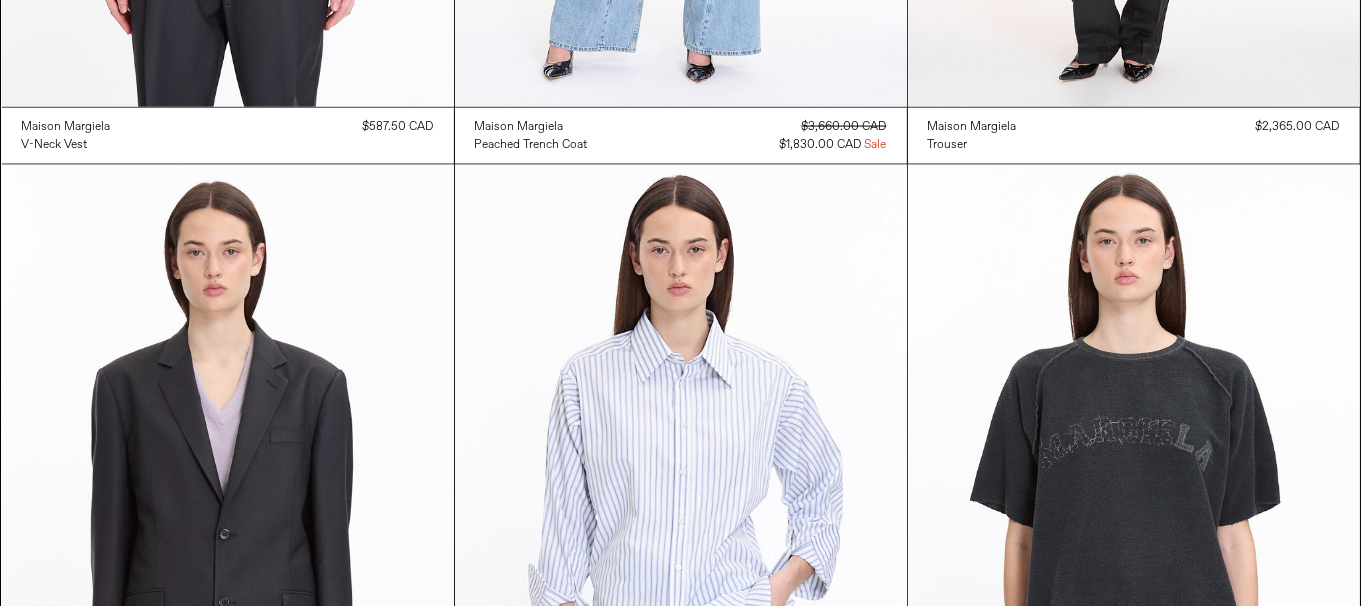 scroll, scrollTop: 3200, scrollLeft: 0, axis: vertical 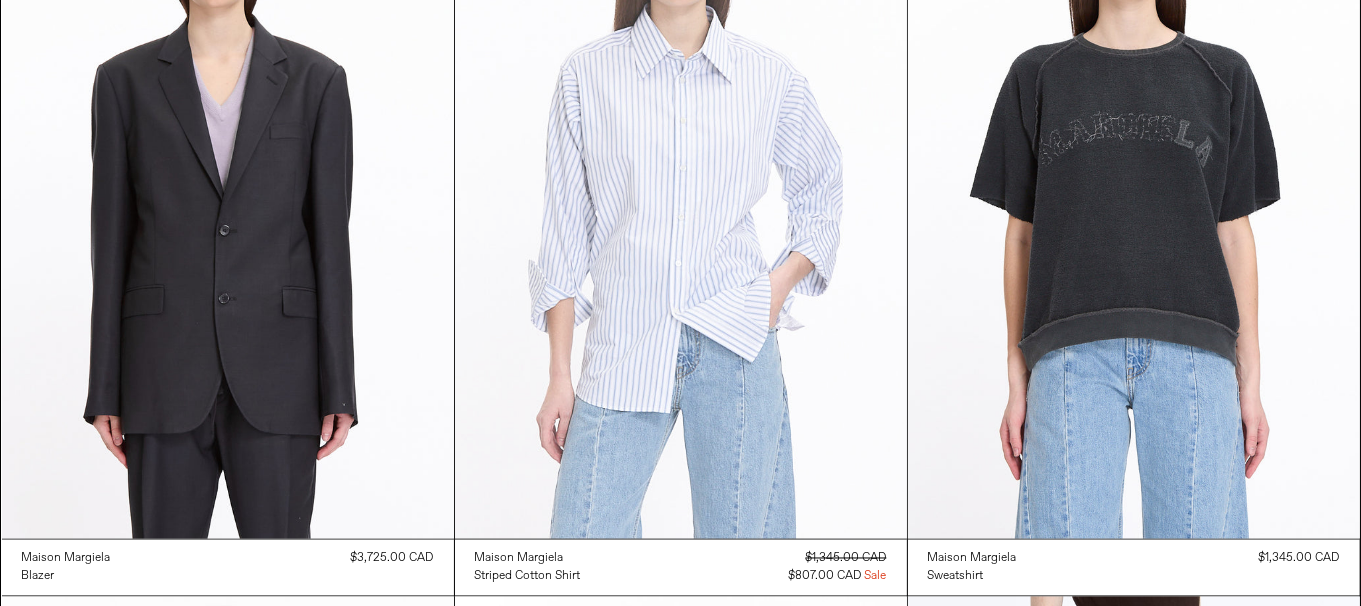 click at bounding box center (681, 200) 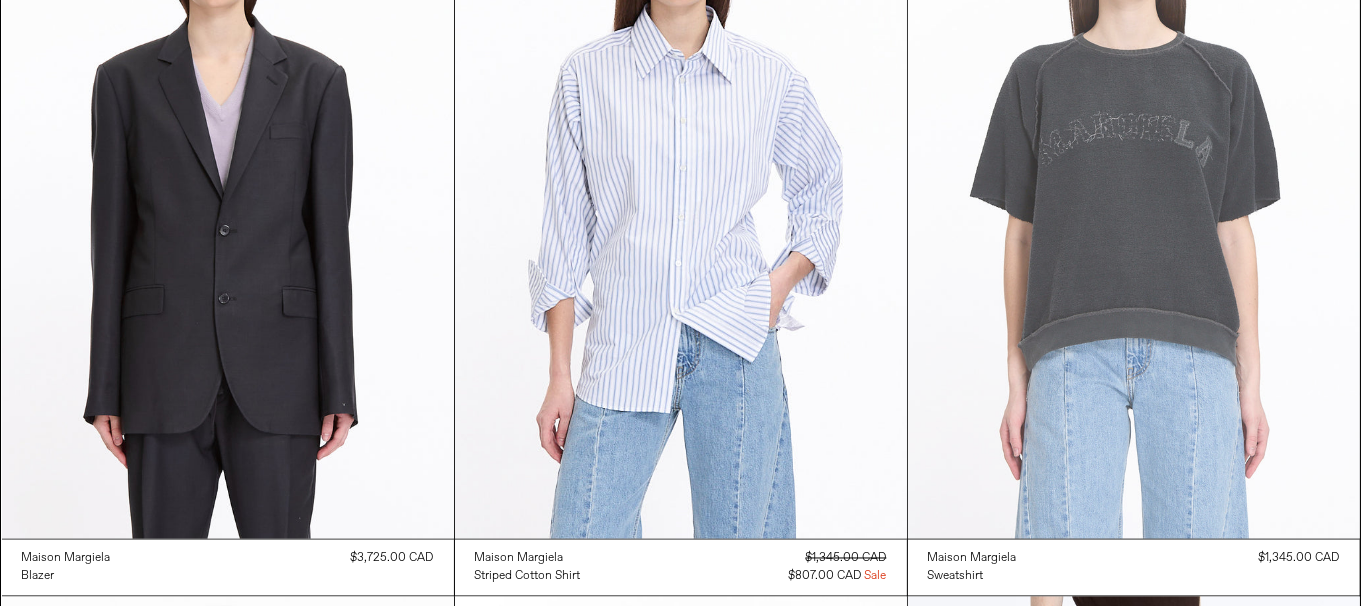 click at bounding box center (1134, 200) 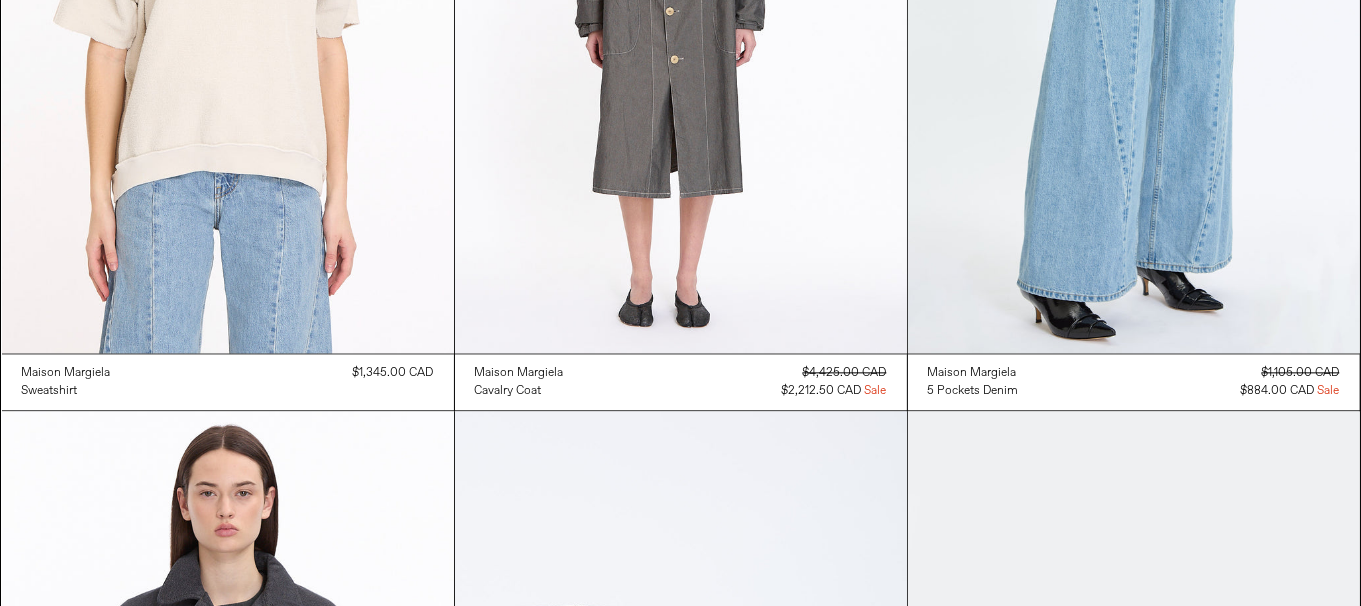 scroll, scrollTop: 4200, scrollLeft: 0, axis: vertical 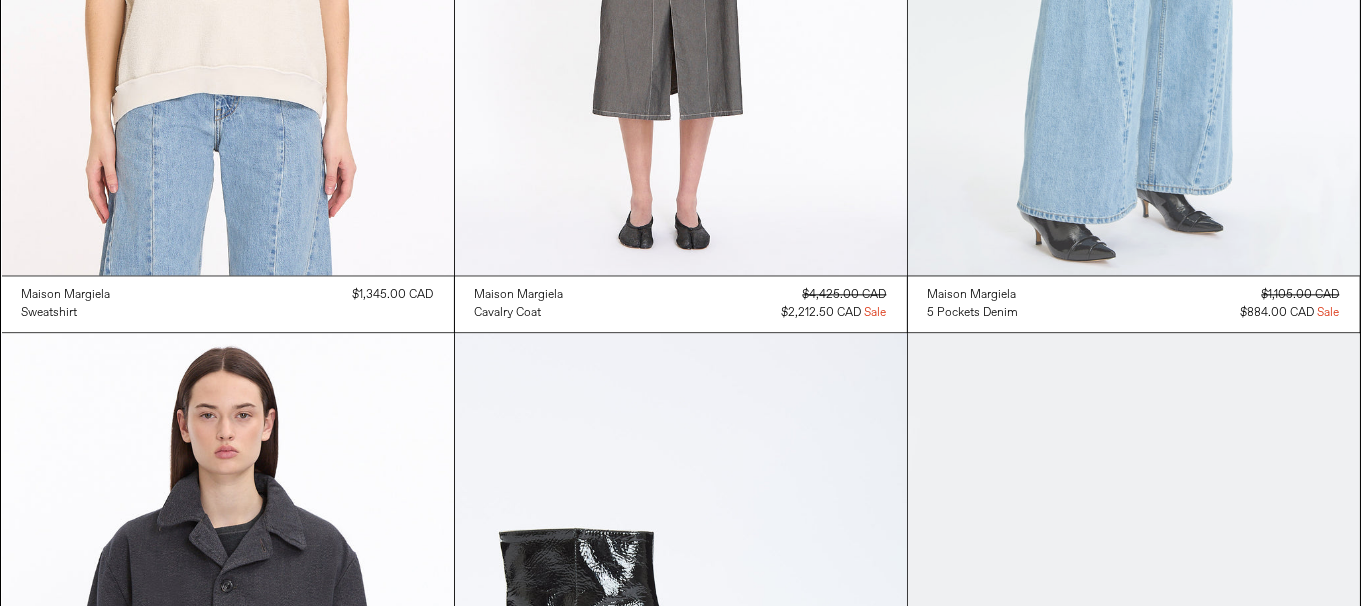 click at bounding box center [1134, -64] 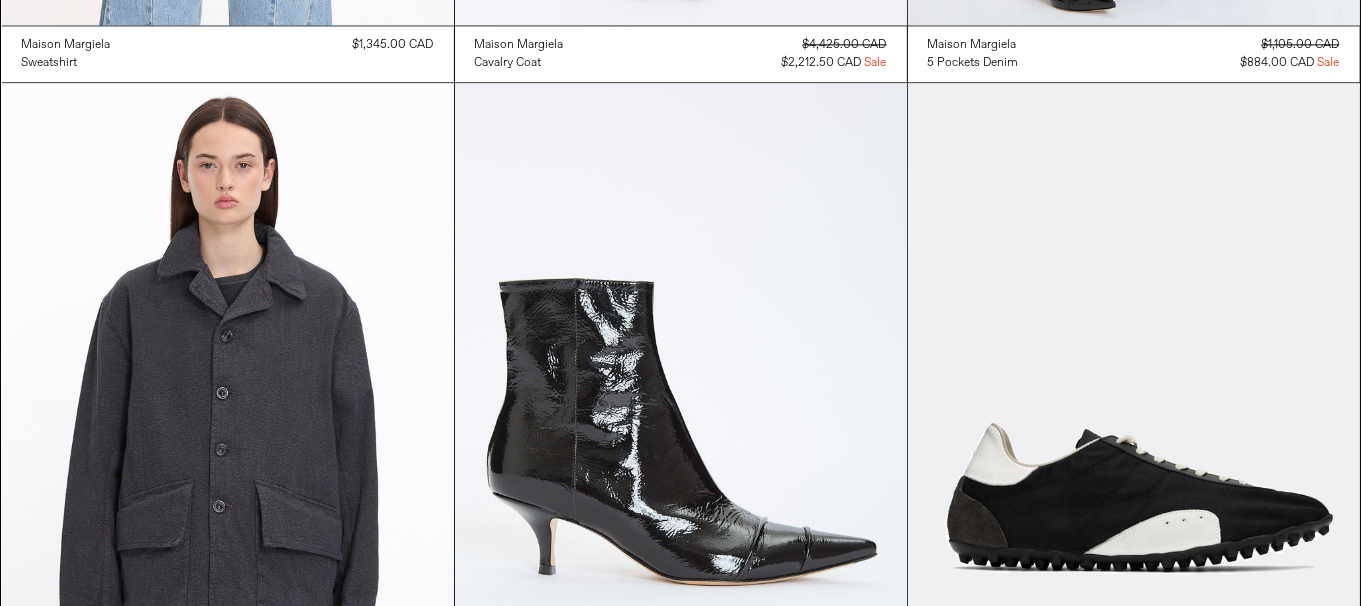 scroll, scrollTop: 4600, scrollLeft: 0, axis: vertical 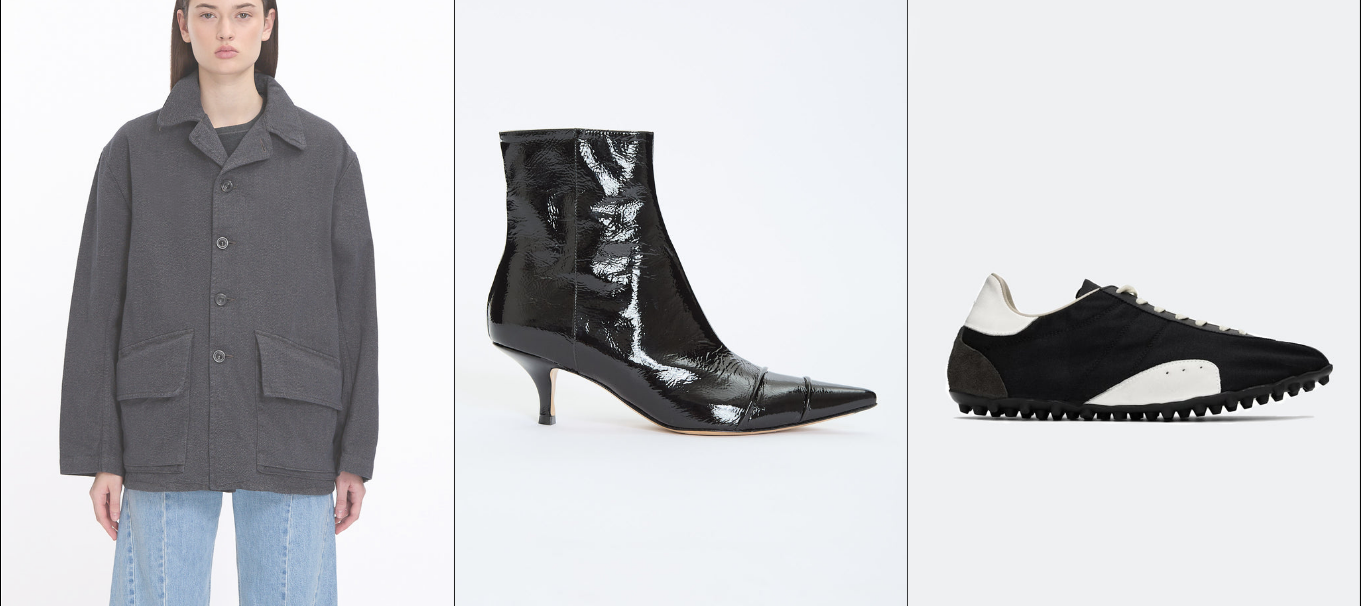 click at bounding box center [228, 272] 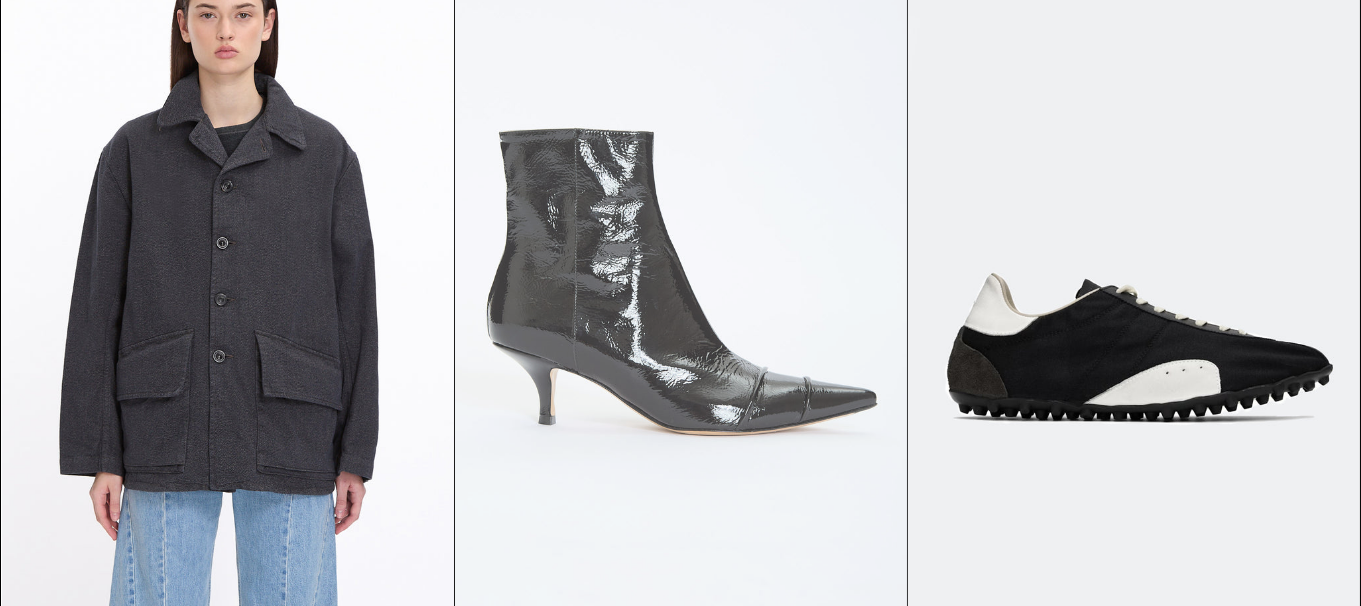click at bounding box center [681, 272] 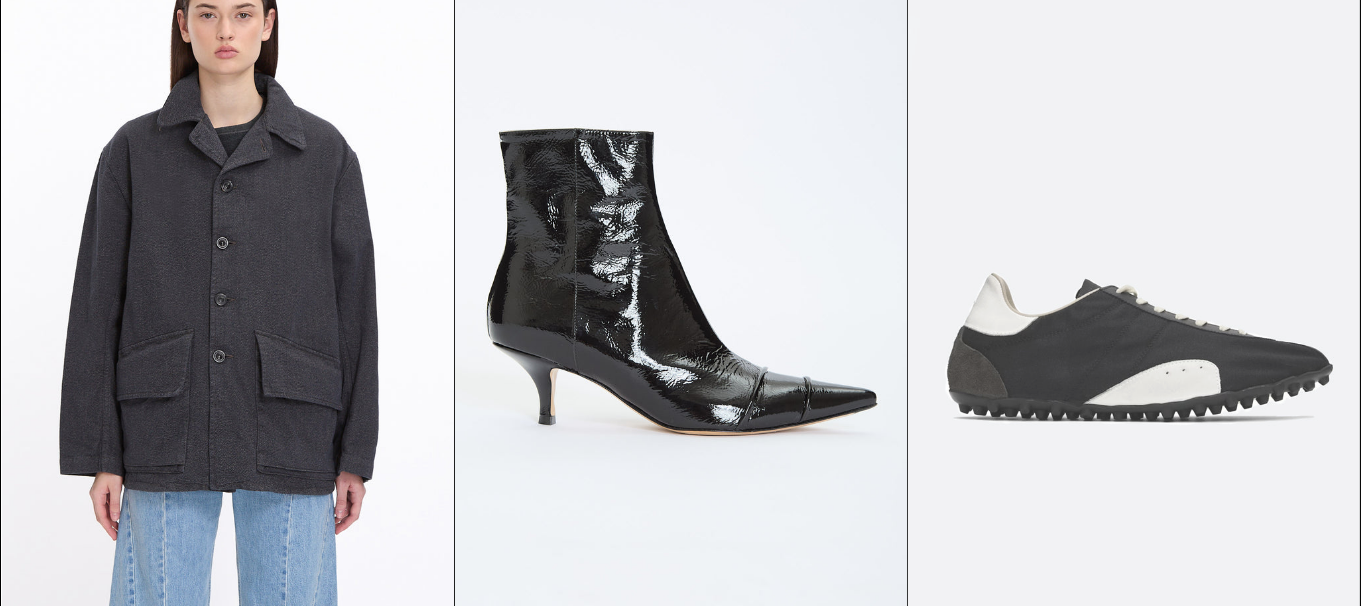 click at bounding box center [1134, 272] 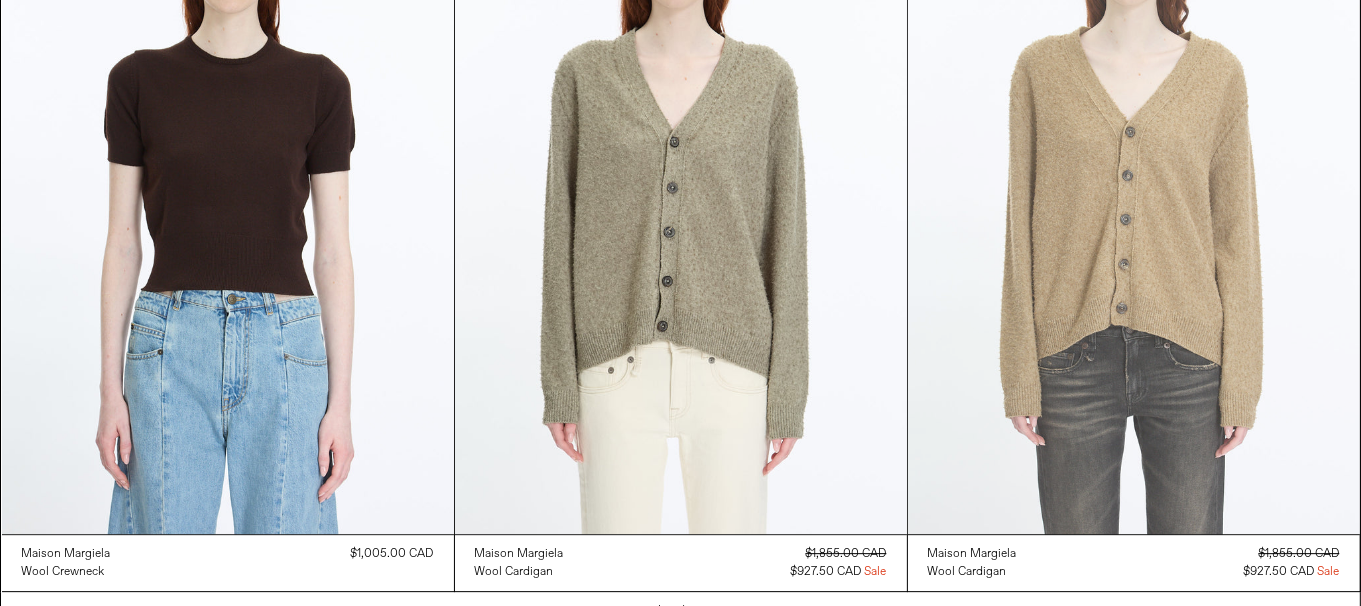 scroll, scrollTop: 5515, scrollLeft: 0, axis: vertical 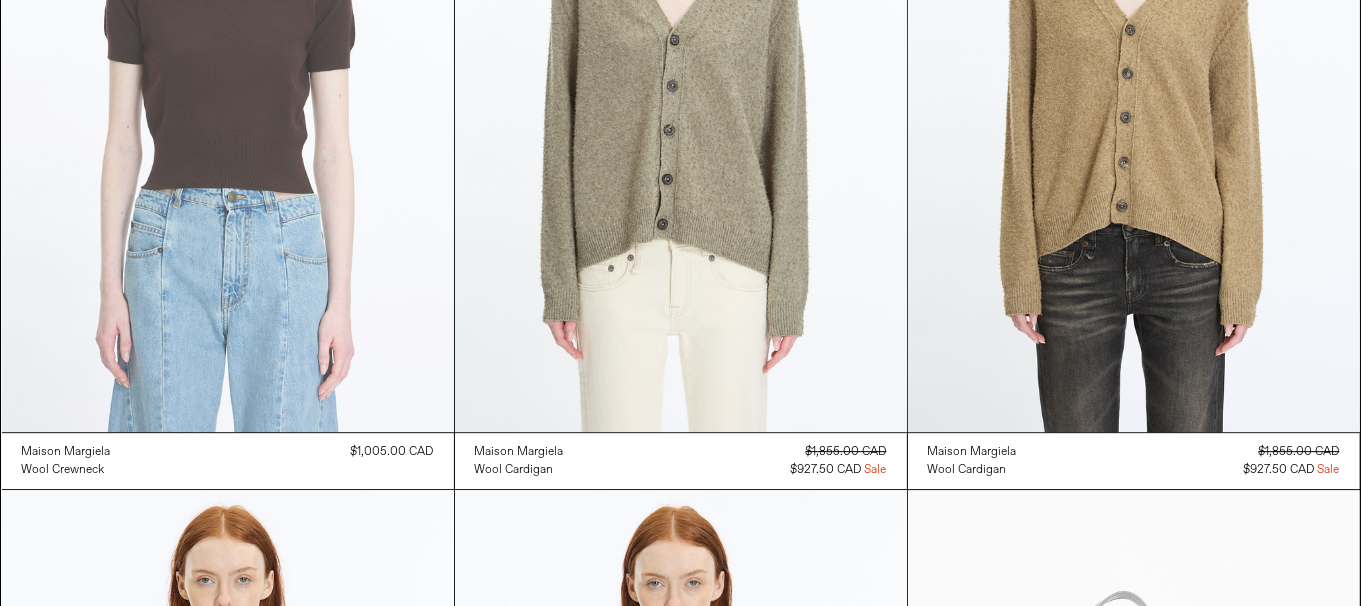 click at bounding box center (228, 93) 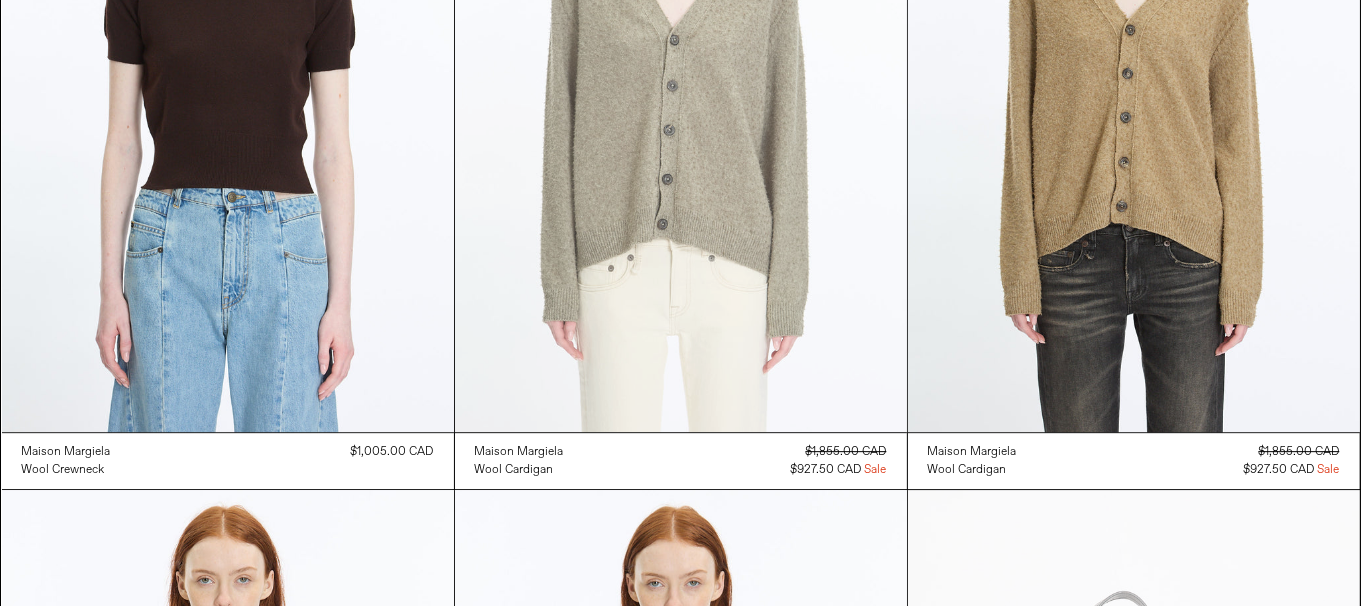 click at bounding box center (681, 93) 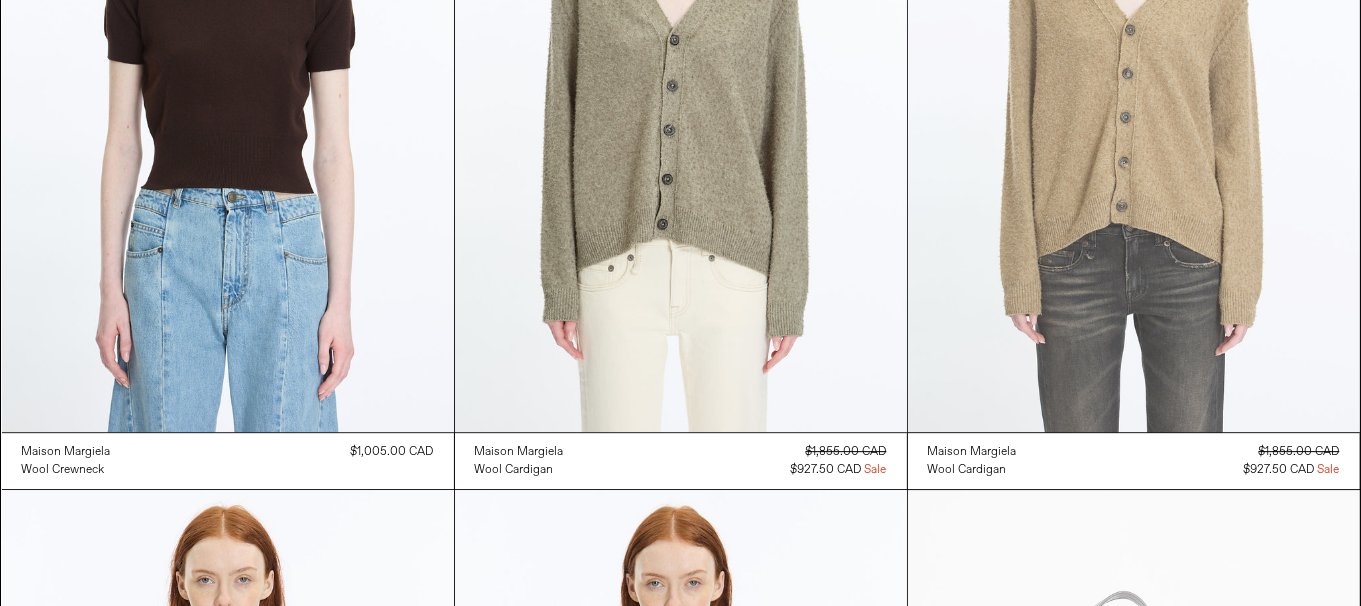 scroll, scrollTop: 5715, scrollLeft: 0, axis: vertical 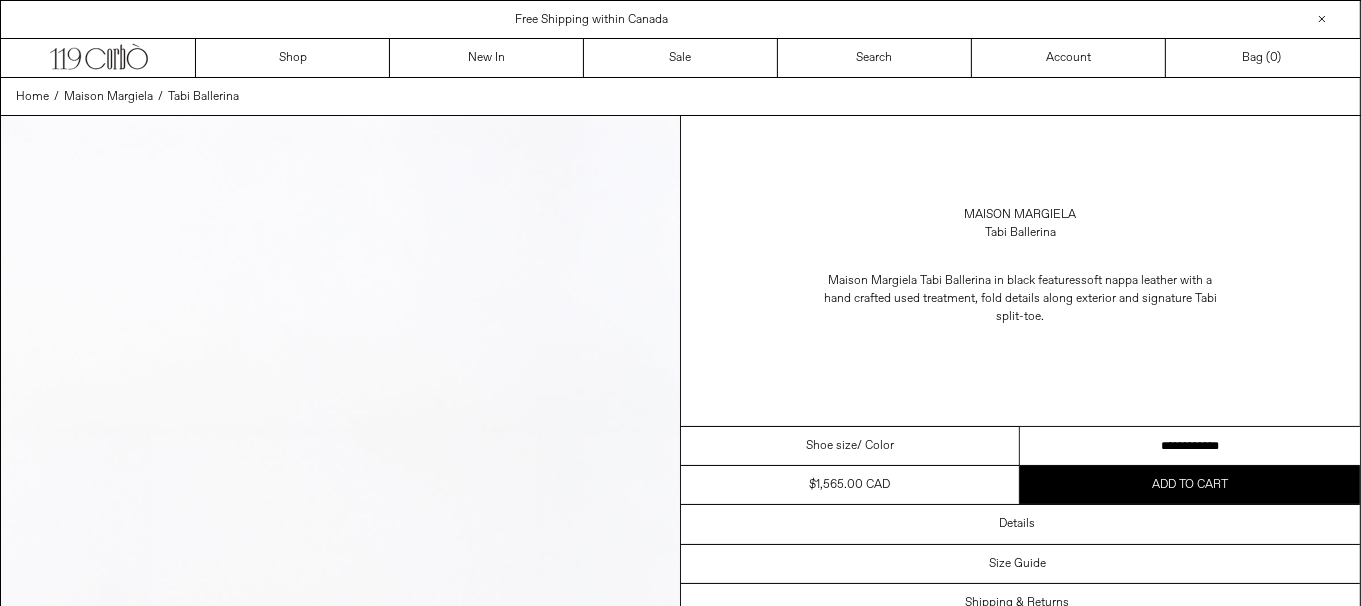 drag, startPoint x: 0, startPoint y: 0, endPoint x: 1116, endPoint y: 442, distance: 1200.3417 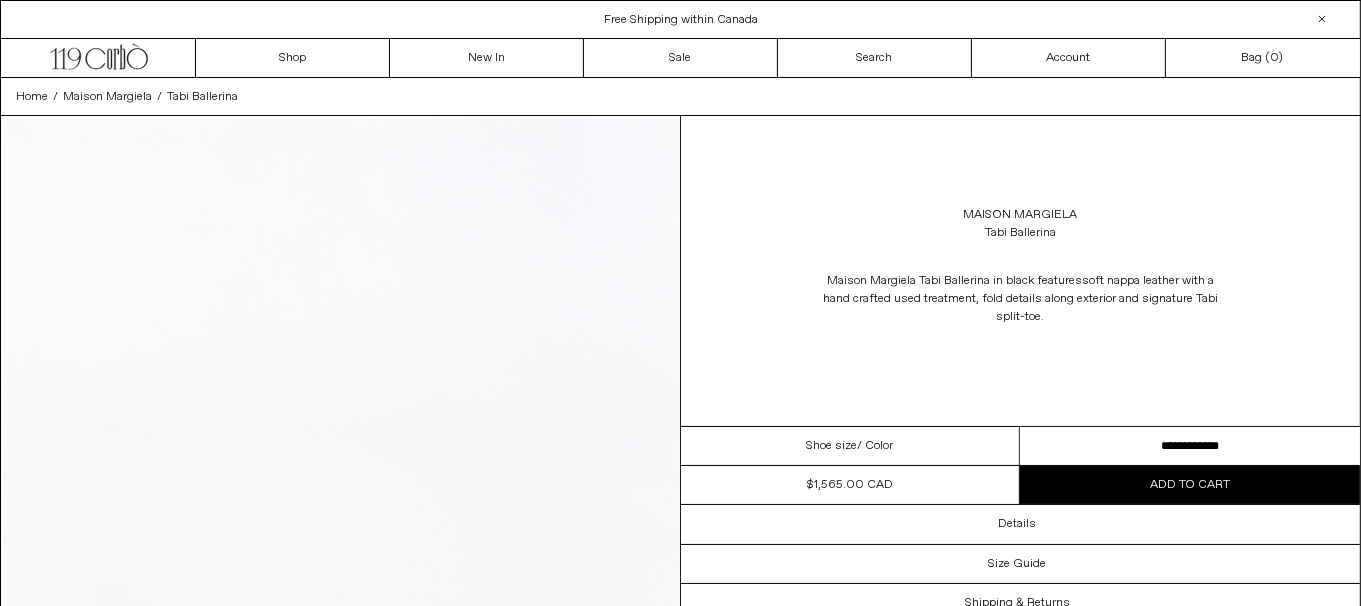 scroll, scrollTop: 0, scrollLeft: 0, axis: both 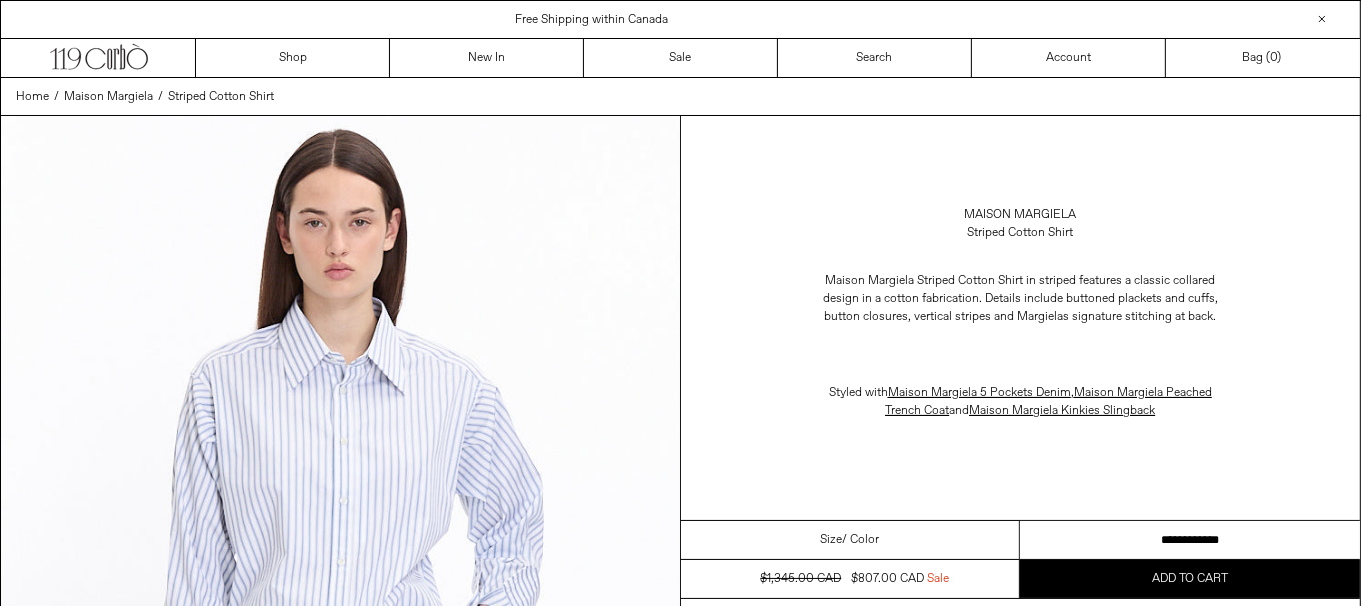 drag, startPoint x: 0, startPoint y: 0, endPoint x: 1374, endPoint y: 502, distance: 1462.8329 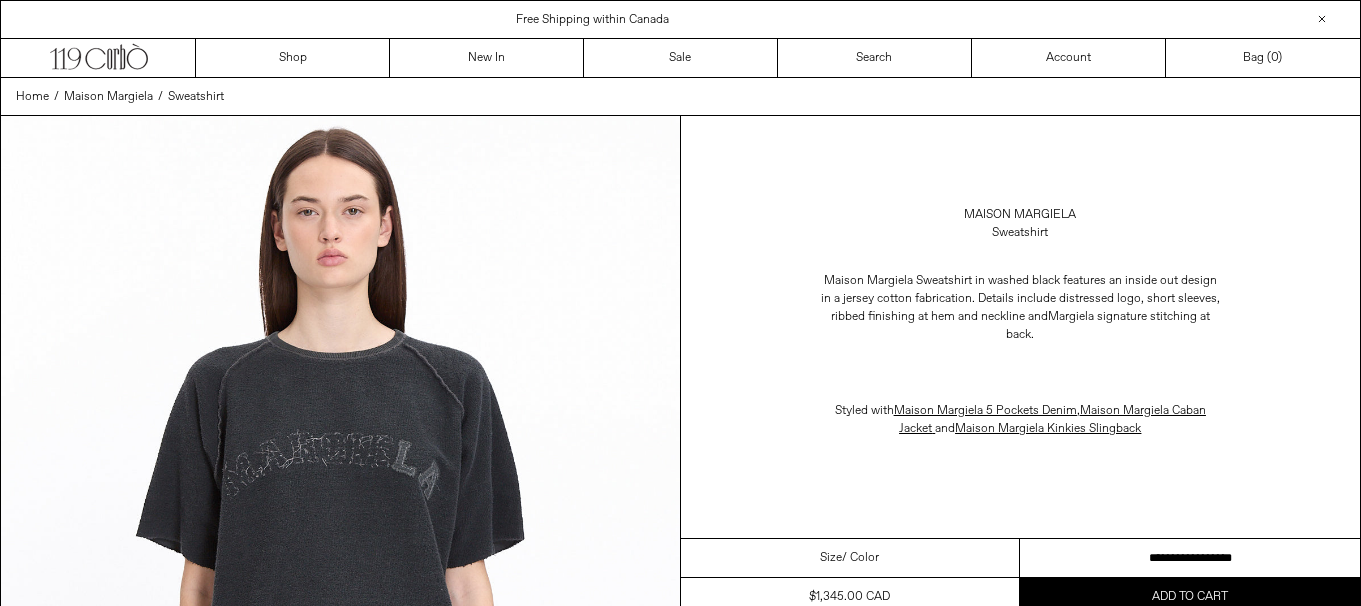 scroll, scrollTop: 0, scrollLeft: 0, axis: both 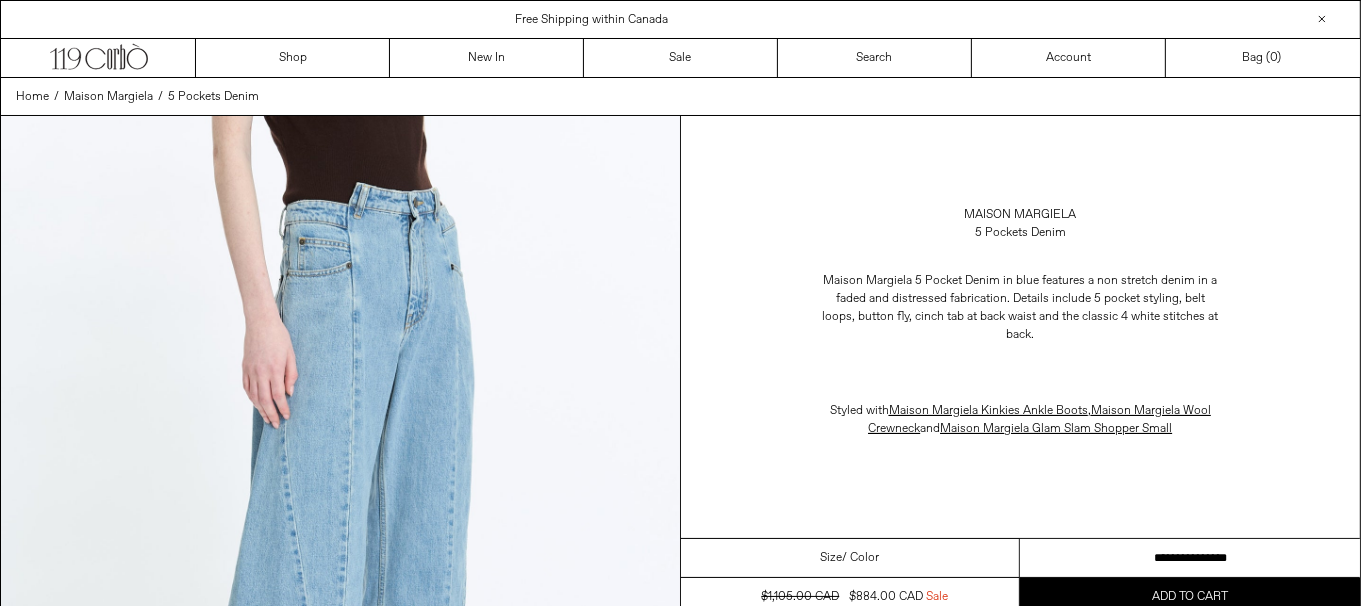 click on "**********" at bounding box center (1190, 558) 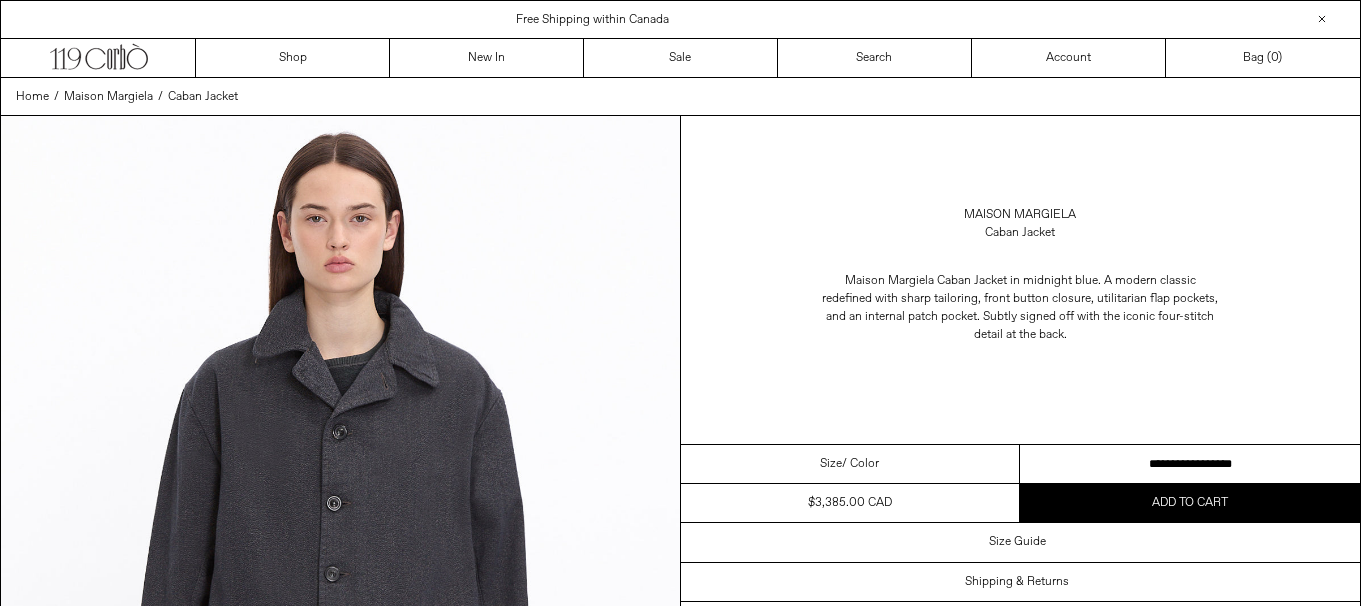 click on "**********" at bounding box center (1190, 464) 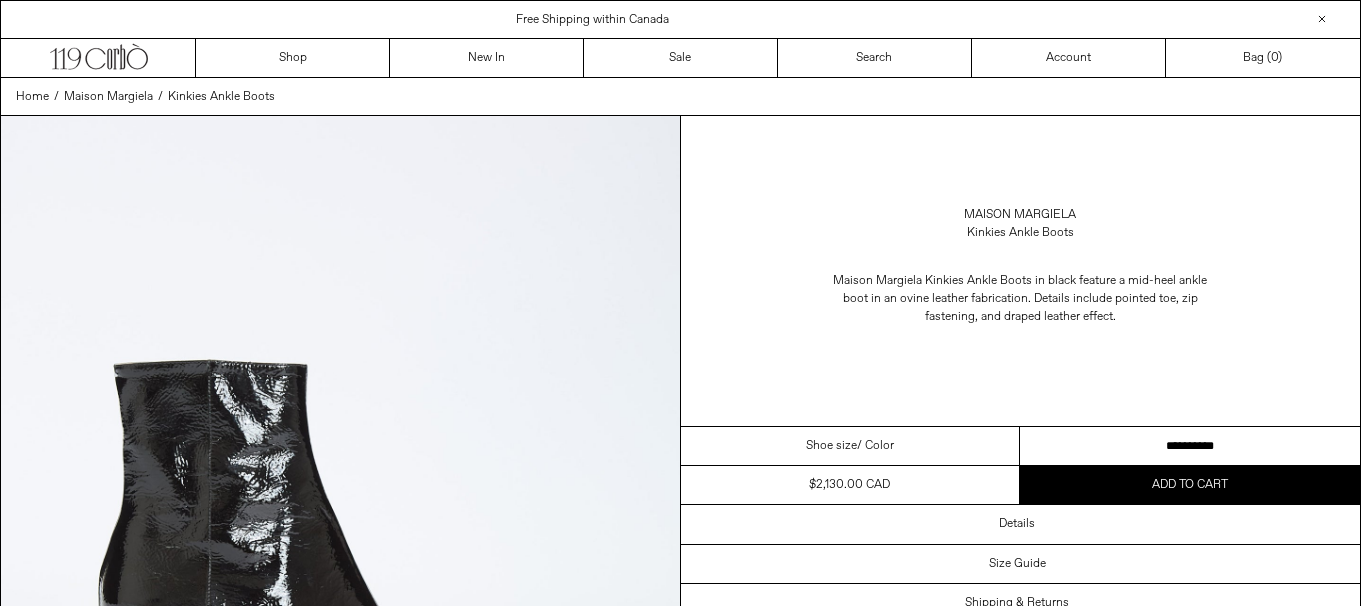 scroll, scrollTop: 0, scrollLeft: 0, axis: both 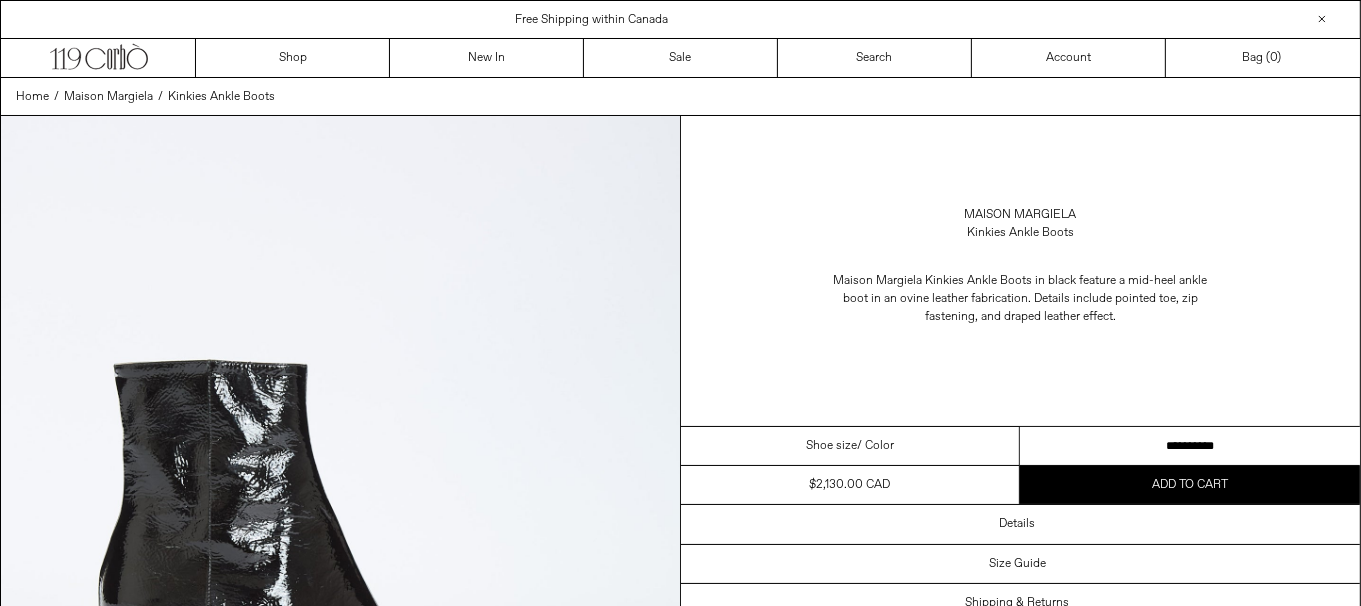 drag, startPoint x: 1192, startPoint y: 449, endPoint x: 1258, endPoint y: 449, distance: 66 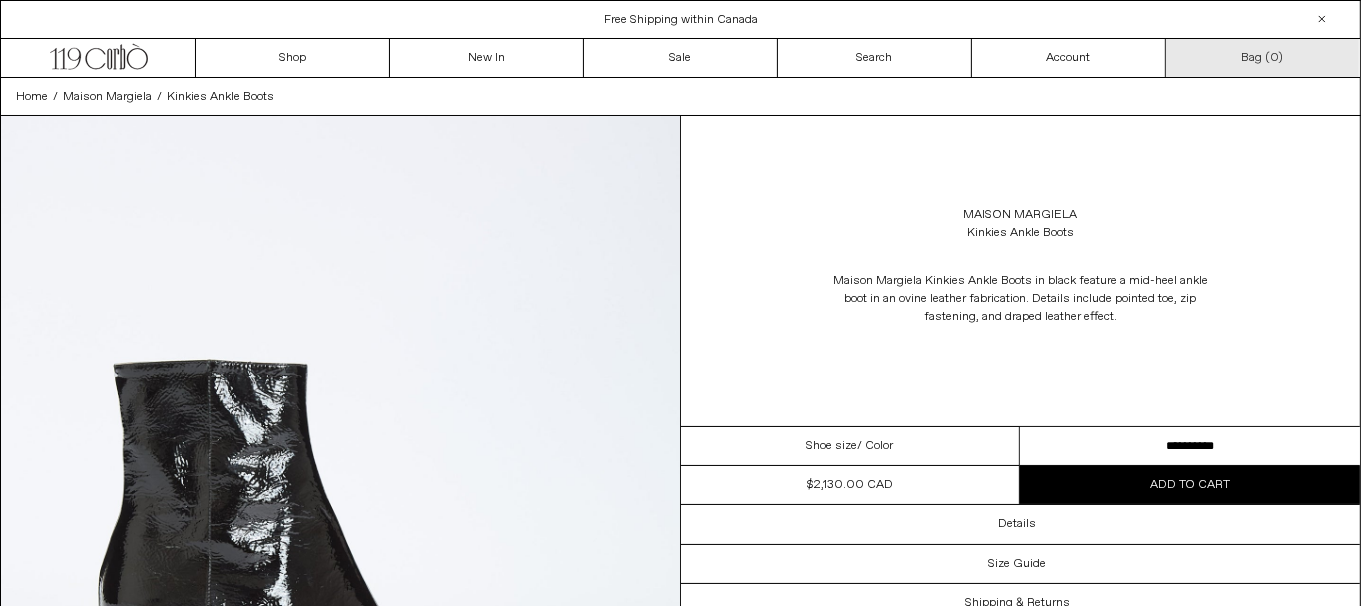 scroll, scrollTop: 0, scrollLeft: 0, axis: both 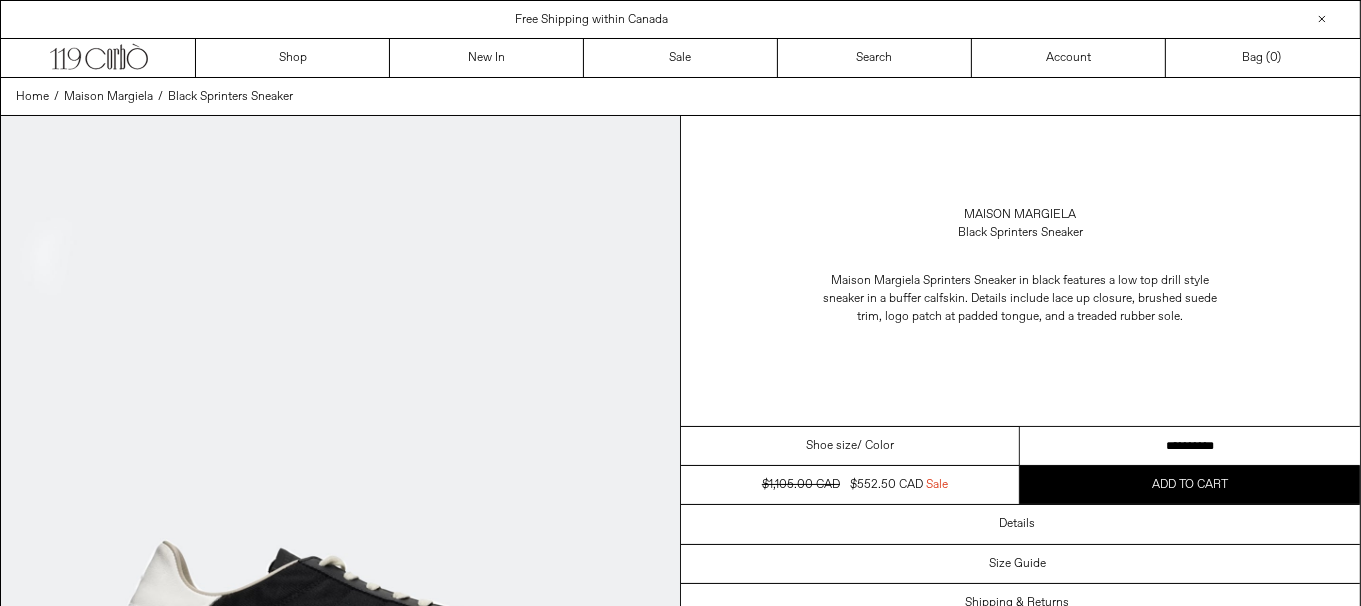 drag, startPoint x: 1177, startPoint y: 448, endPoint x: 1346, endPoint y: 442, distance: 169.10648 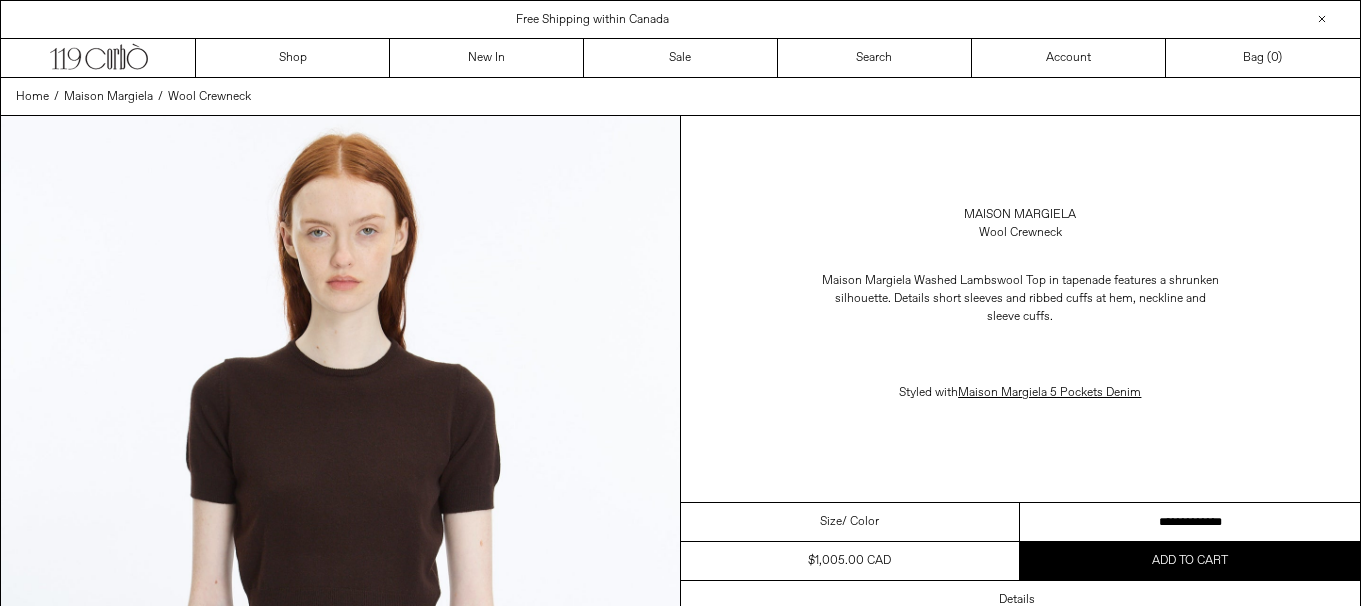scroll, scrollTop: 0, scrollLeft: 0, axis: both 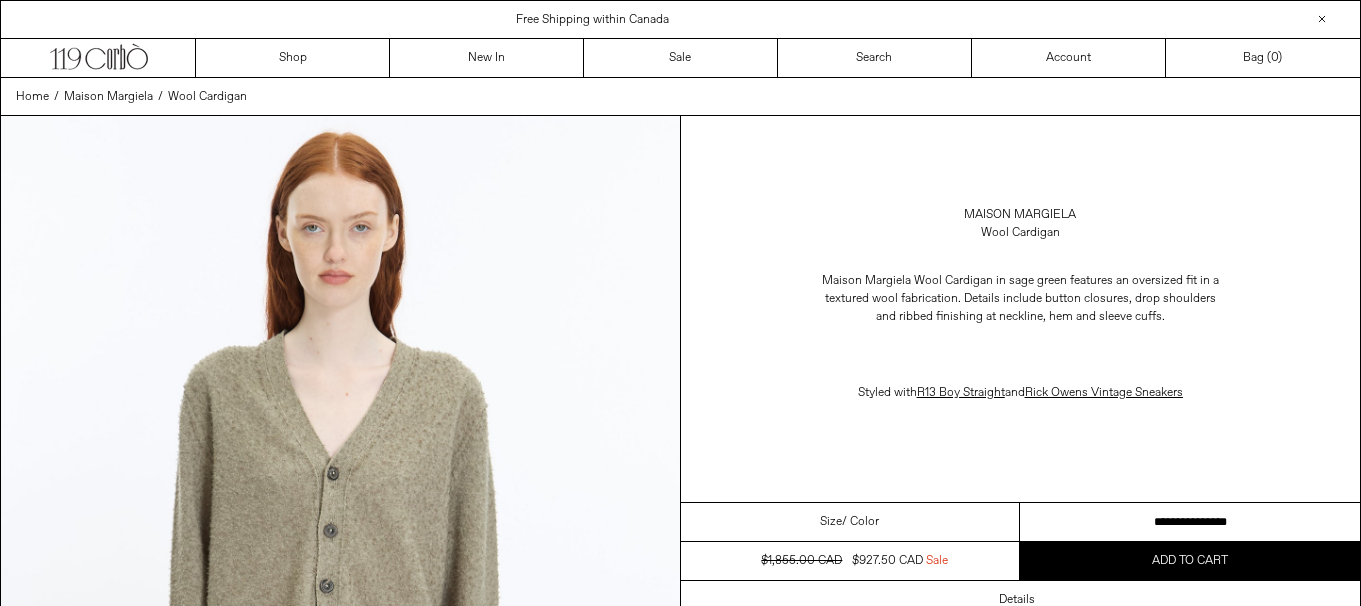 click on "**********" at bounding box center (1190, 522) 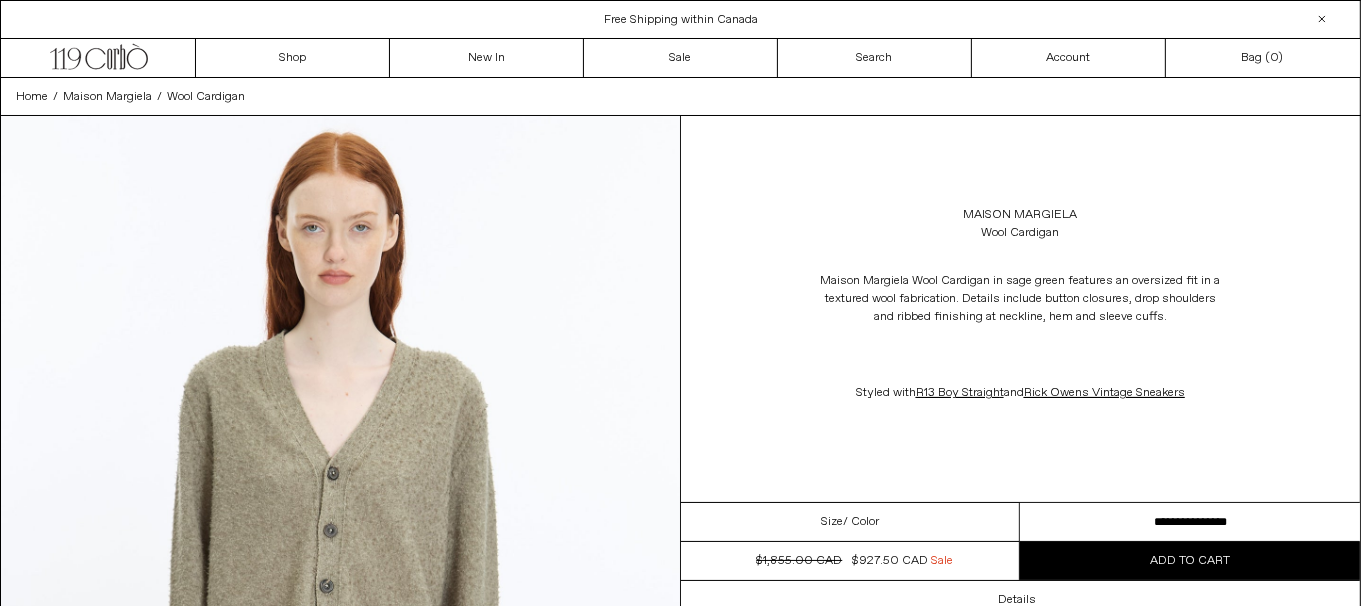 scroll, scrollTop: 0, scrollLeft: 0, axis: both 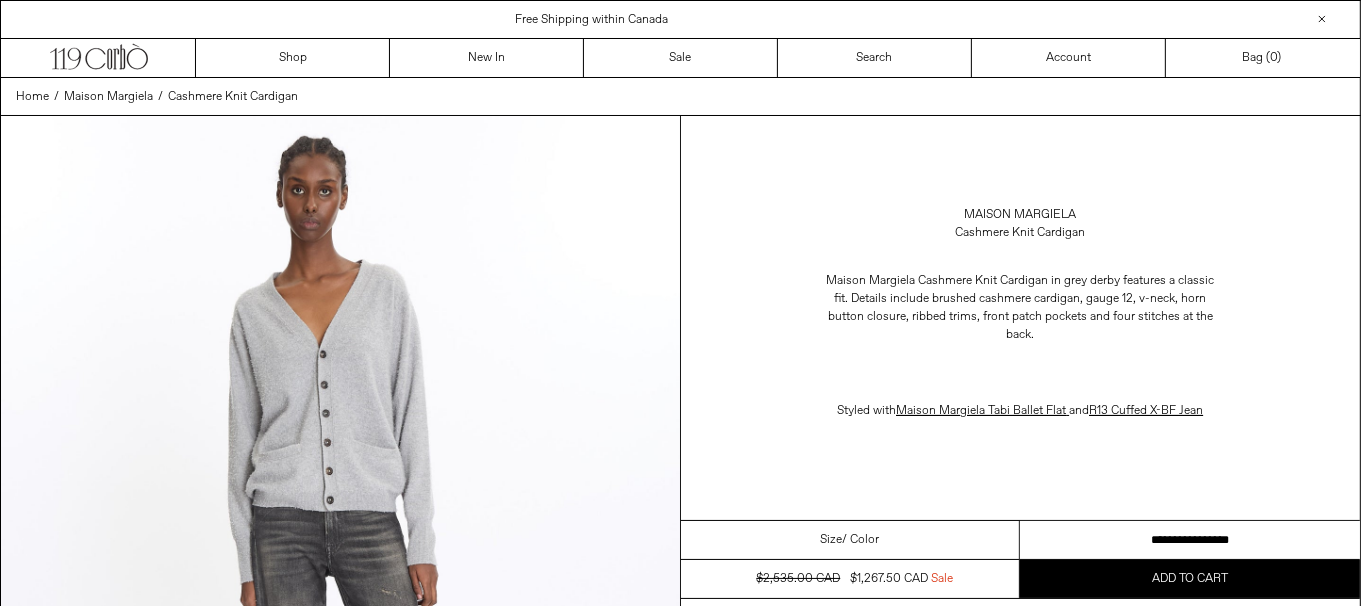 drag, startPoint x: 1242, startPoint y: 543, endPoint x: 1374, endPoint y: 544, distance: 132.00378 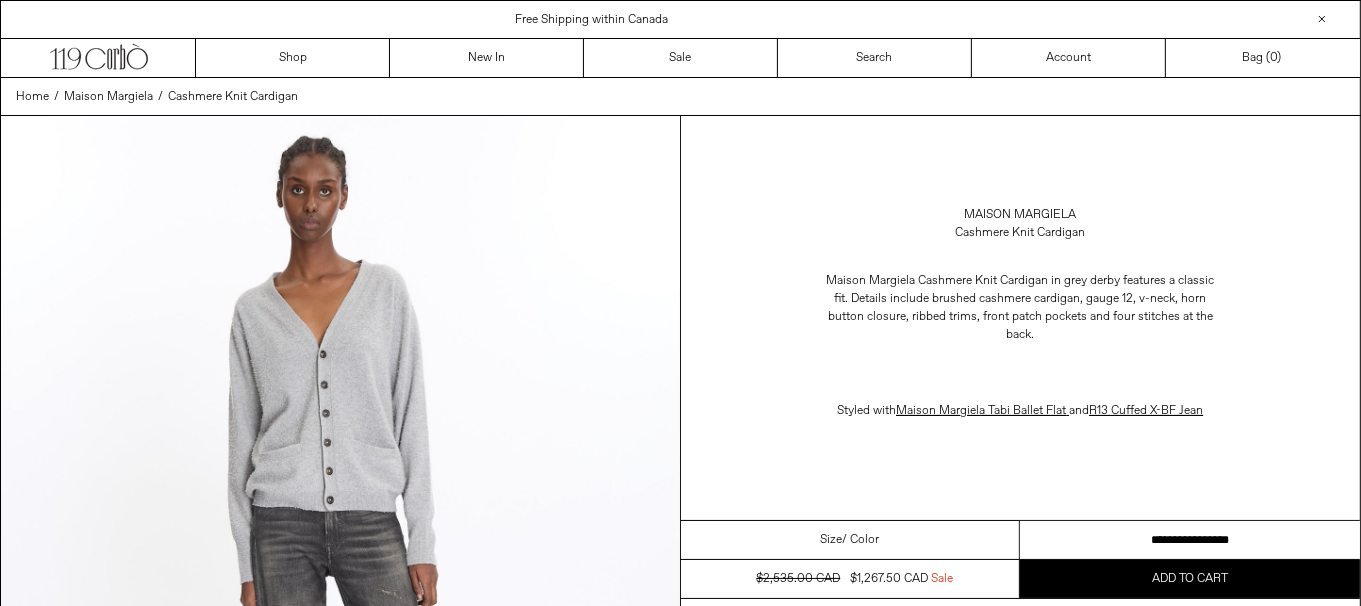 click on "**********" at bounding box center [1190, 540] 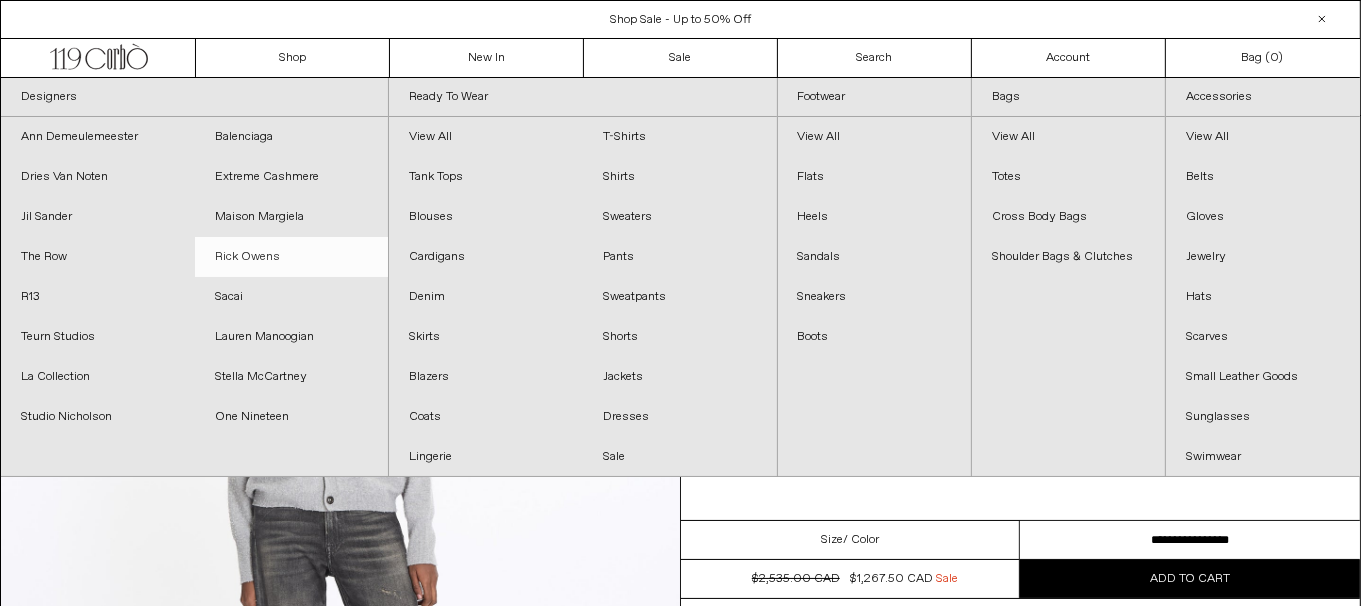 click on "Rick Owens" at bounding box center [292, 257] 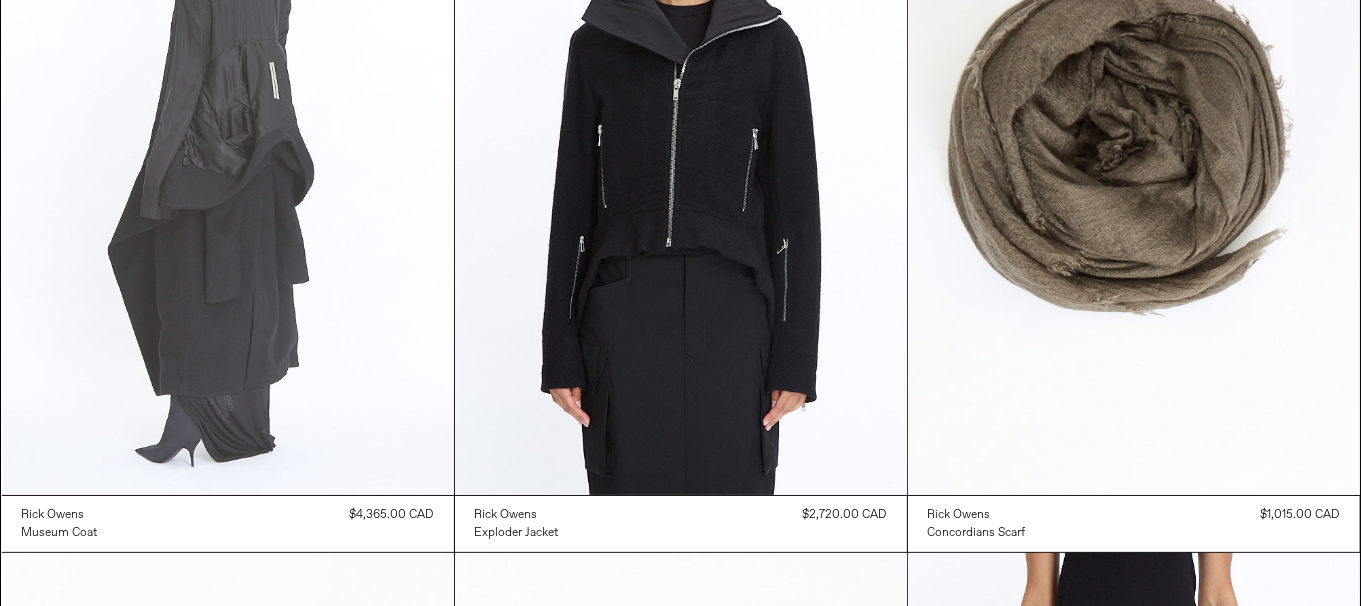 scroll, scrollTop: 300, scrollLeft: 0, axis: vertical 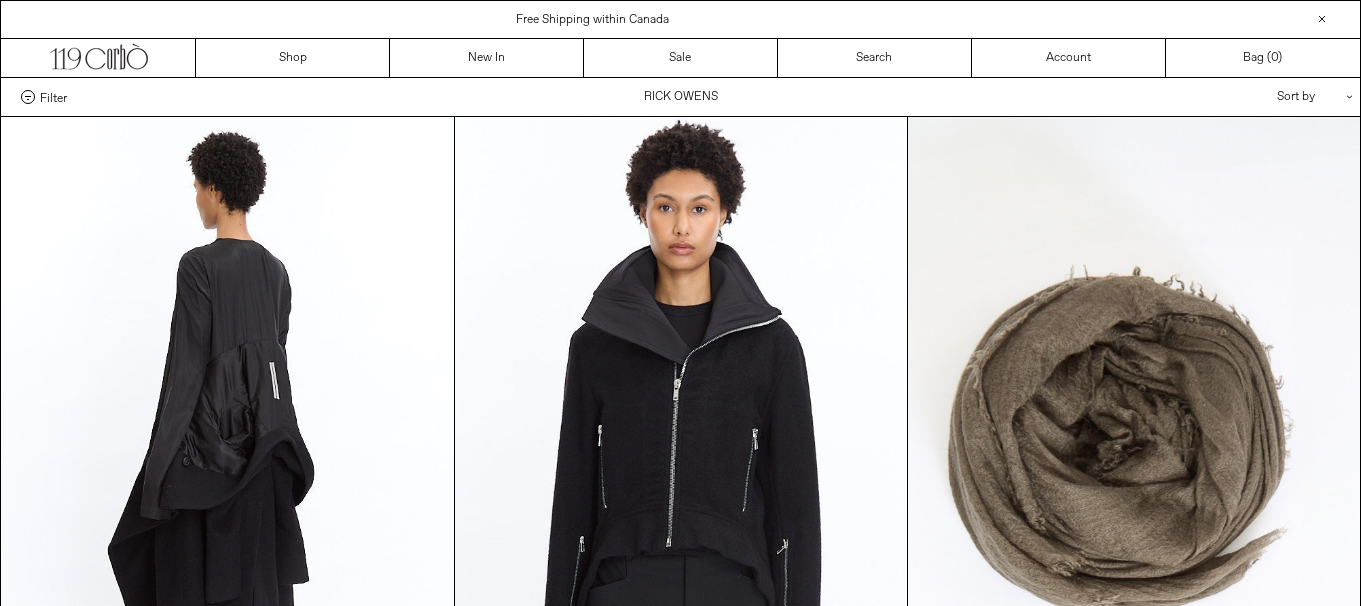 click at bounding box center [681, 456] 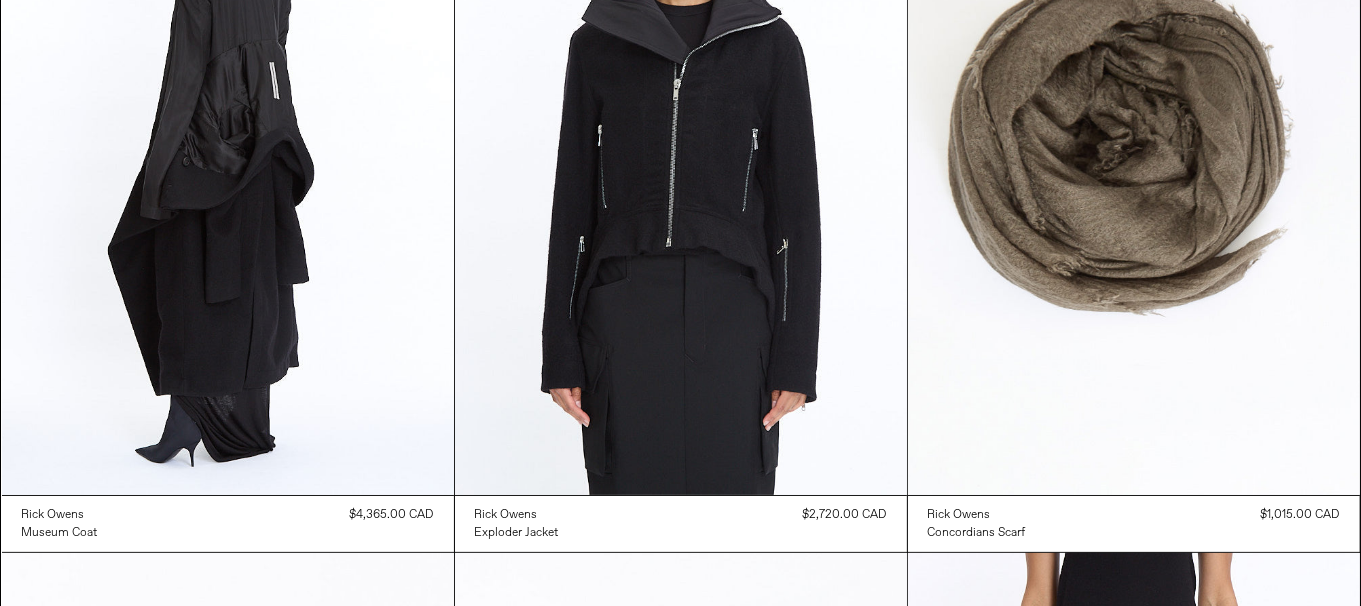 click at bounding box center [681, 156] 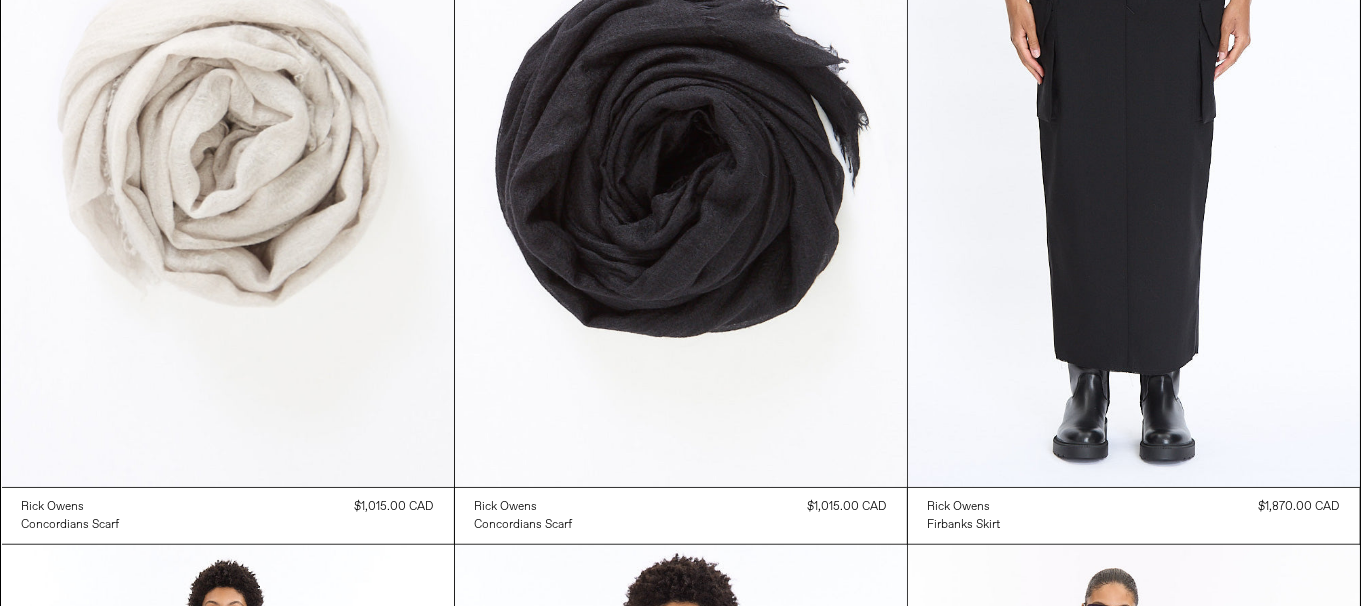 scroll, scrollTop: 1000, scrollLeft: 0, axis: vertical 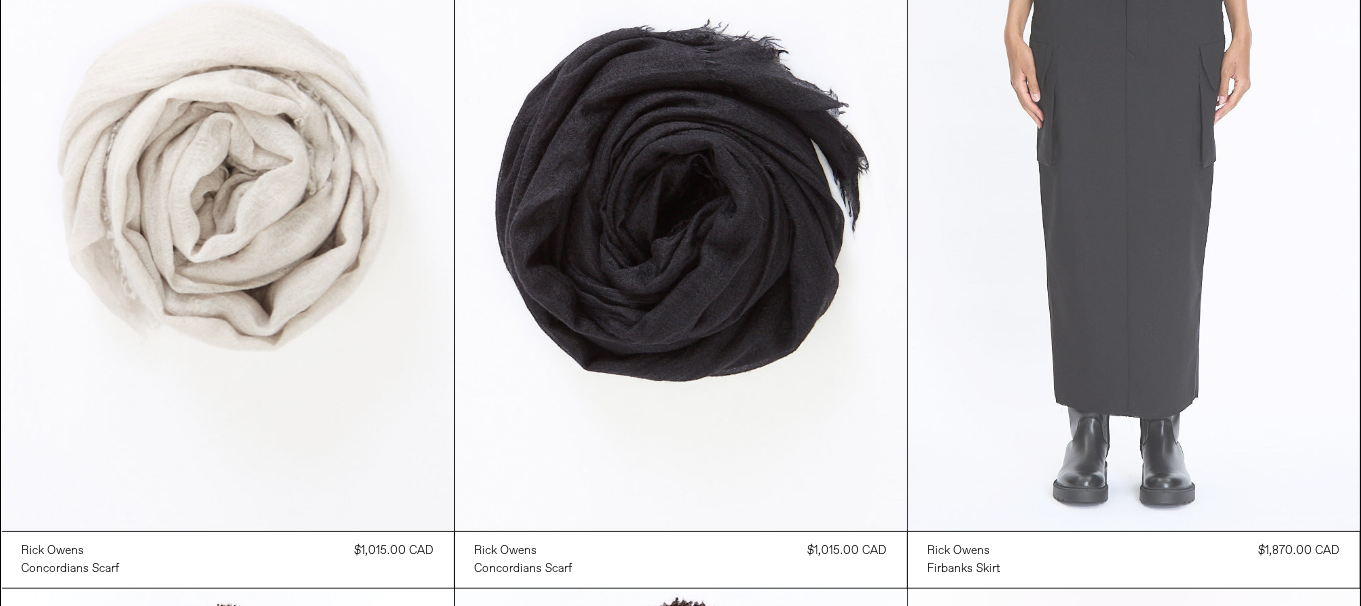 click at bounding box center (1134, 192) 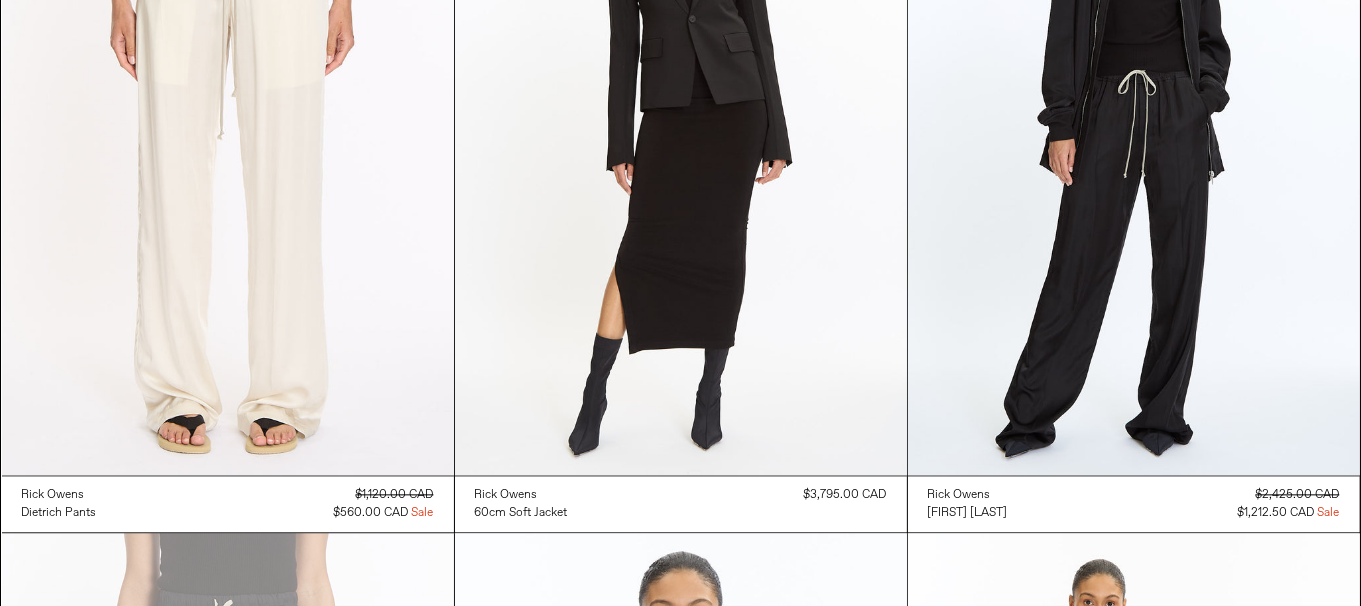 scroll, scrollTop: 3600, scrollLeft: 0, axis: vertical 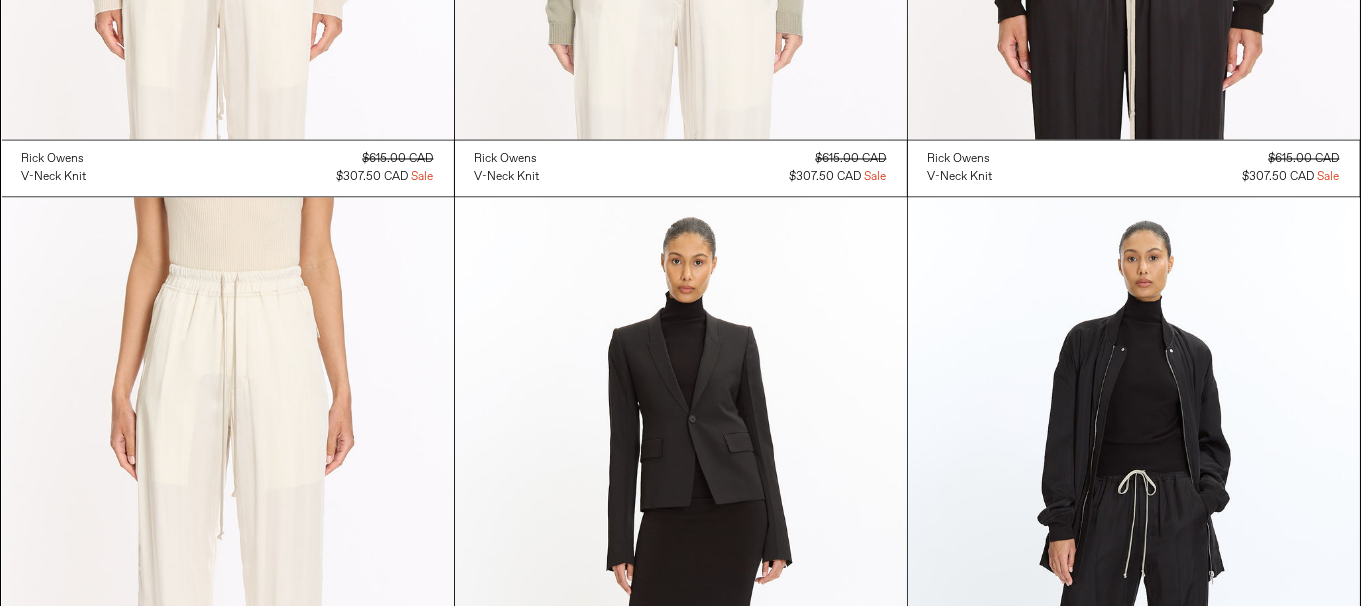 click at bounding box center [681, -200] 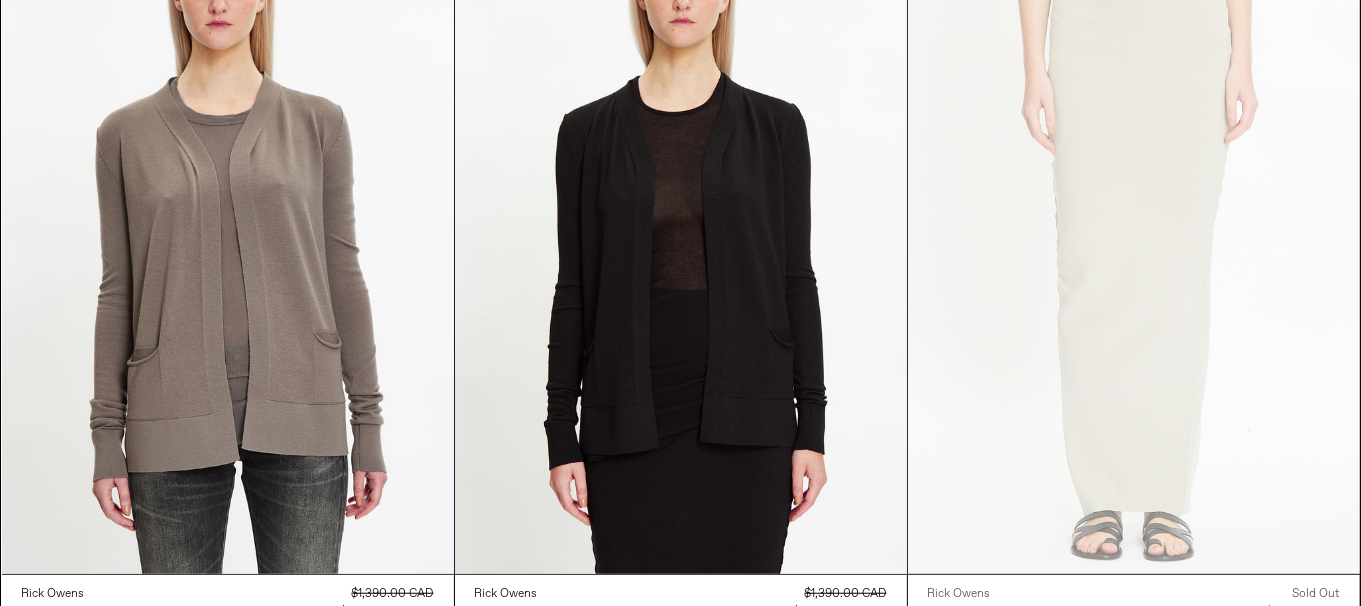 scroll, scrollTop: 8215, scrollLeft: 0, axis: vertical 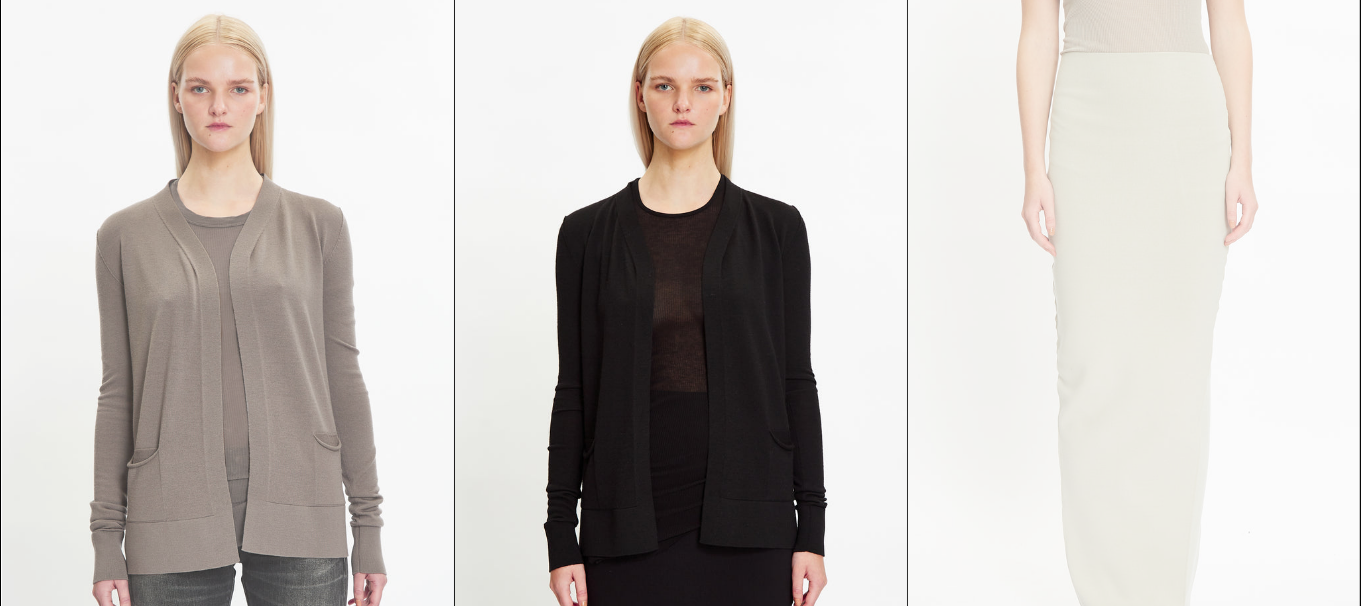 click at bounding box center [228, 337] 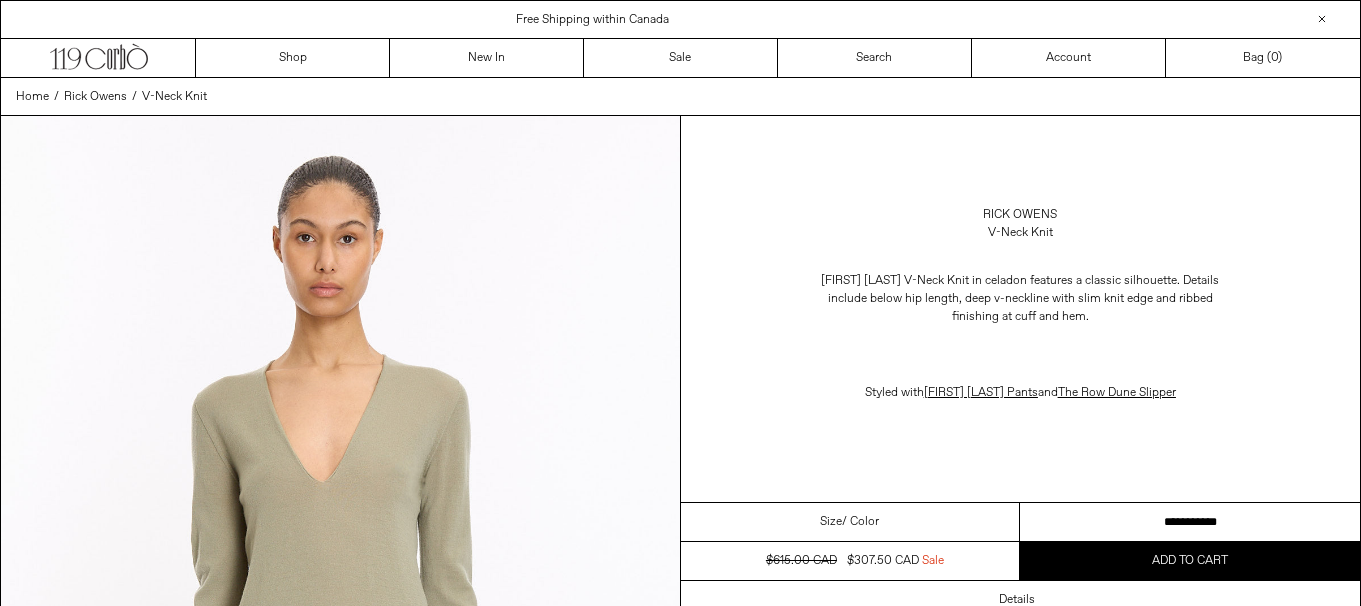 scroll, scrollTop: 0, scrollLeft: 0, axis: both 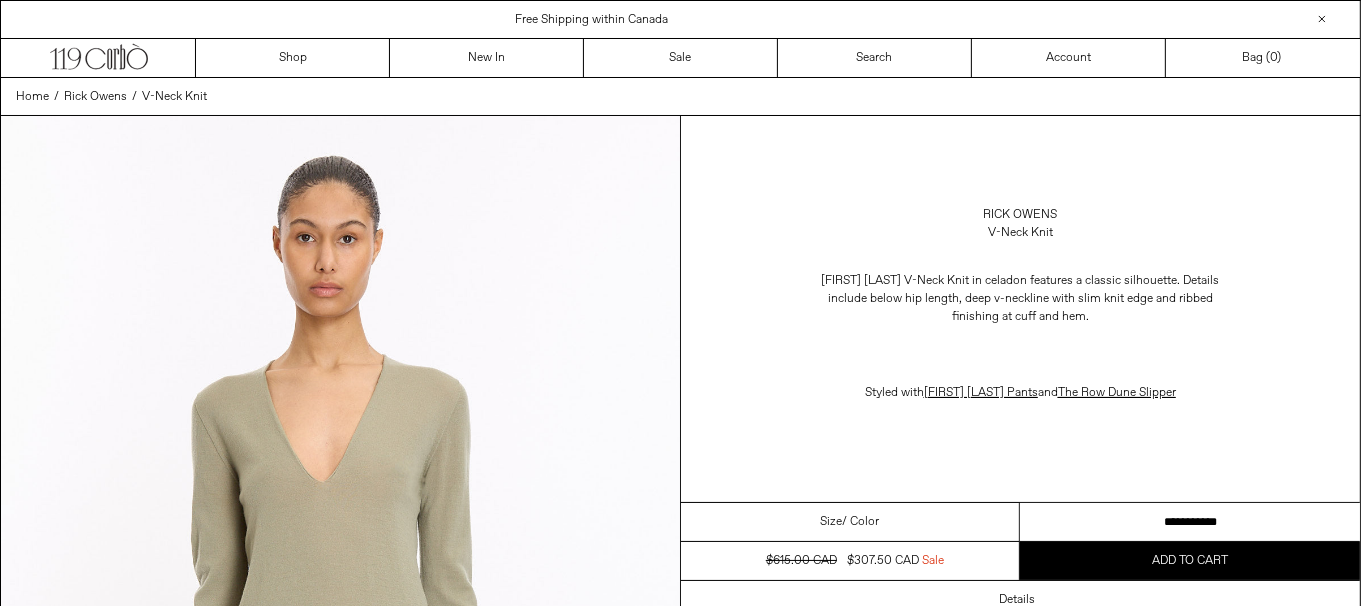 drag, startPoint x: 1184, startPoint y: 518, endPoint x: 1211, endPoint y: 518, distance: 27 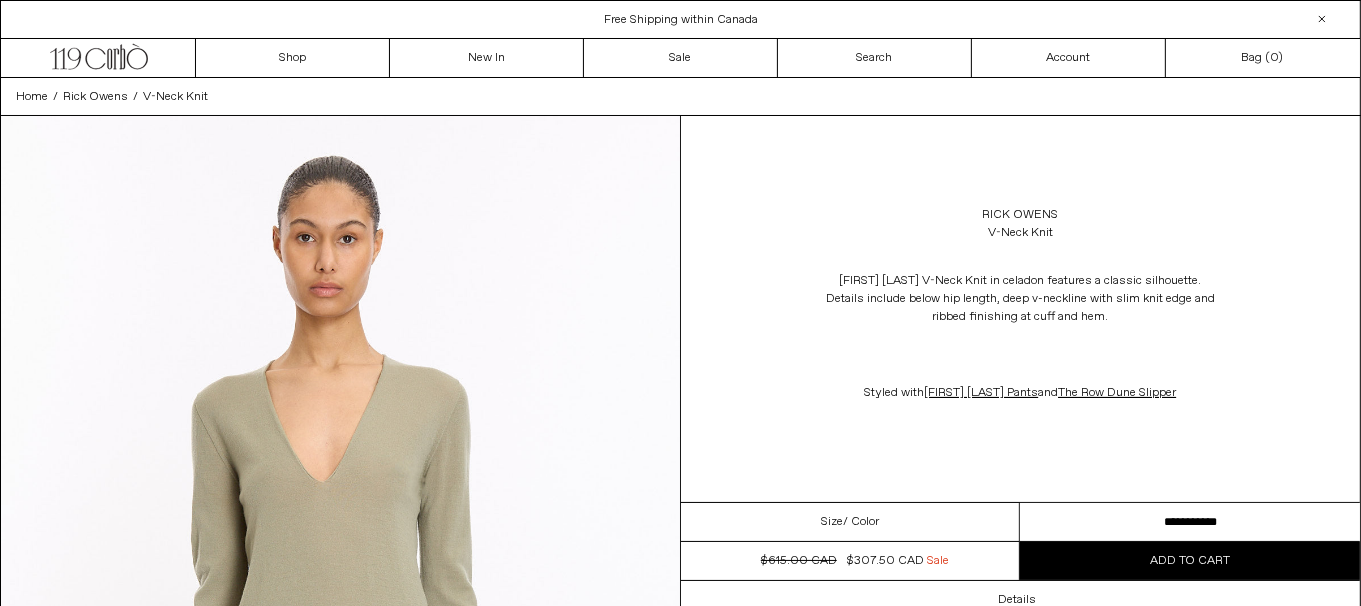 scroll, scrollTop: 0, scrollLeft: 0, axis: both 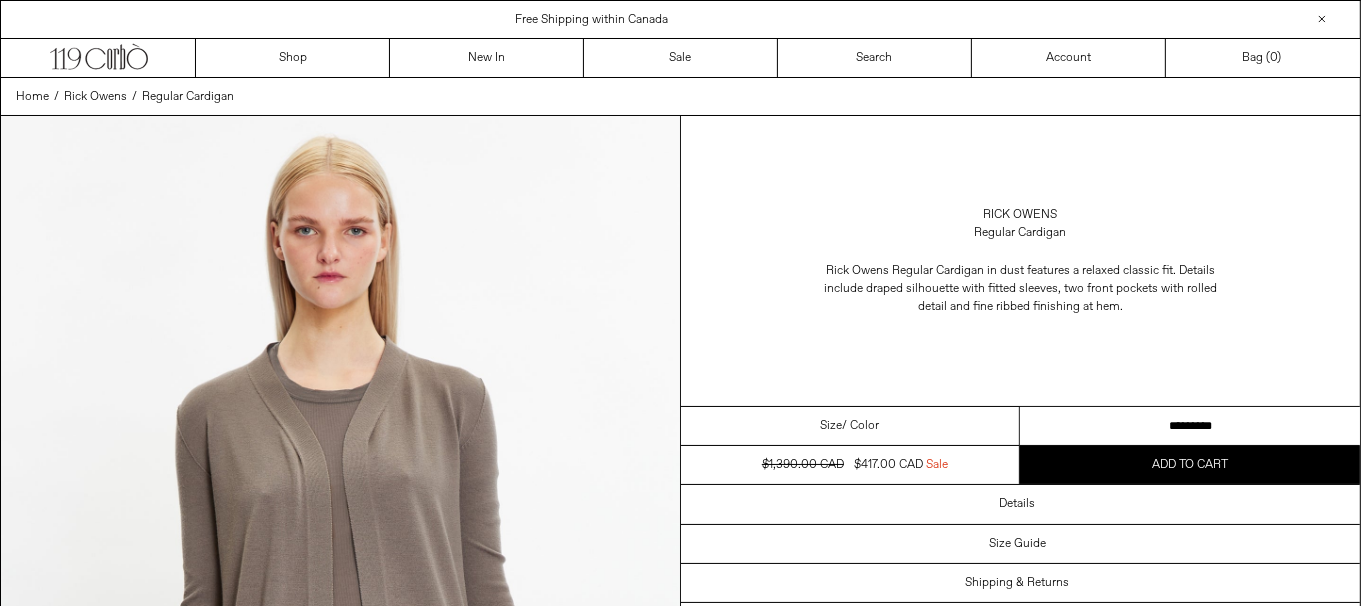 drag, startPoint x: 1214, startPoint y: 424, endPoint x: 1374, endPoint y: 409, distance: 160.70158 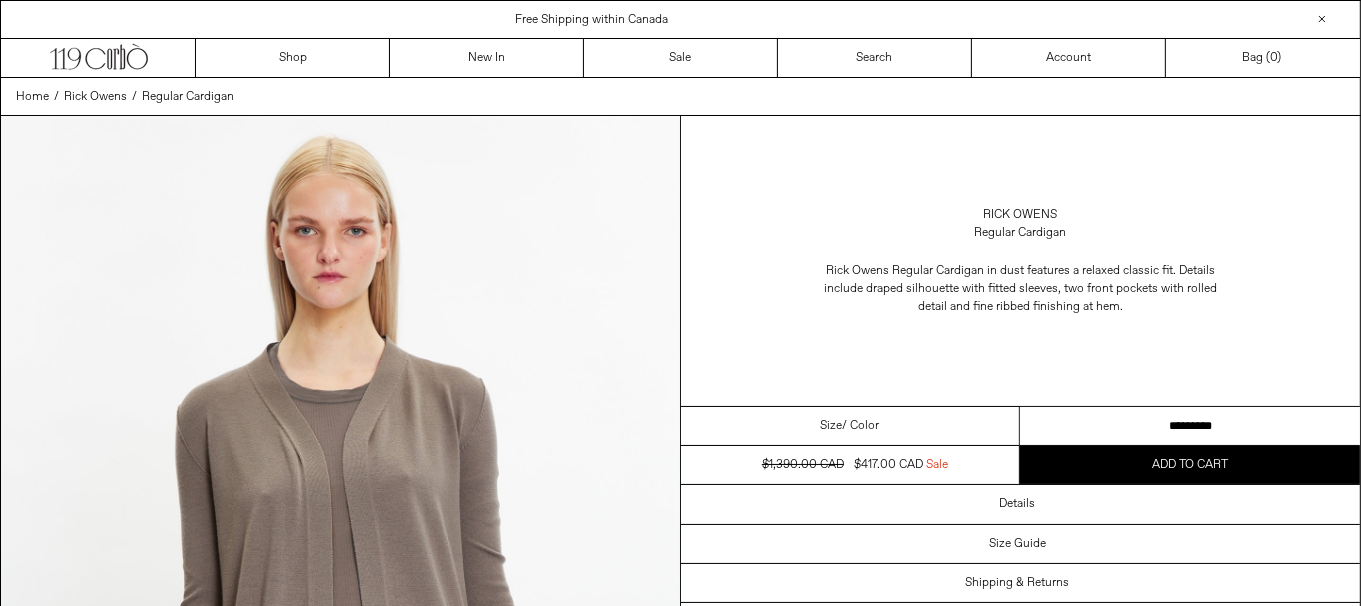 click on "*********
********
********" at bounding box center (1190, 426) 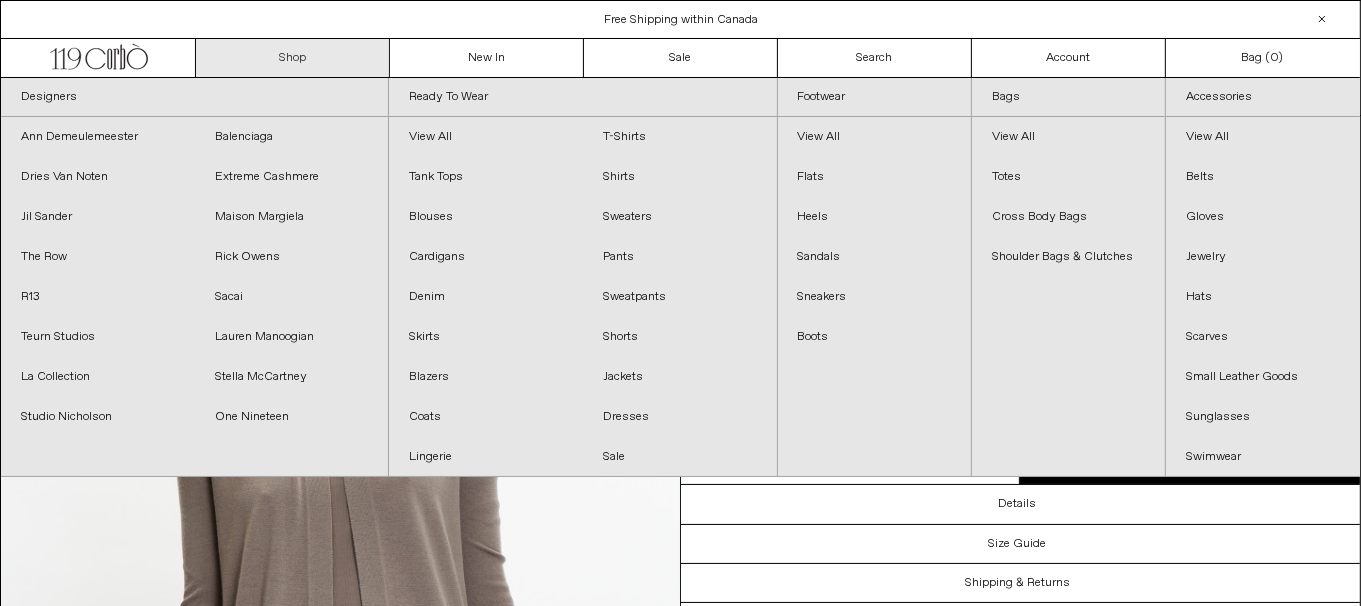 scroll, scrollTop: 0, scrollLeft: 0, axis: both 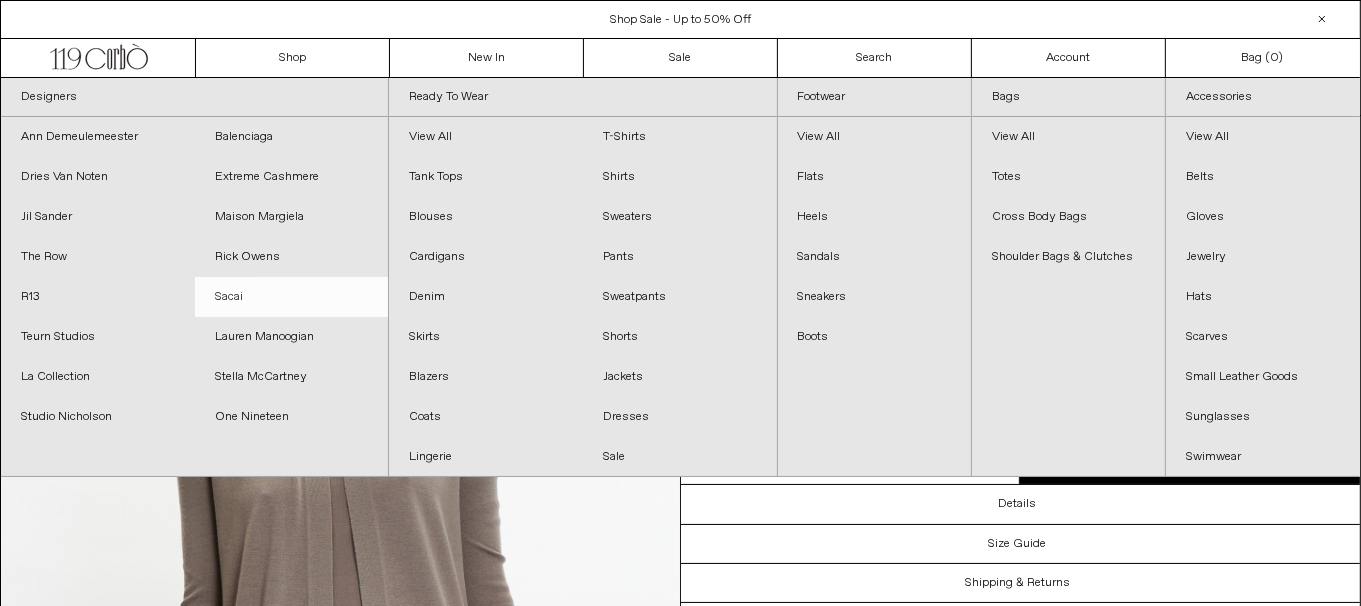click on "Sacai" at bounding box center [292, 297] 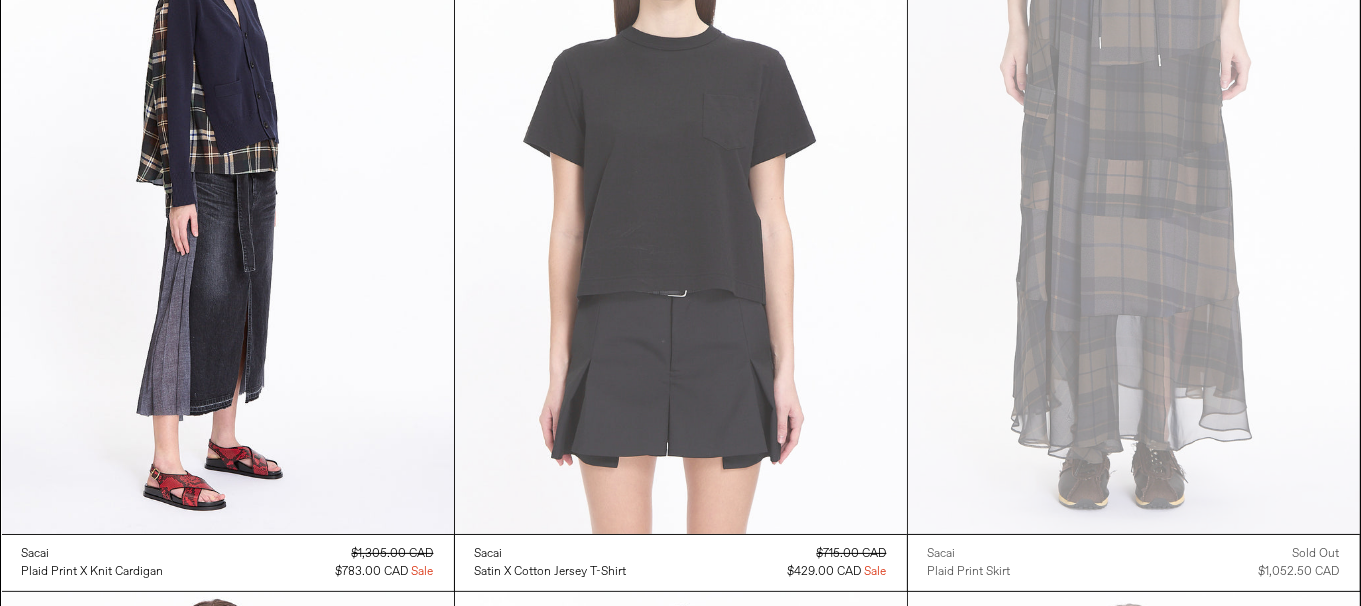 scroll, scrollTop: 300, scrollLeft: 0, axis: vertical 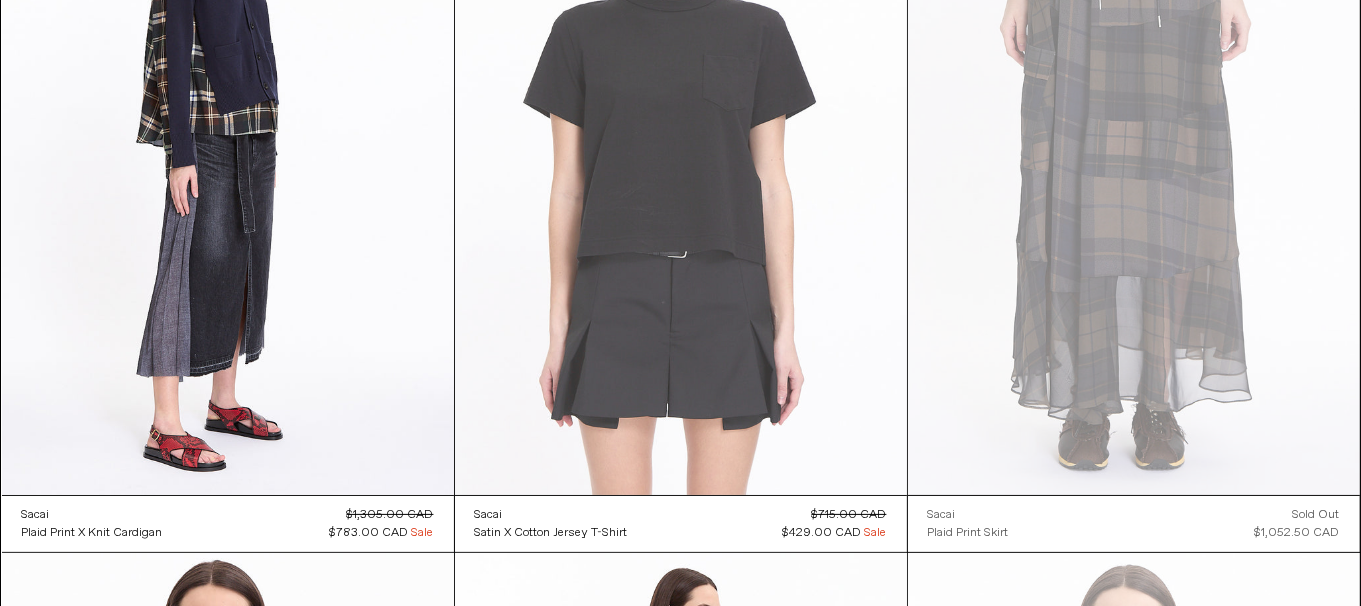 click at bounding box center (681, 156) 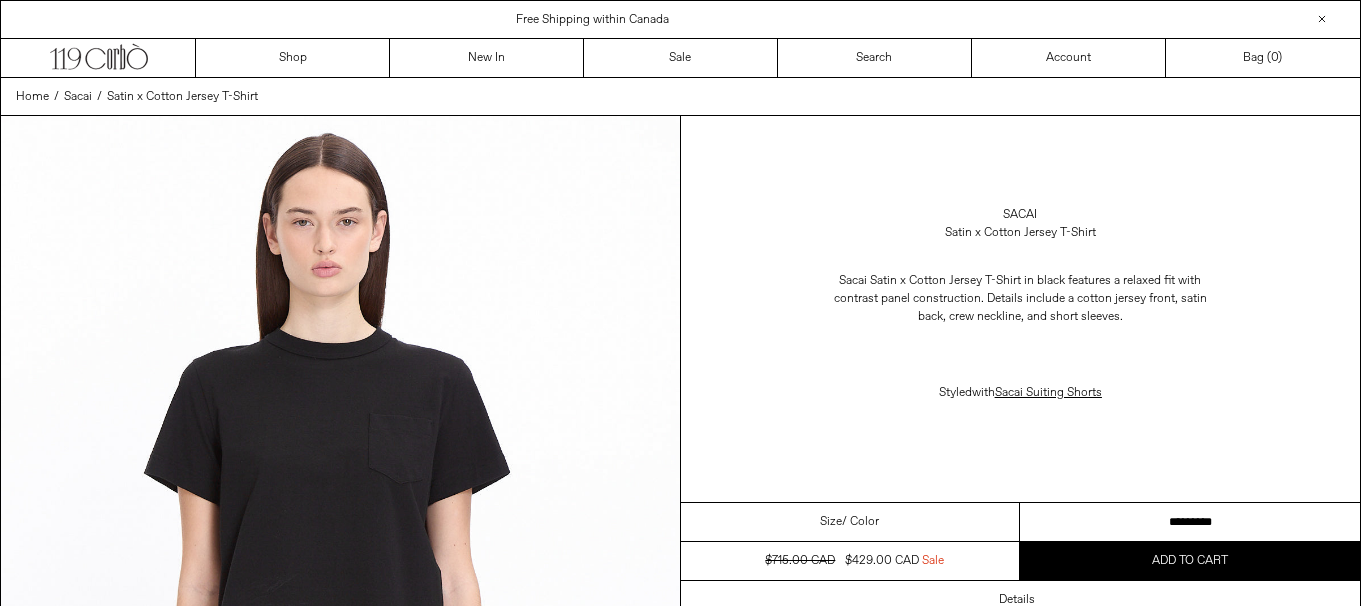 click on "**********" at bounding box center (1190, 522) 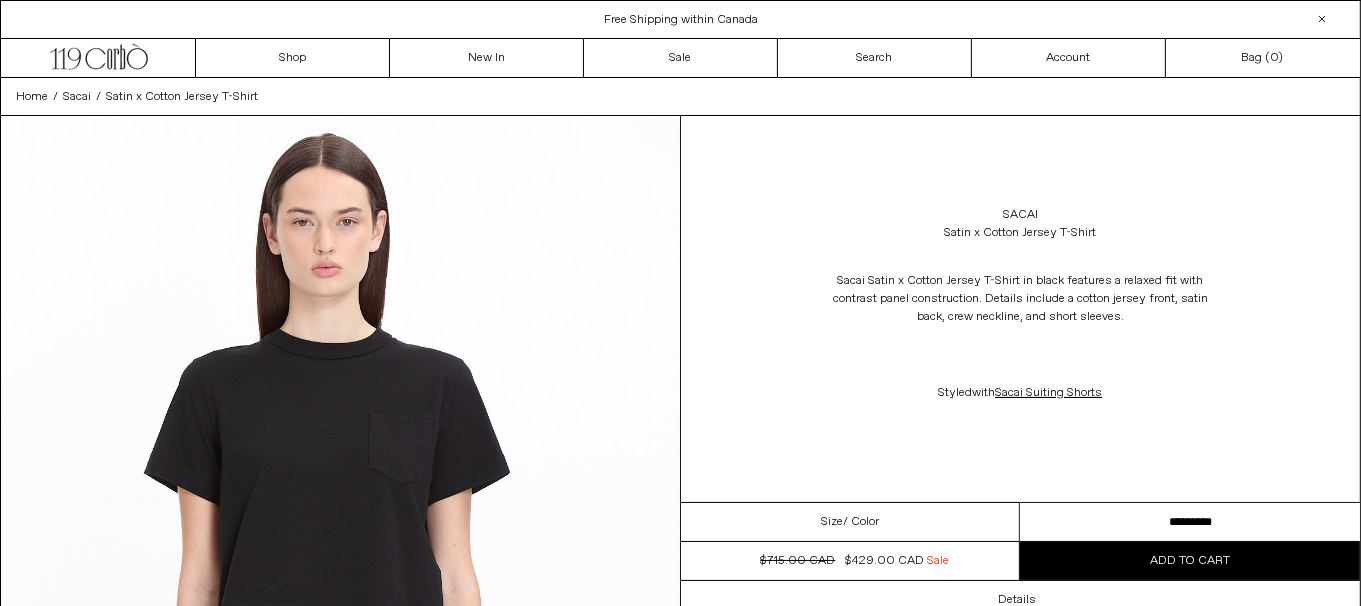 scroll, scrollTop: 0, scrollLeft: 0, axis: both 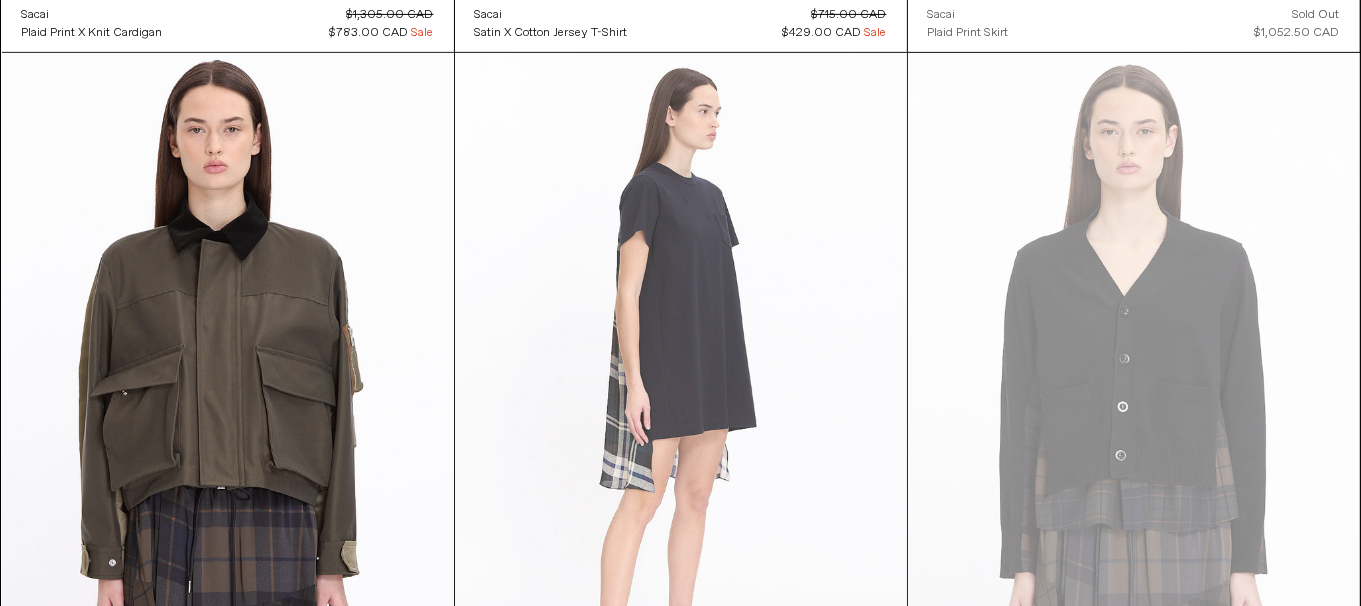 click at bounding box center [681, 392] 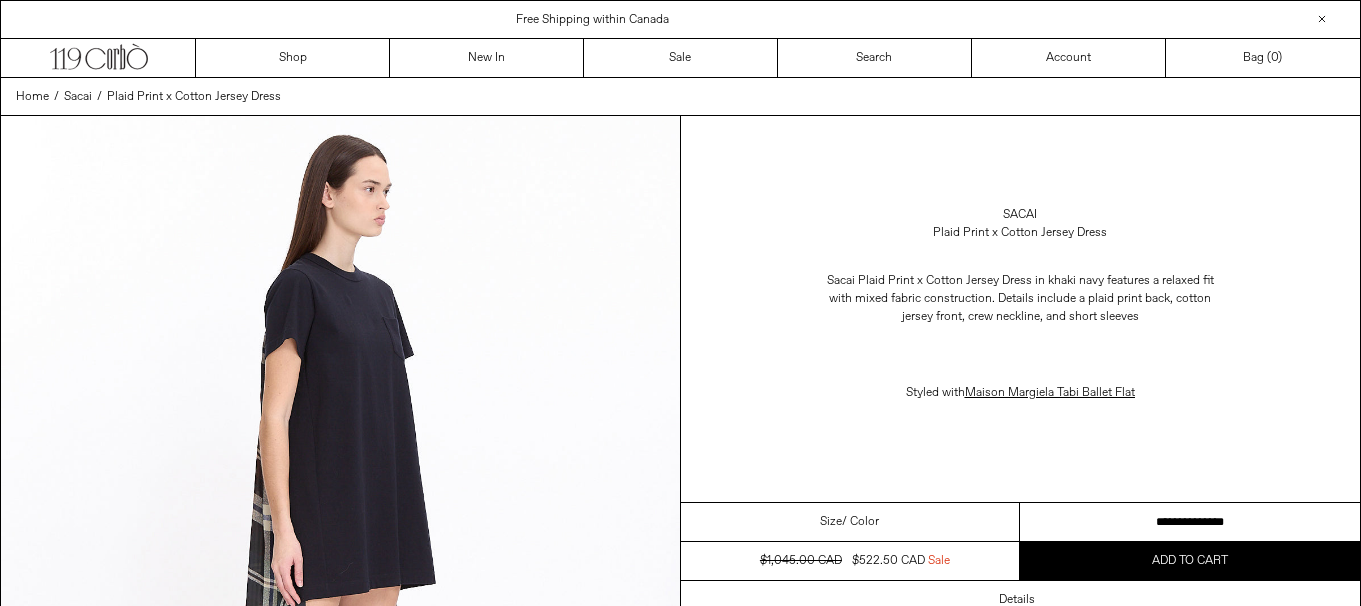 scroll, scrollTop: 0, scrollLeft: 0, axis: both 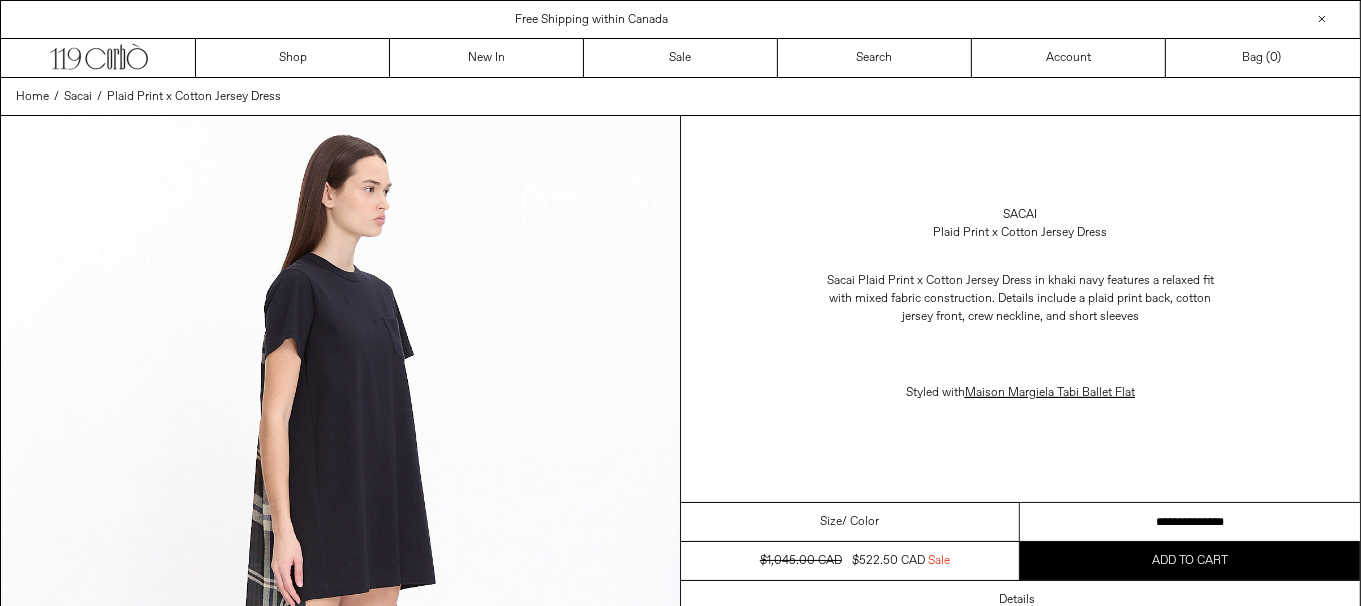 click on "**********" at bounding box center (1190, 522) 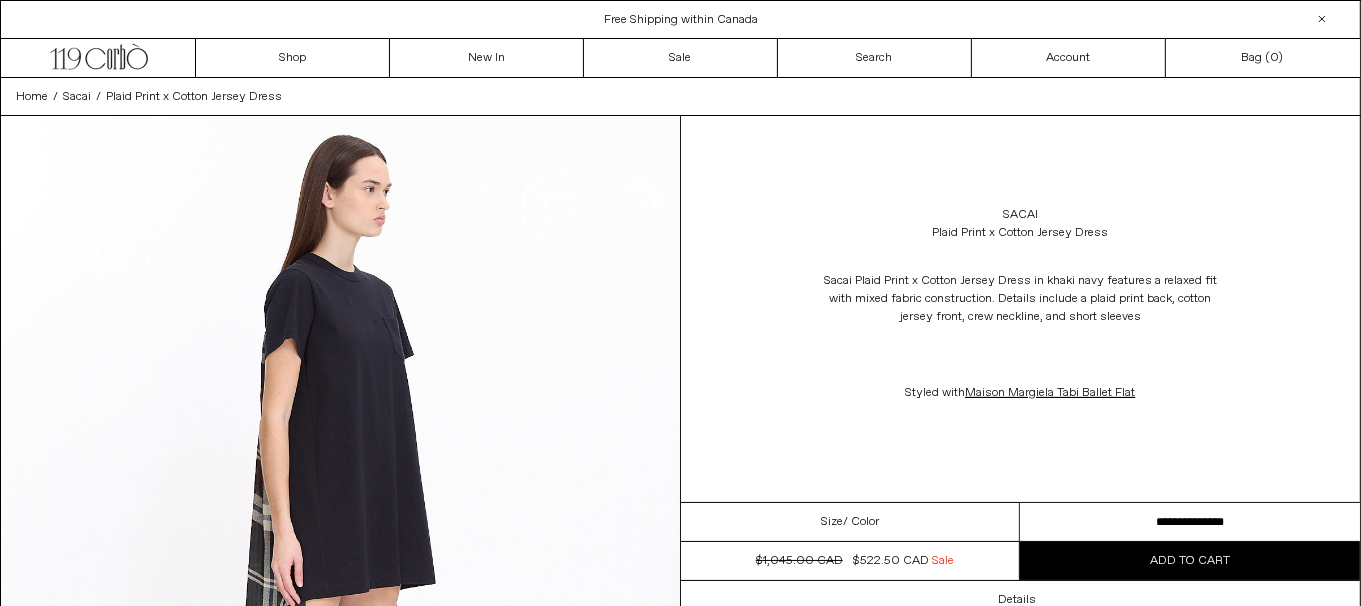 scroll, scrollTop: 0, scrollLeft: 0, axis: both 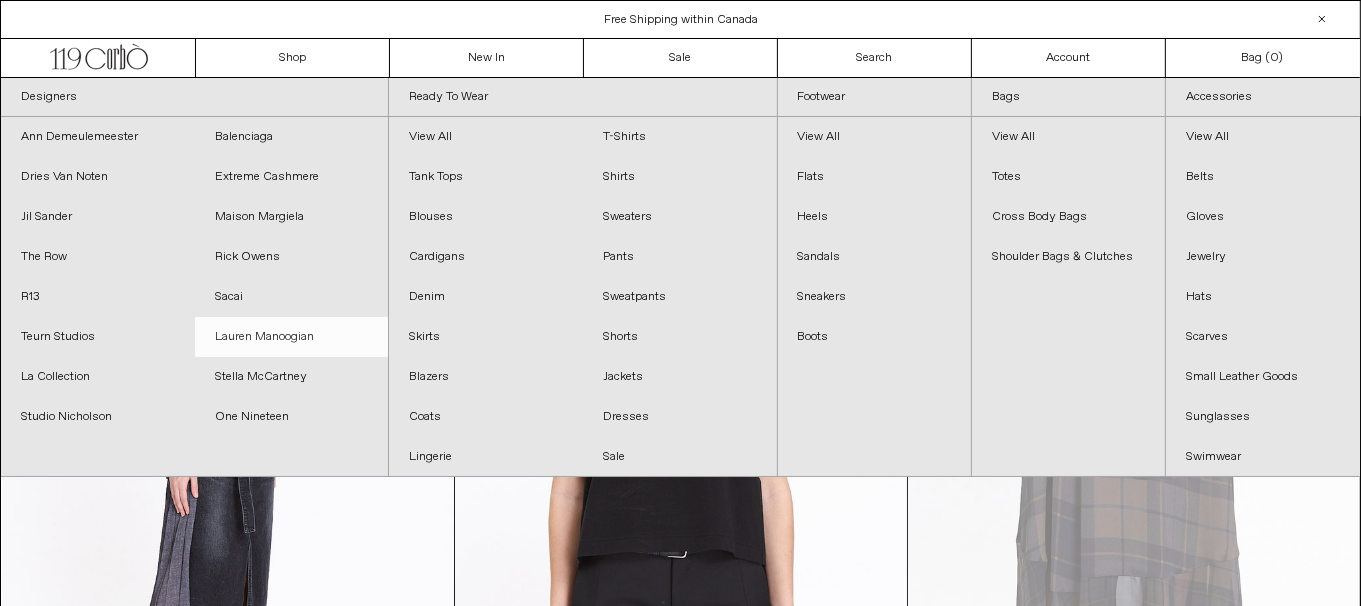 drag, startPoint x: 288, startPoint y: 332, endPoint x: 296, endPoint y: 322, distance: 12.806249 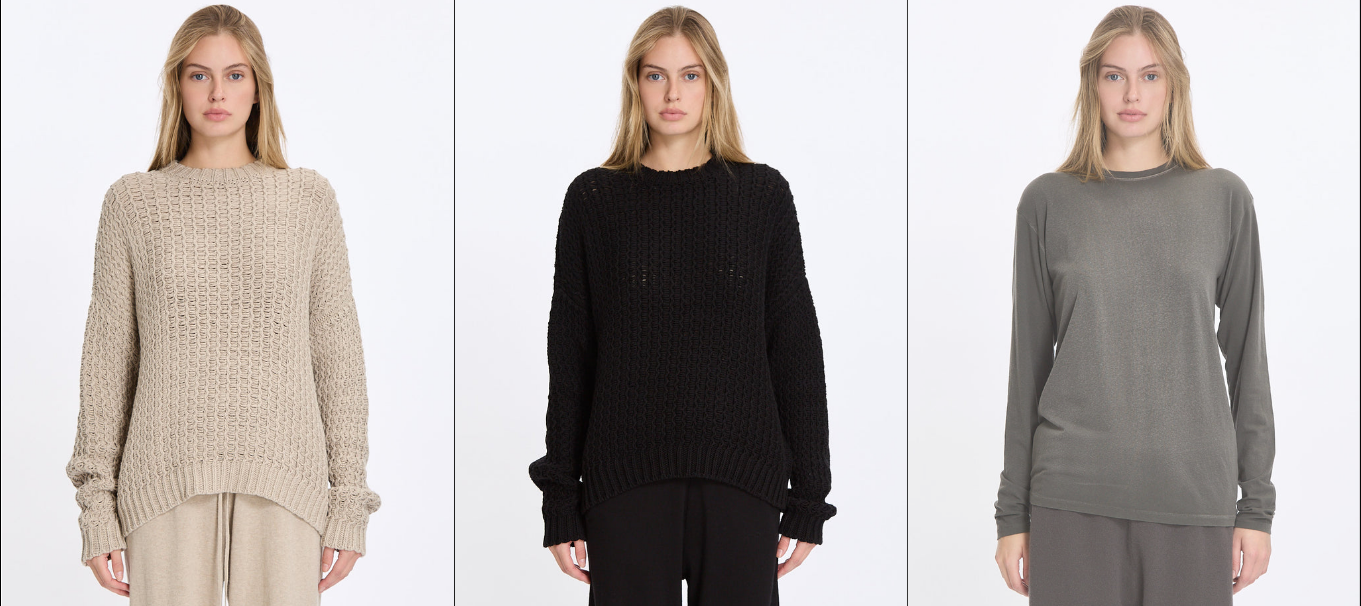scroll, scrollTop: 1700, scrollLeft: 0, axis: vertical 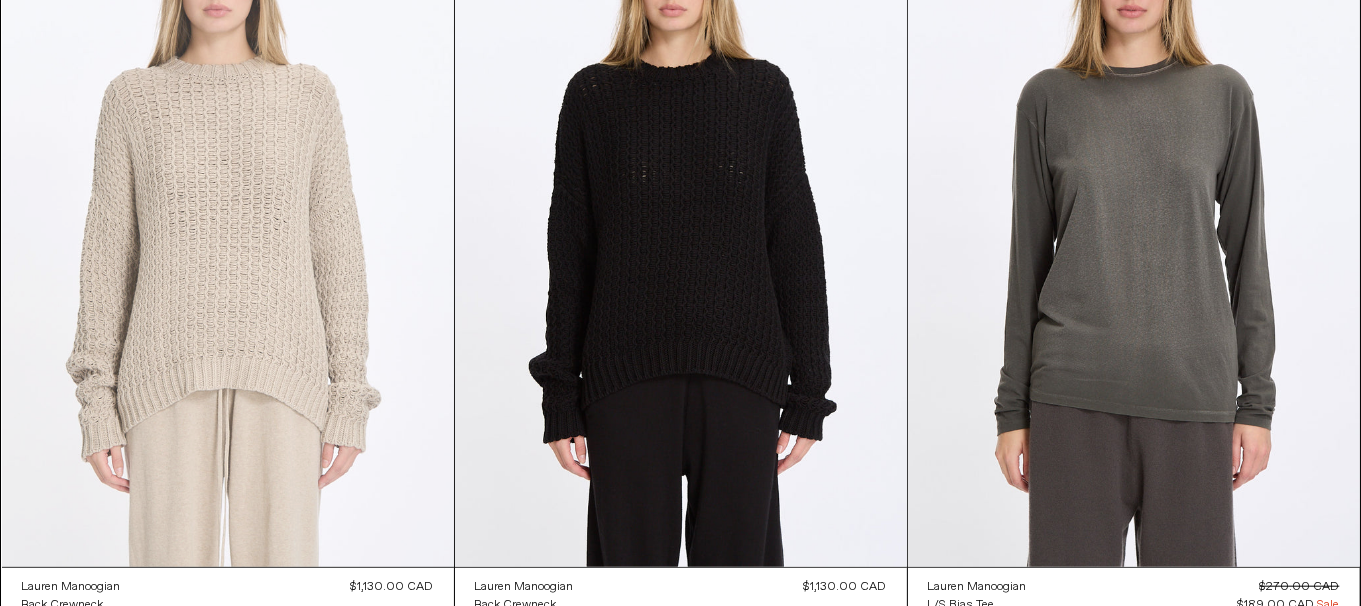 click at bounding box center [228, 228] 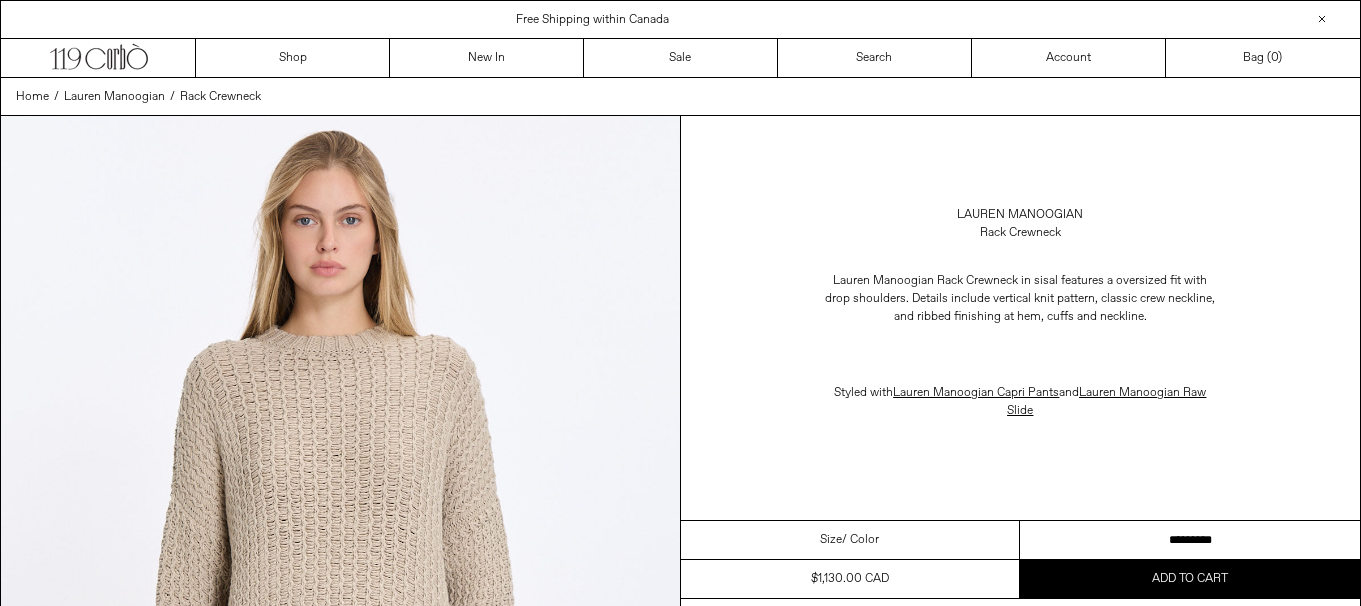 scroll, scrollTop: 0, scrollLeft: 0, axis: both 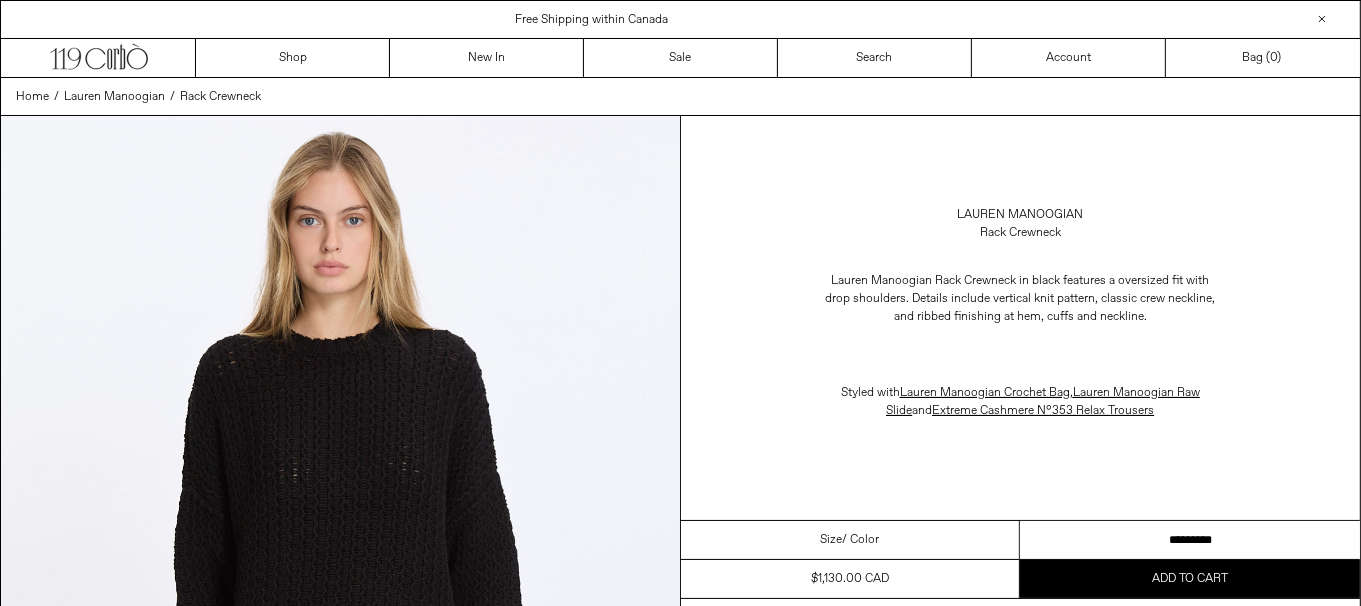 click on "*********
*********" at bounding box center [1190, 540] 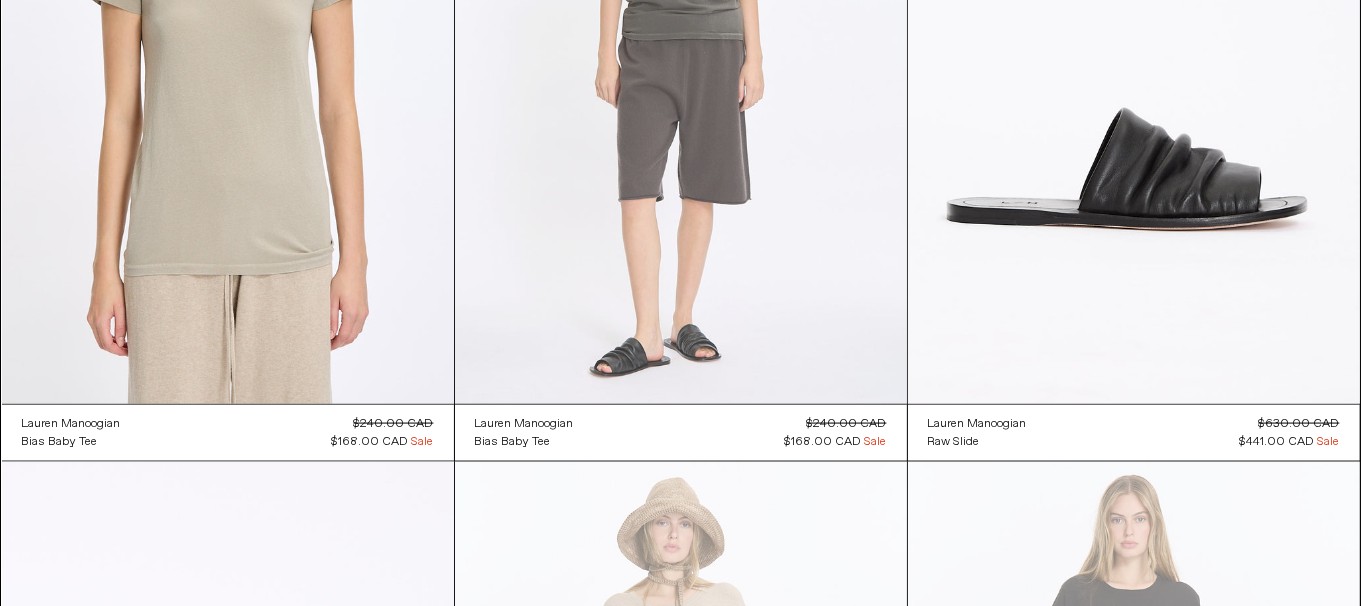 scroll, scrollTop: 0, scrollLeft: 0, axis: both 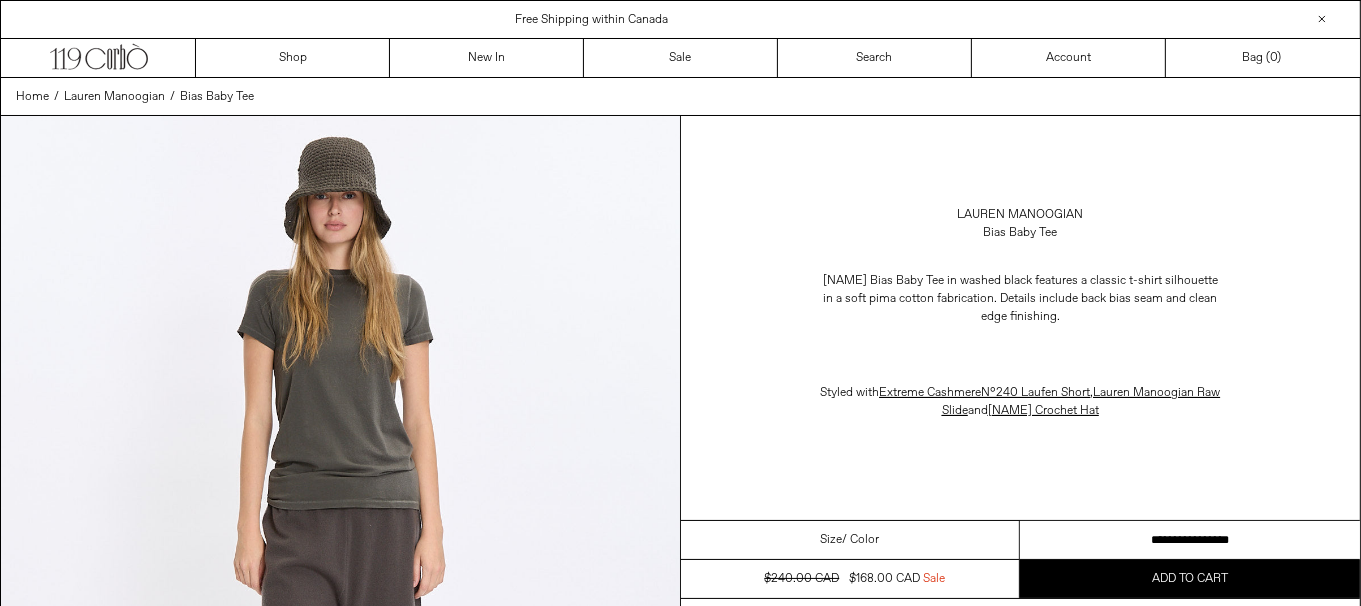 click on "**********" at bounding box center [1190, 540] 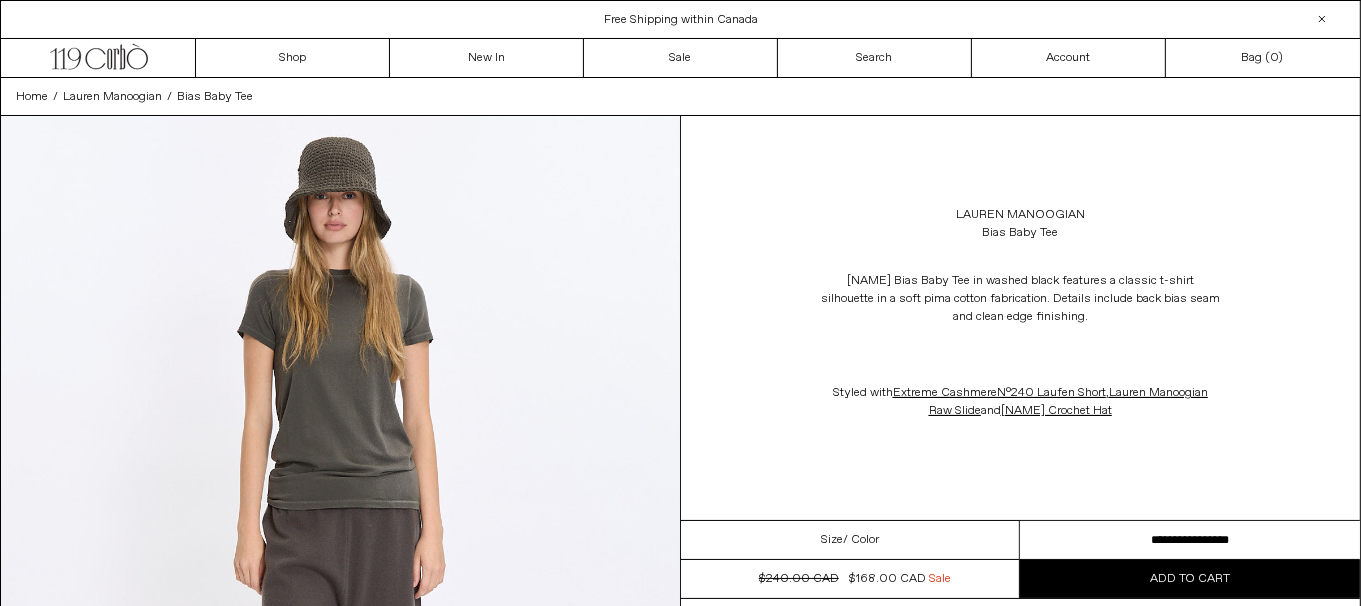 scroll, scrollTop: 0, scrollLeft: 0, axis: both 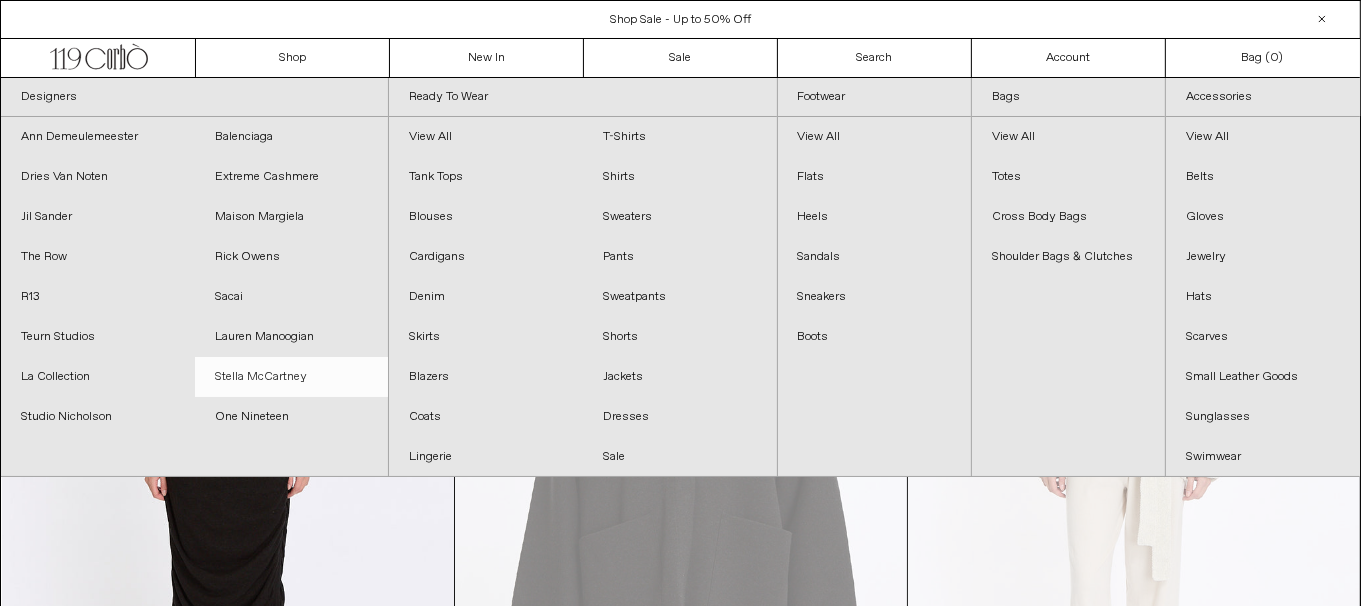 click on "Stella McCartney" at bounding box center [292, 377] 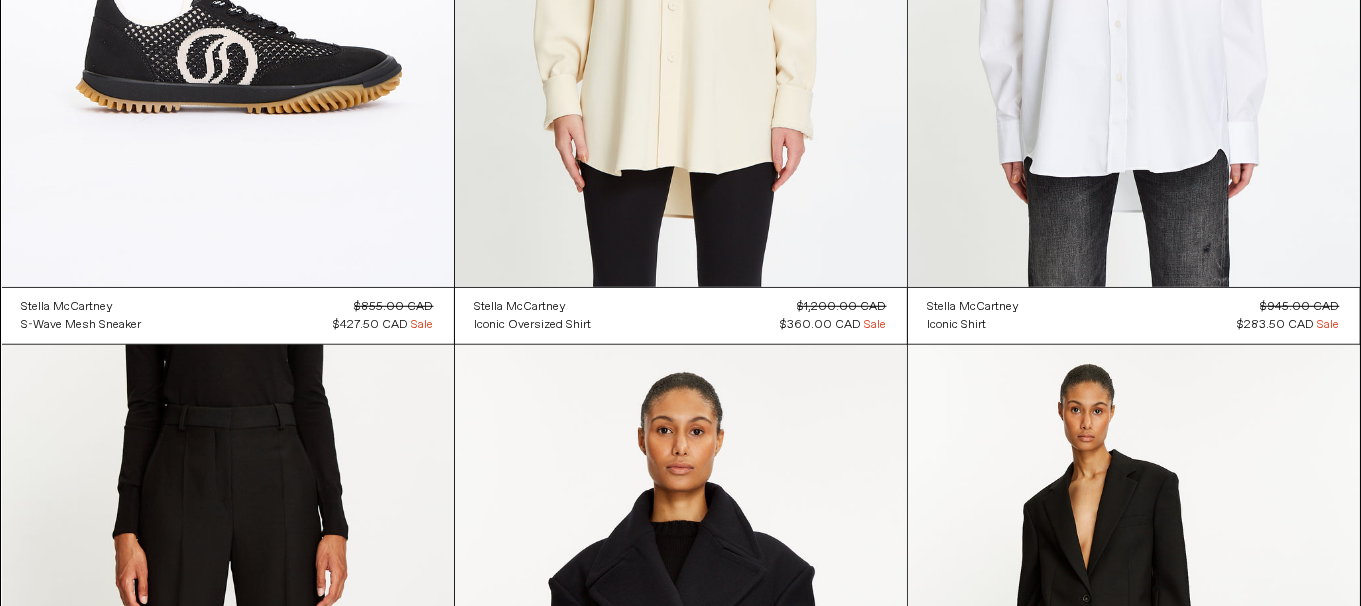 scroll, scrollTop: 1300, scrollLeft: 0, axis: vertical 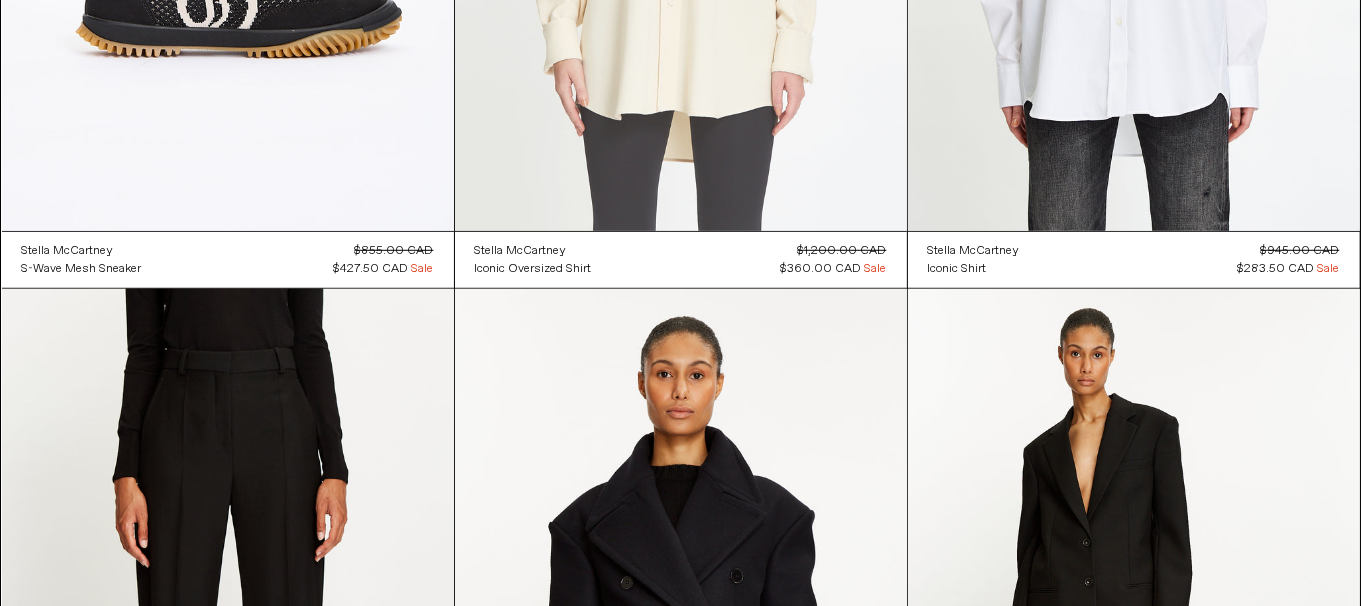 click at bounding box center (681, -108) 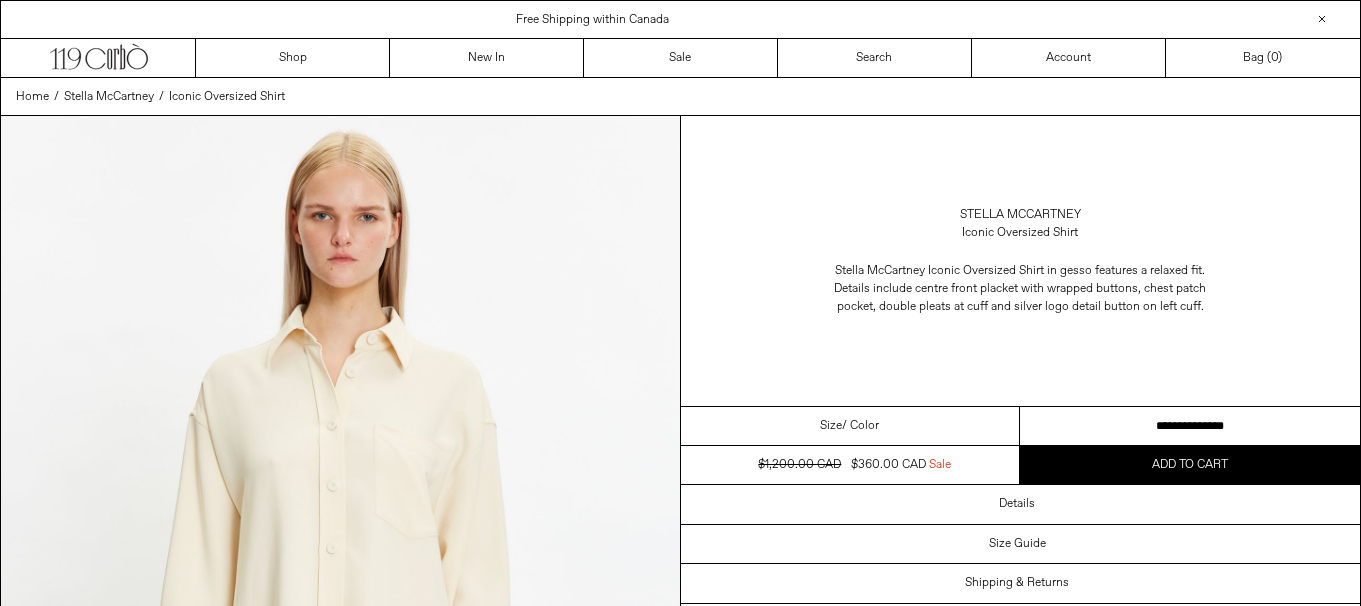 click on "**********" at bounding box center (1190, 426) 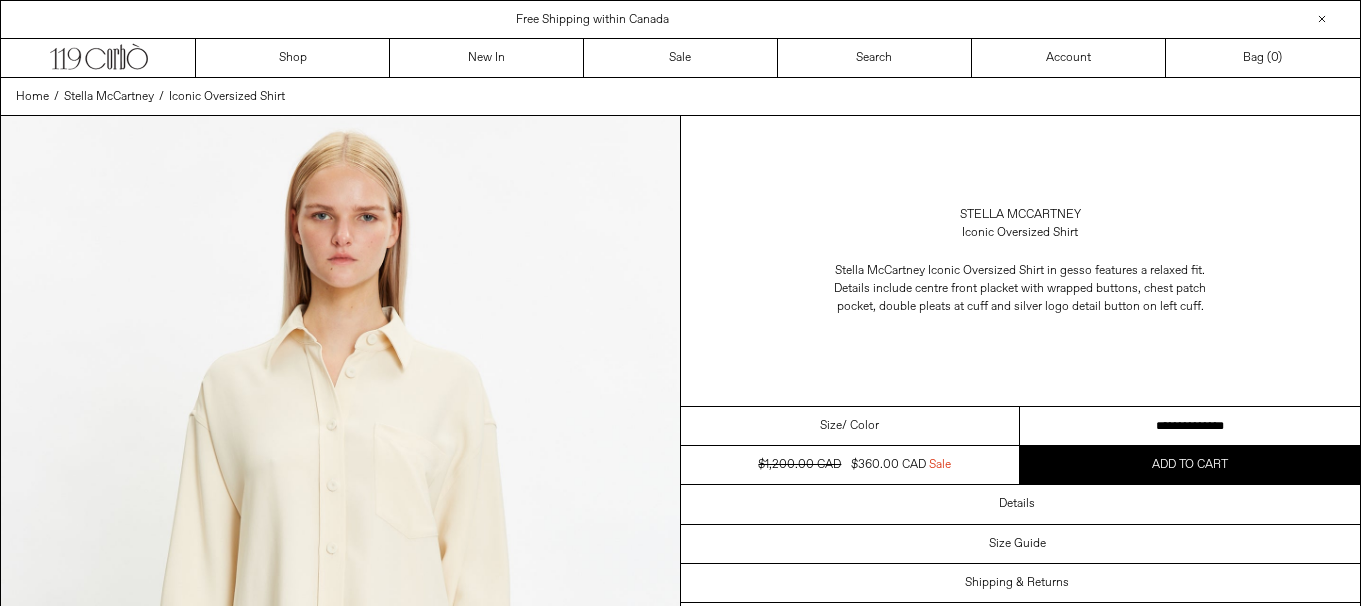 scroll, scrollTop: 0, scrollLeft: 0, axis: both 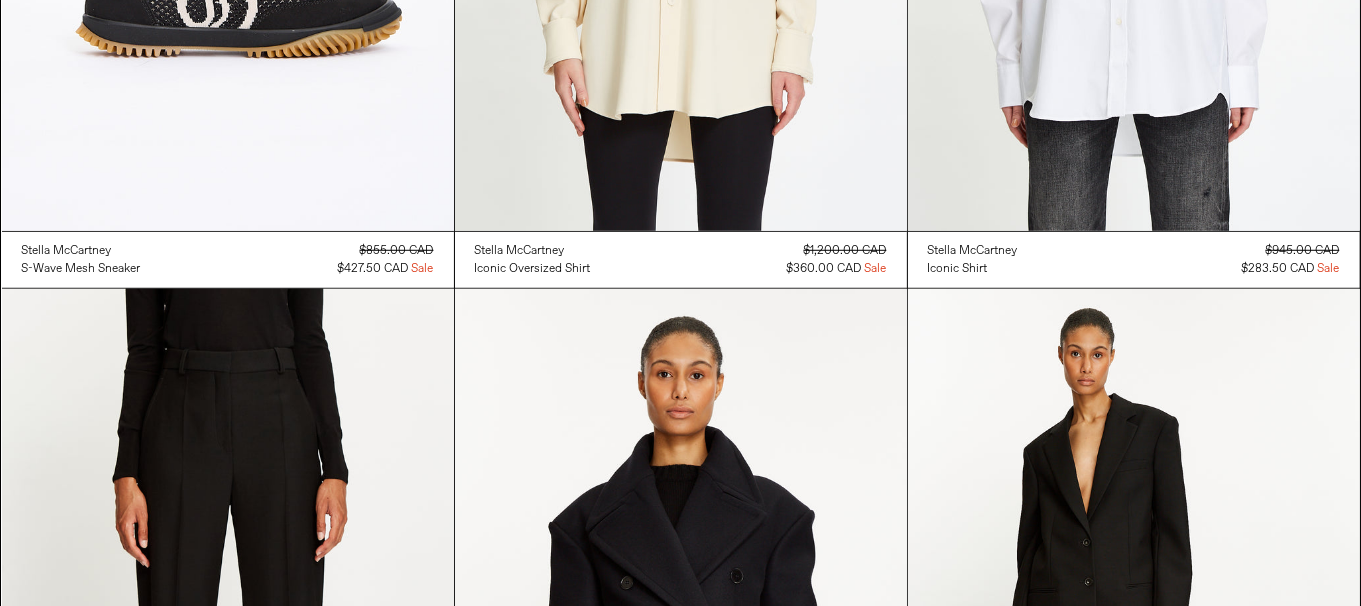 click at bounding box center (1134, -108) 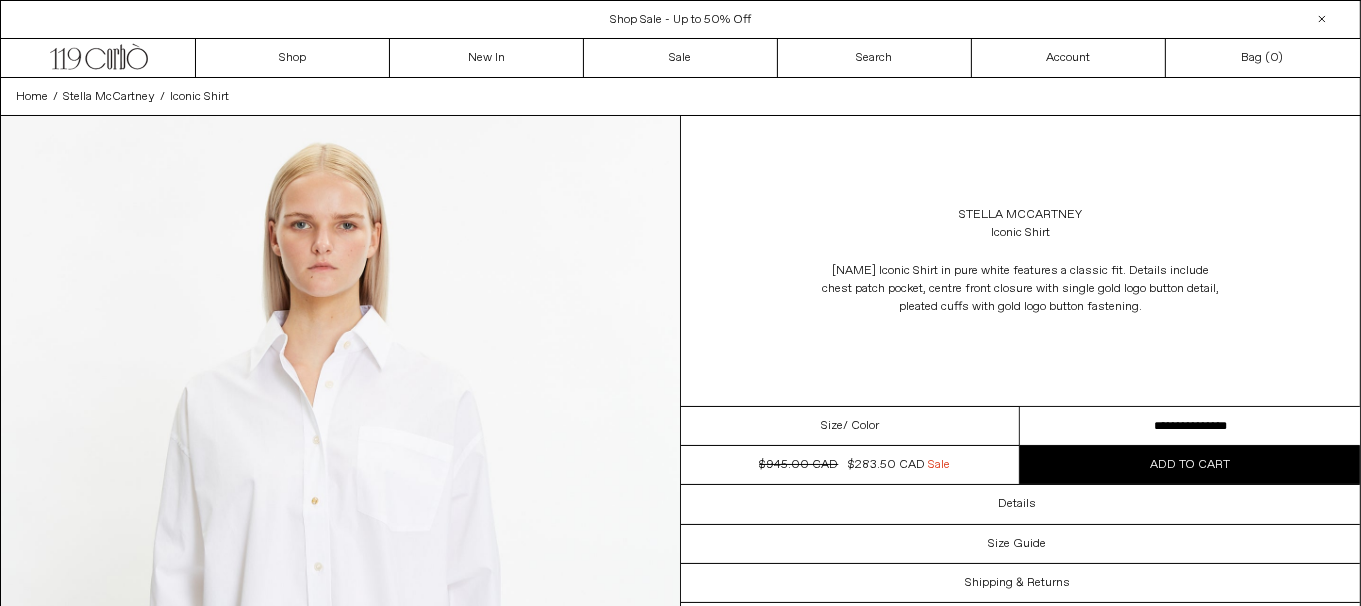 scroll, scrollTop: 0, scrollLeft: 0, axis: both 